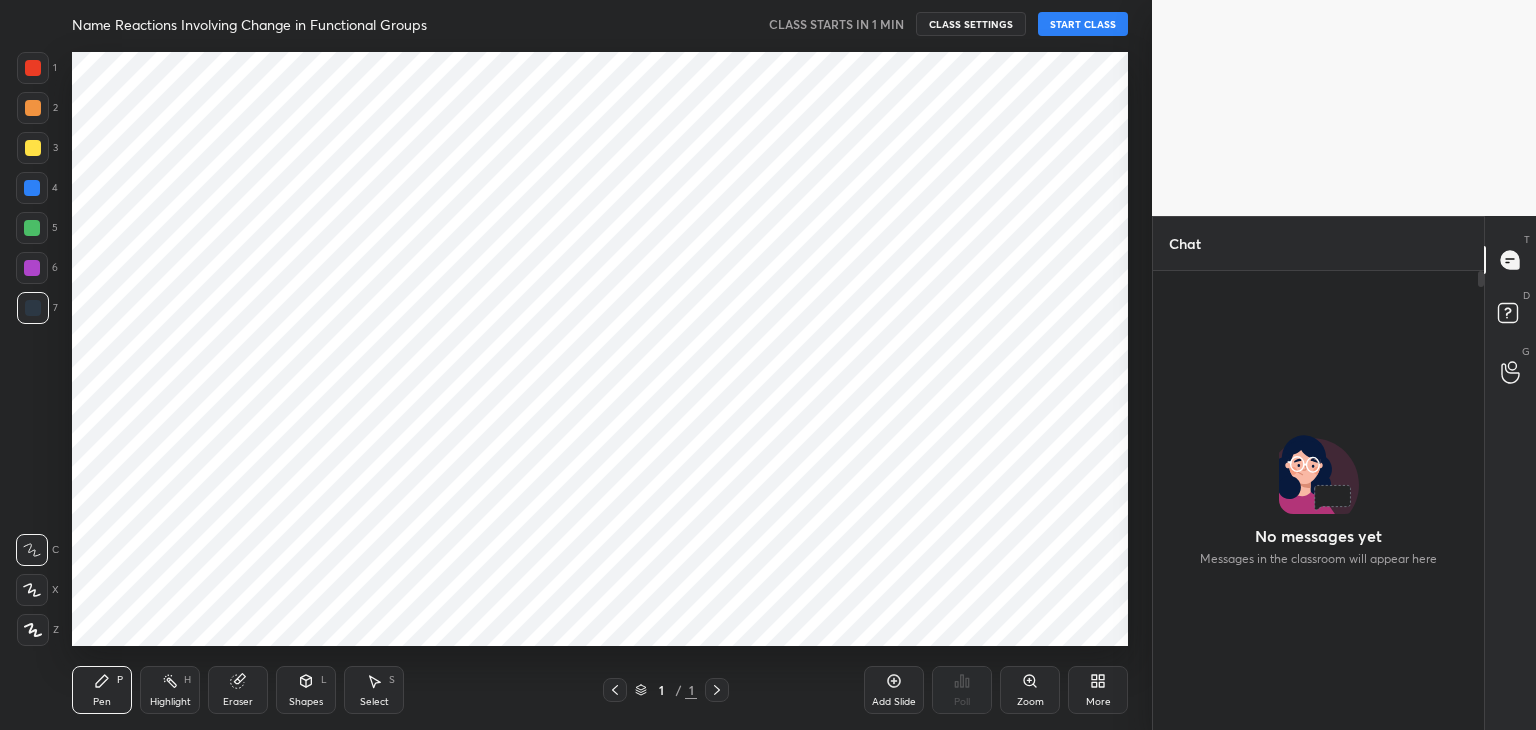 scroll, scrollTop: 0, scrollLeft: 0, axis: both 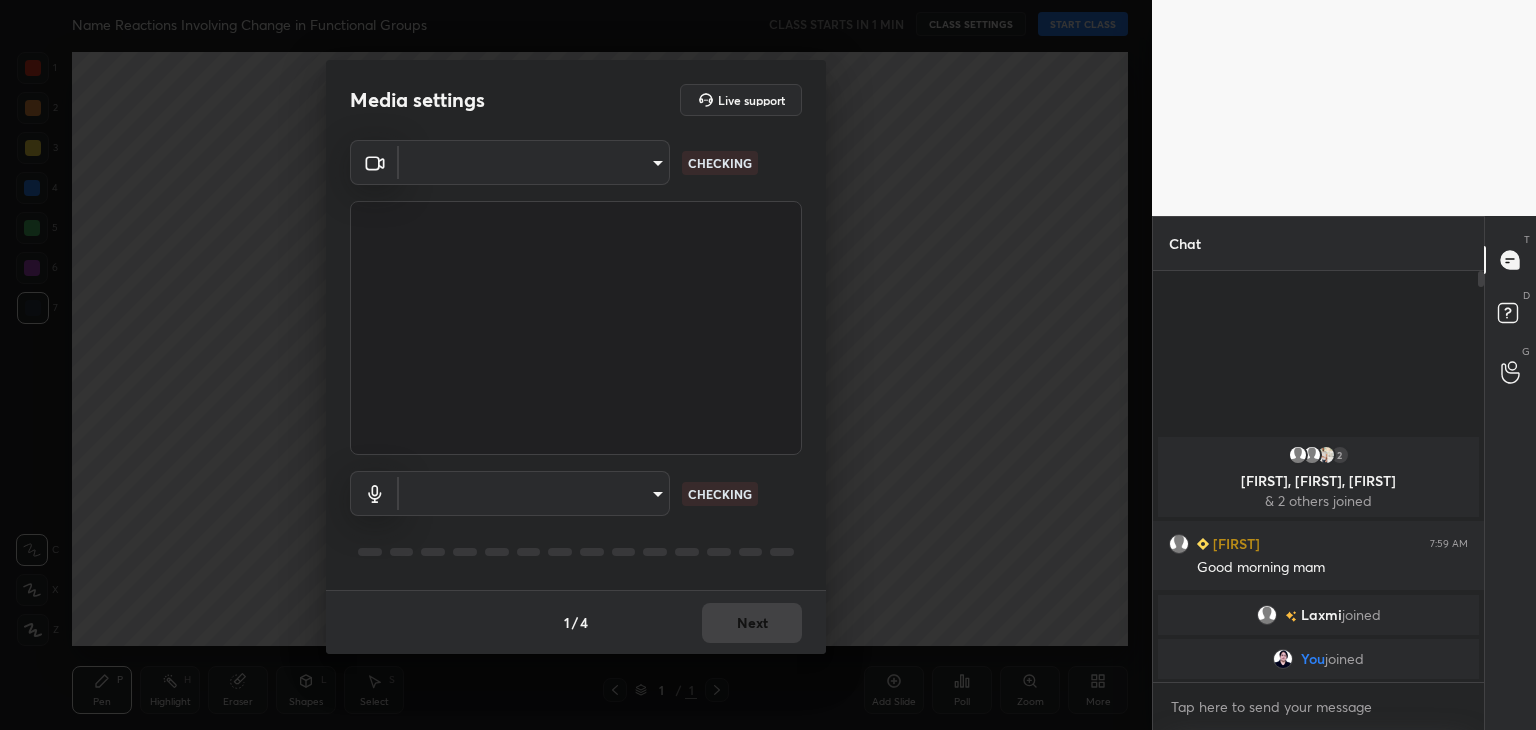 type on "de4106b95c37677a6120efb3dcf24c81f0ccba0b1220b41a6e765030ece4eabf" 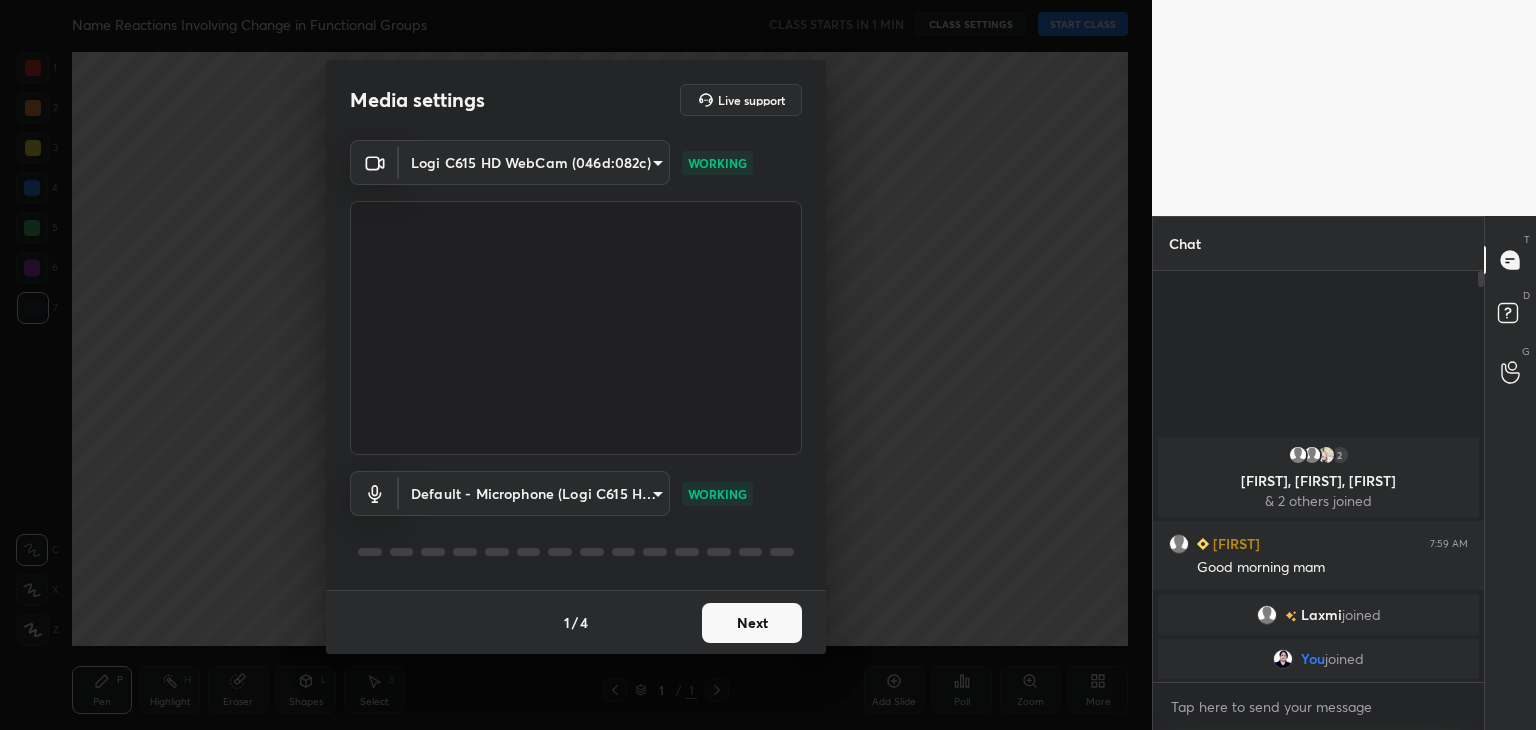 click on "Next" at bounding box center [752, 623] 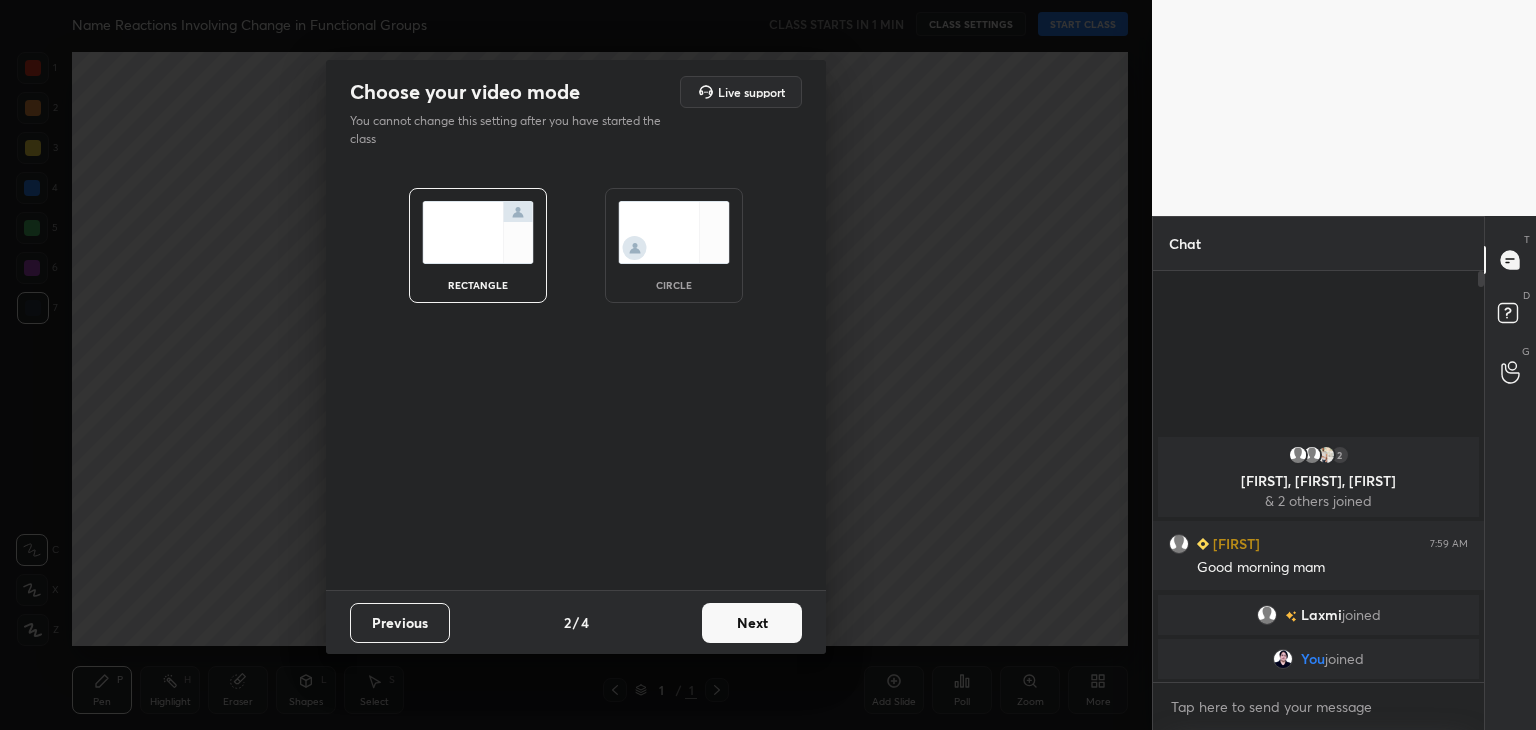 click on "circle" at bounding box center (674, 245) 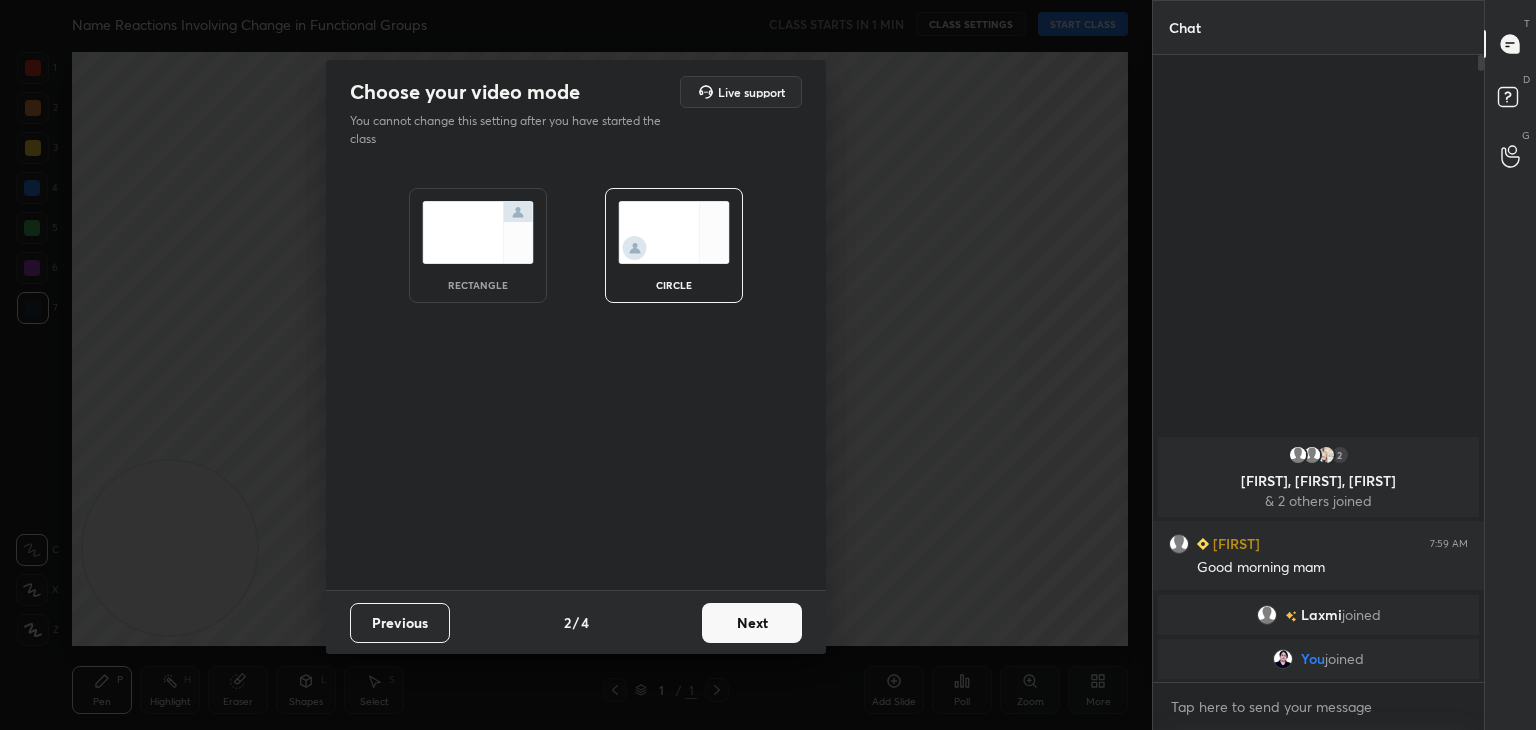 click on "Next" at bounding box center (752, 623) 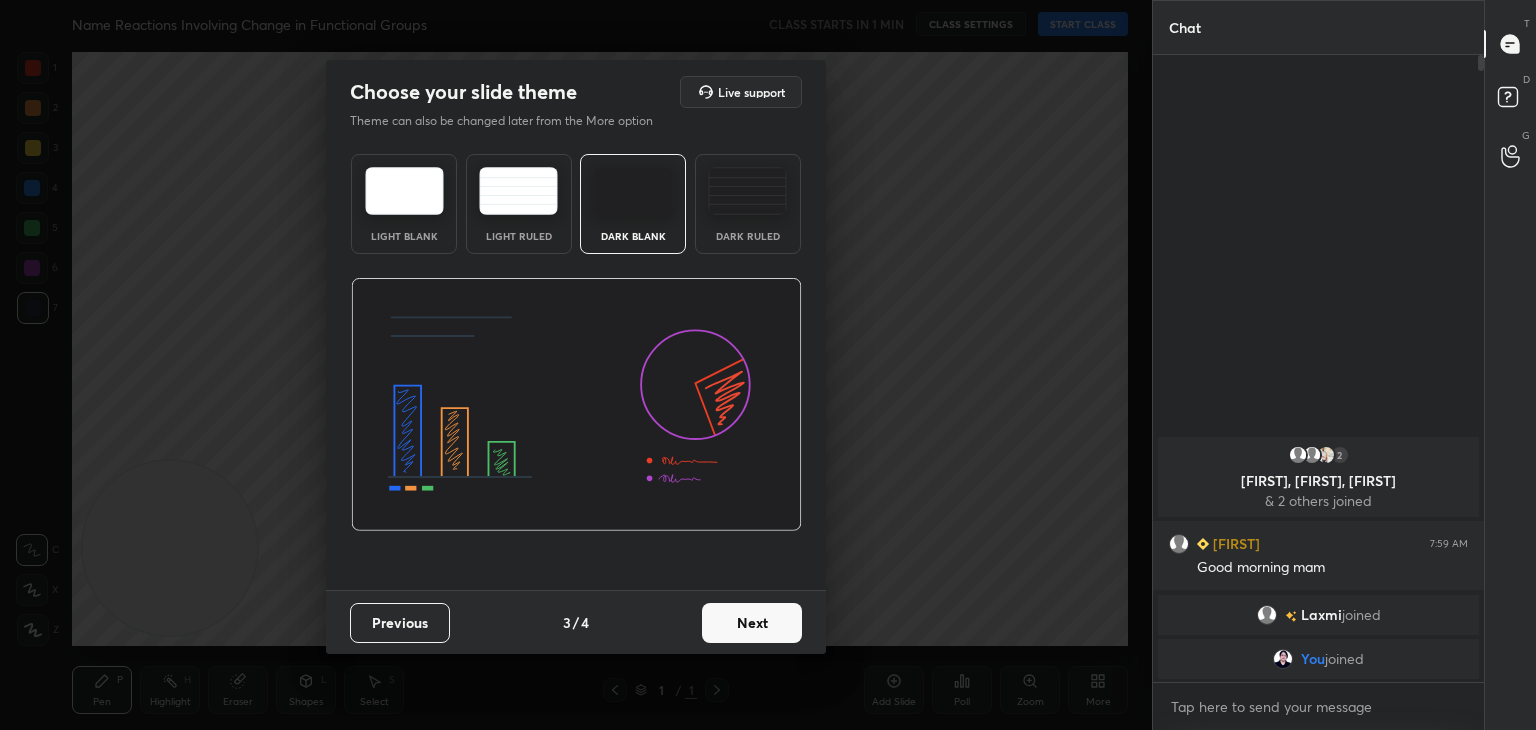 click on "Next" at bounding box center (752, 623) 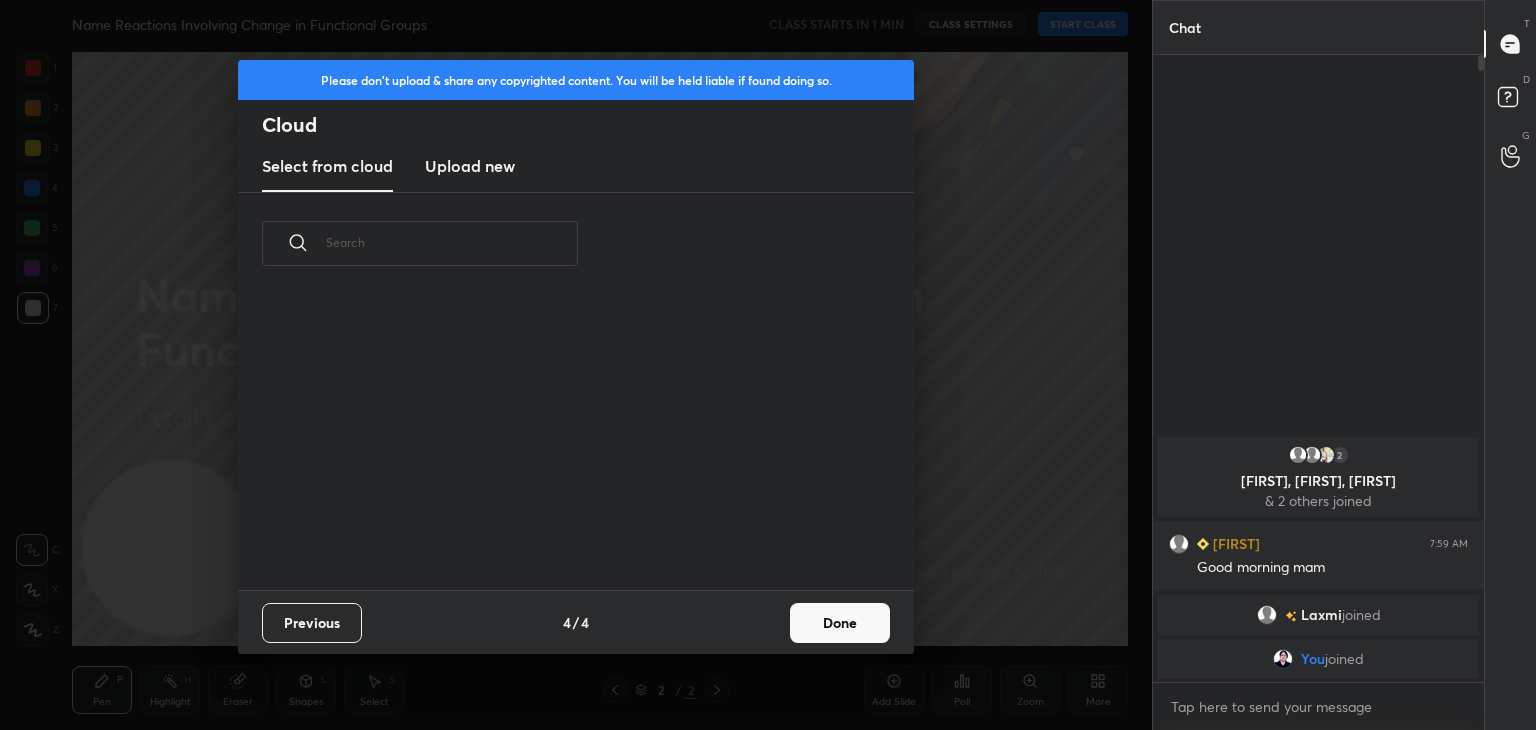 scroll, scrollTop: 6, scrollLeft: 10, axis: both 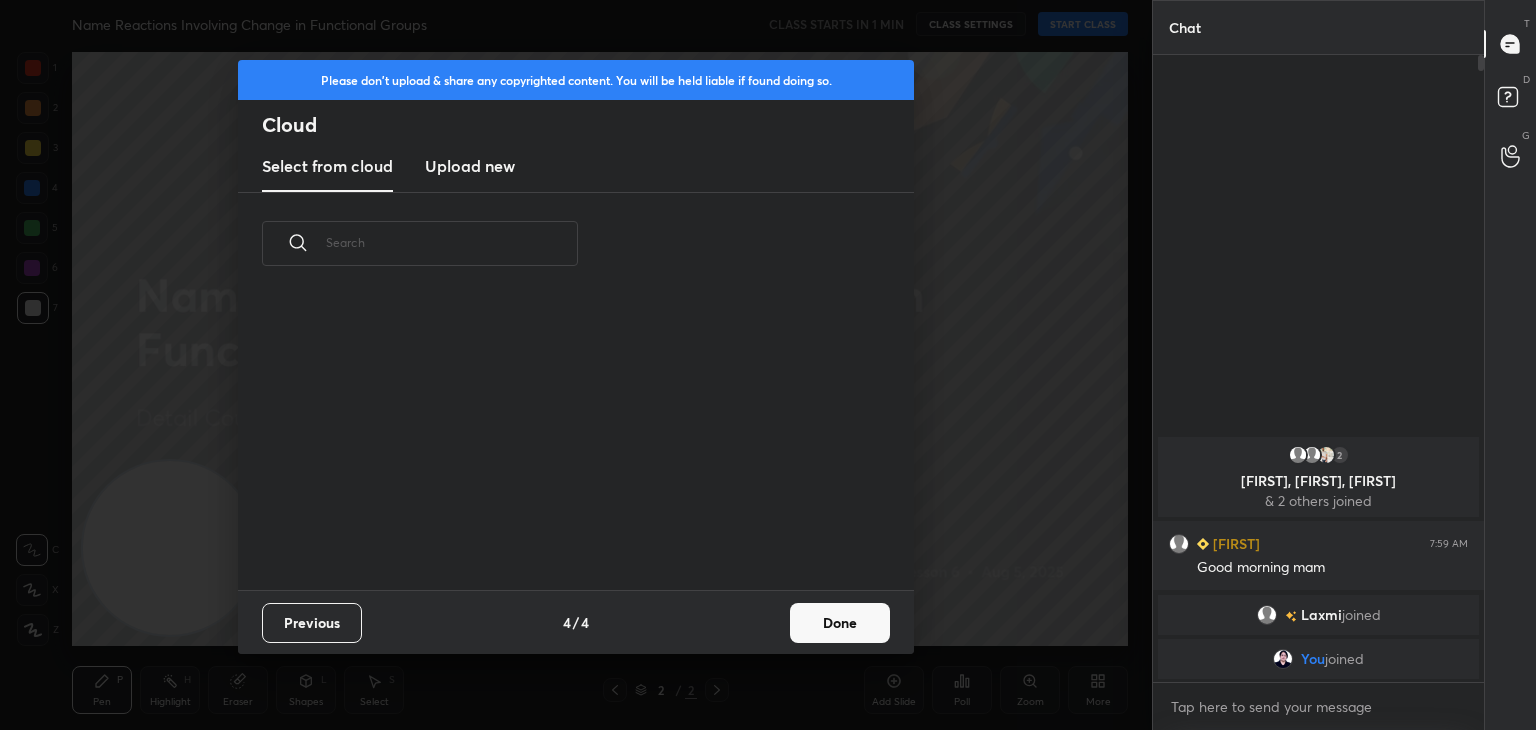 click on "Done" at bounding box center [840, 623] 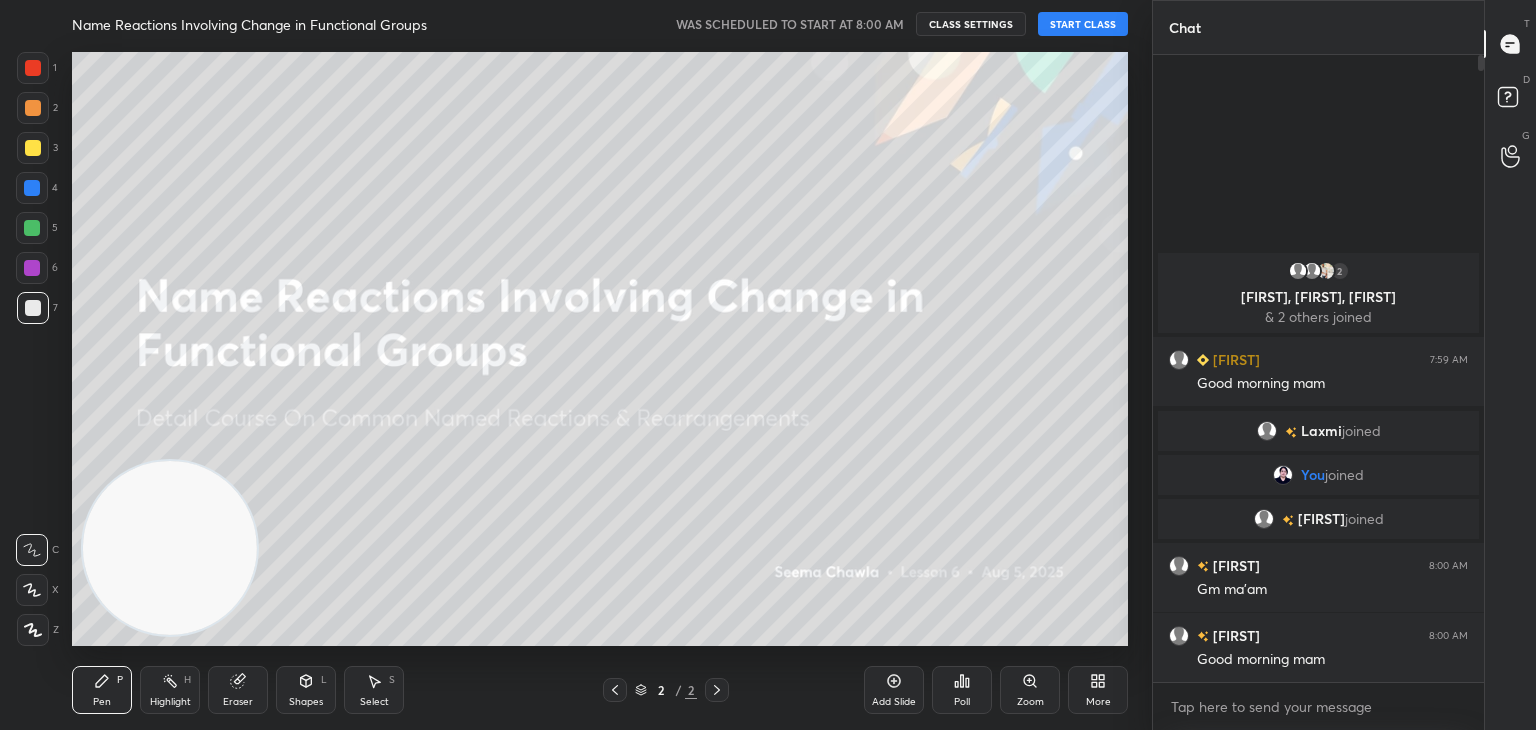 click on "START CLASS" at bounding box center (1083, 24) 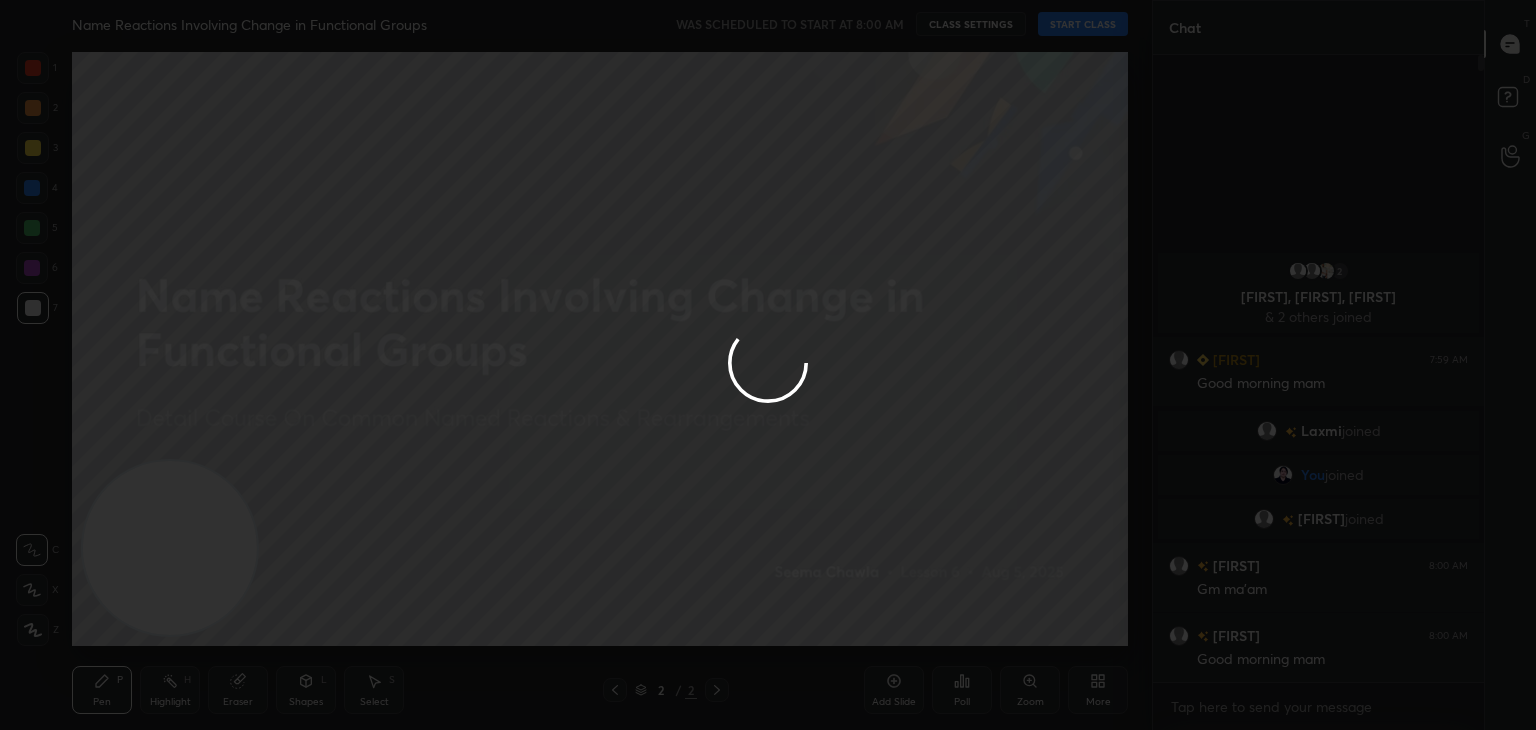 type on "x" 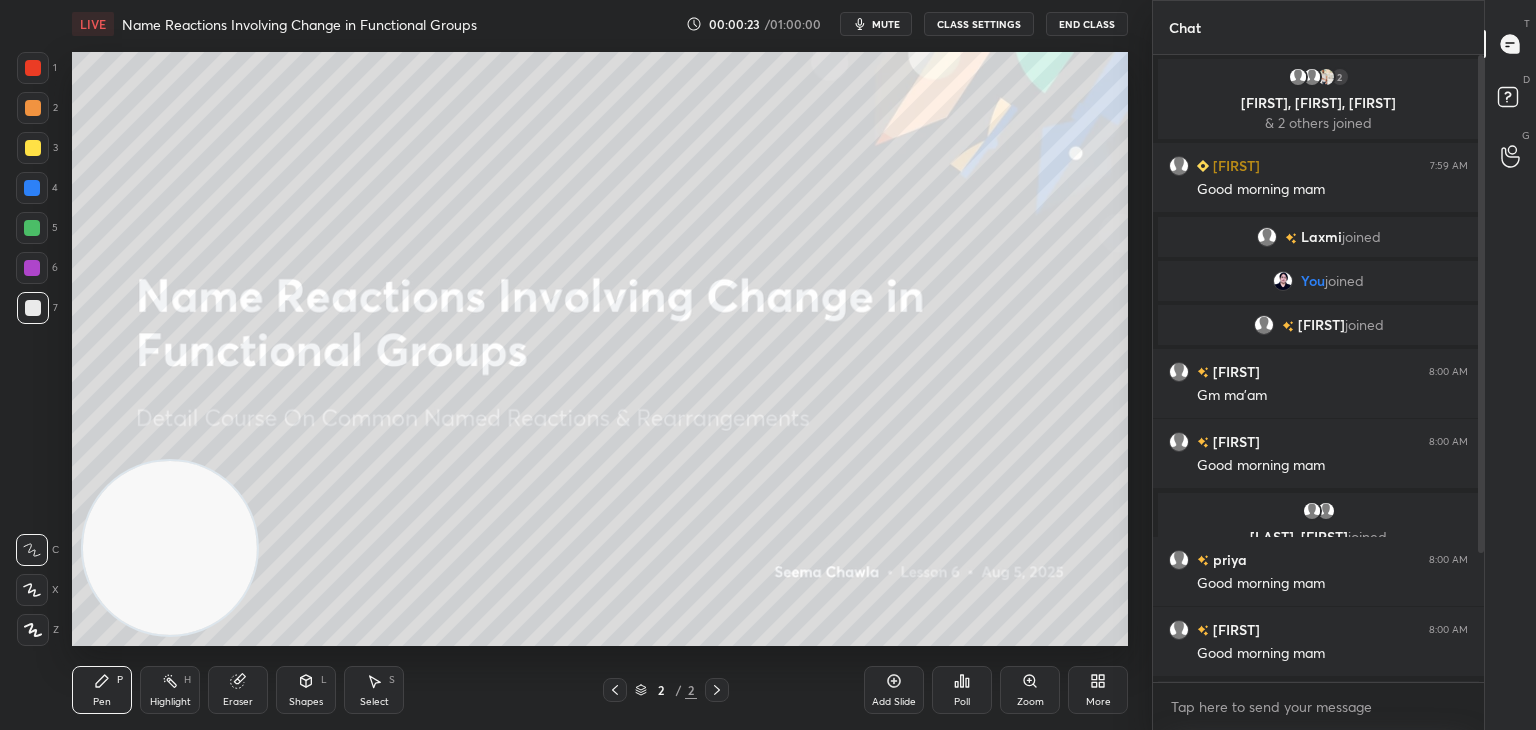 click on "More" at bounding box center [1098, 690] 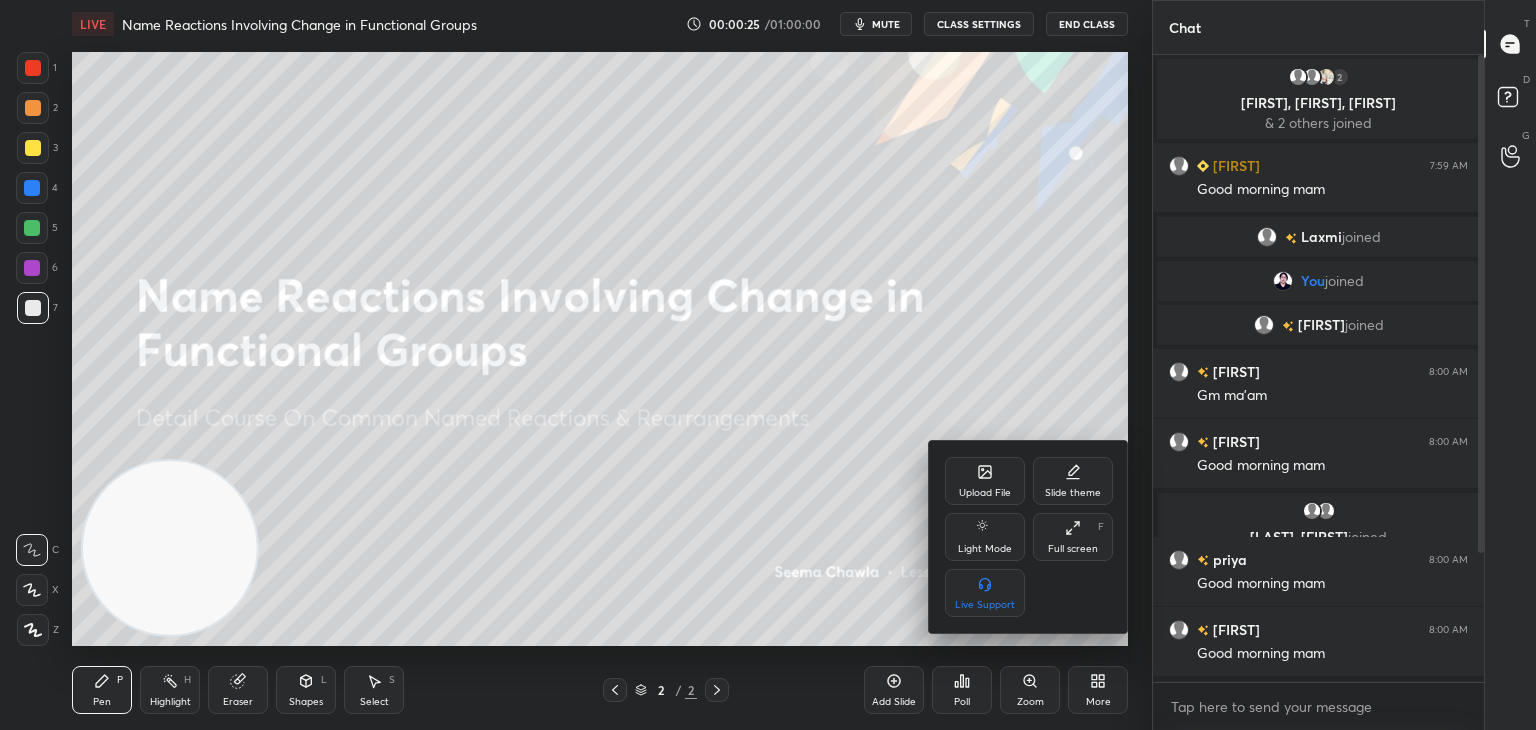 click 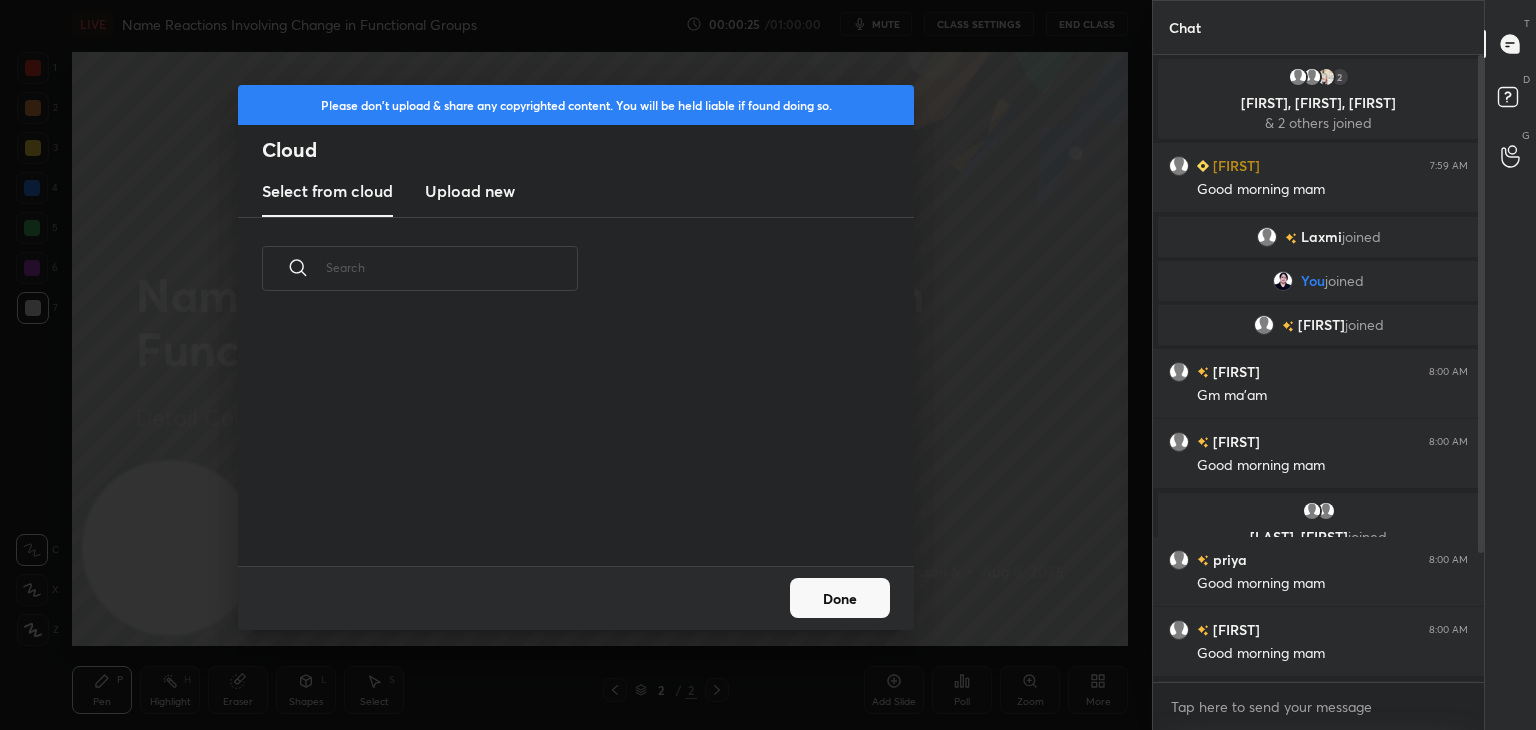 scroll, scrollTop: 5, scrollLeft: 10, axis: both 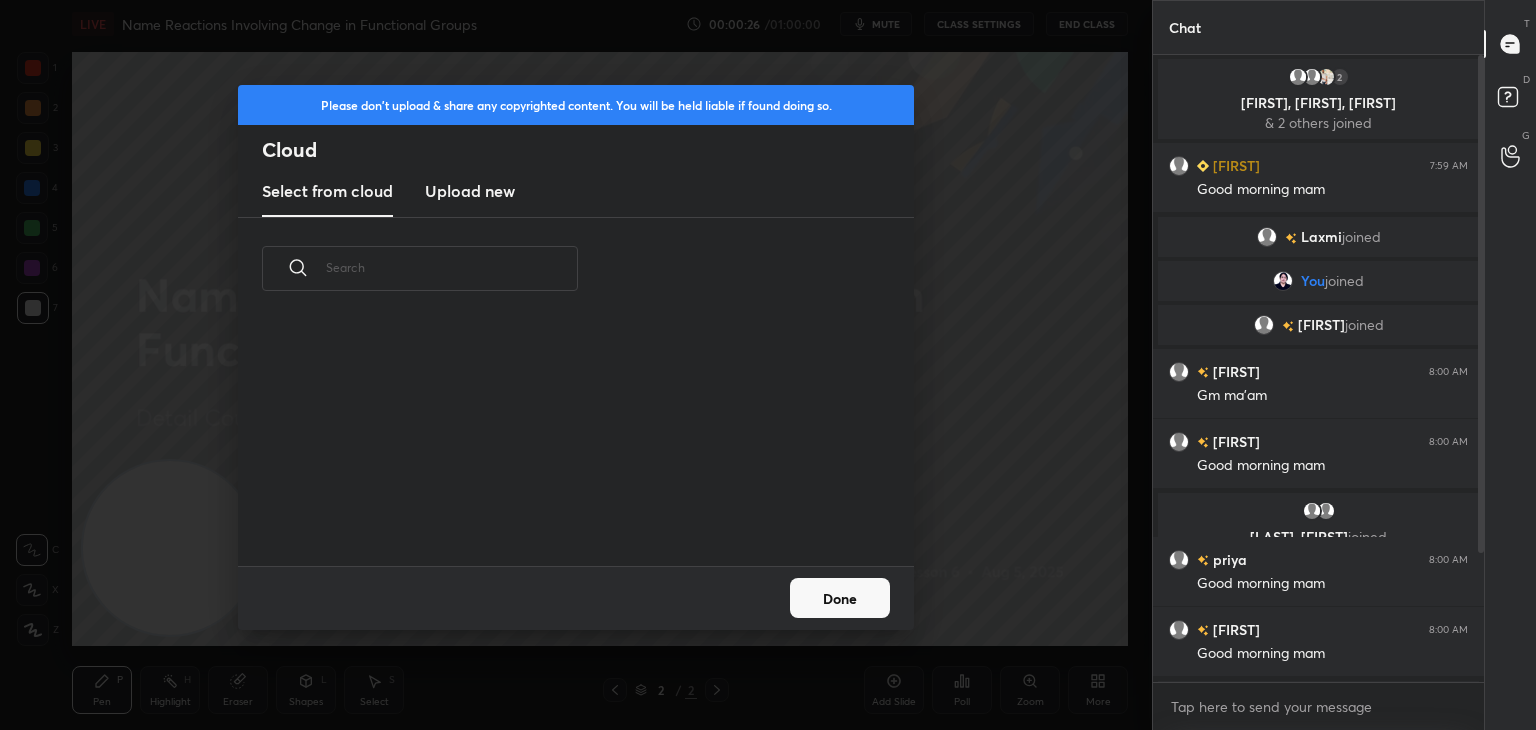 click on "Upload new" at bounding box center [470, 191] 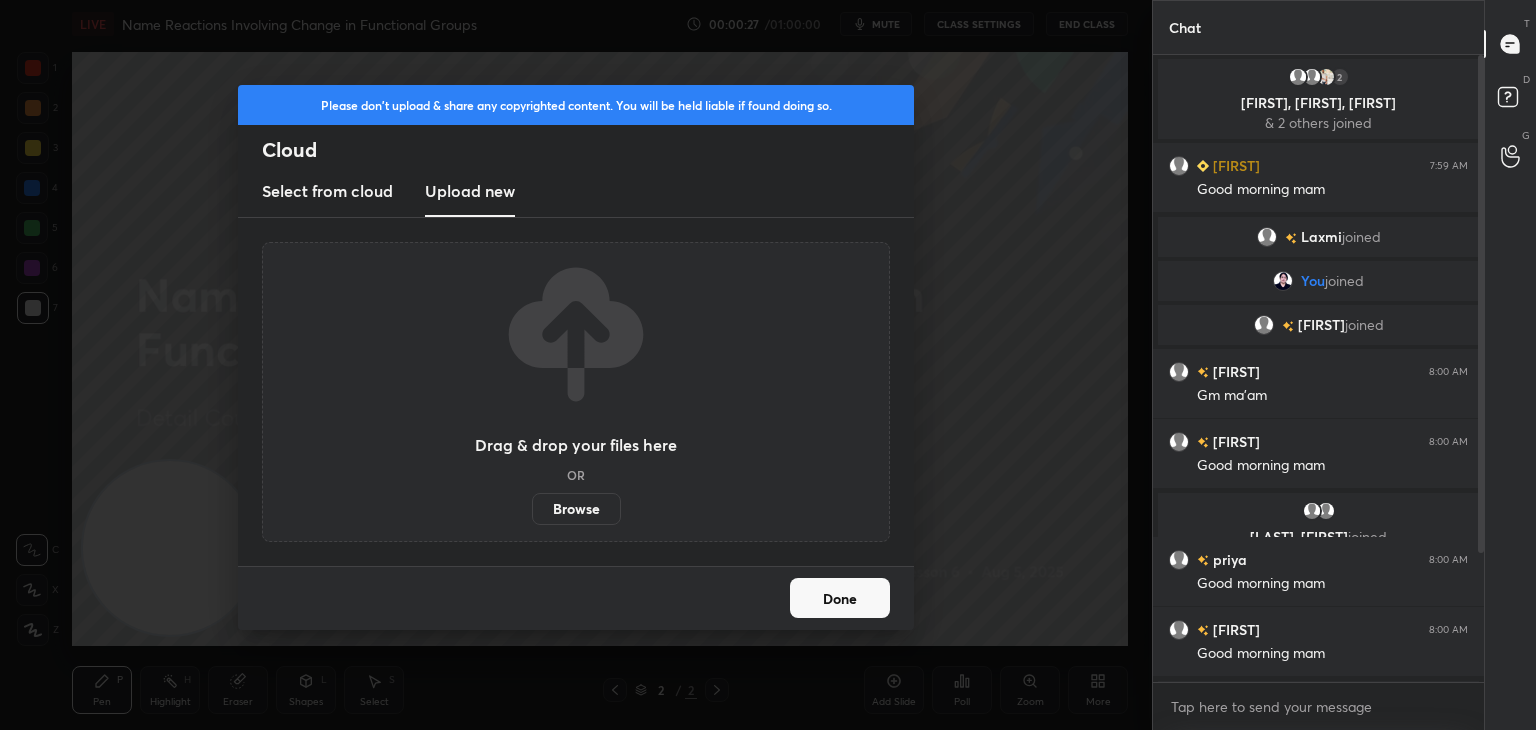 click on "Browse" at bounding box center (576, 509) 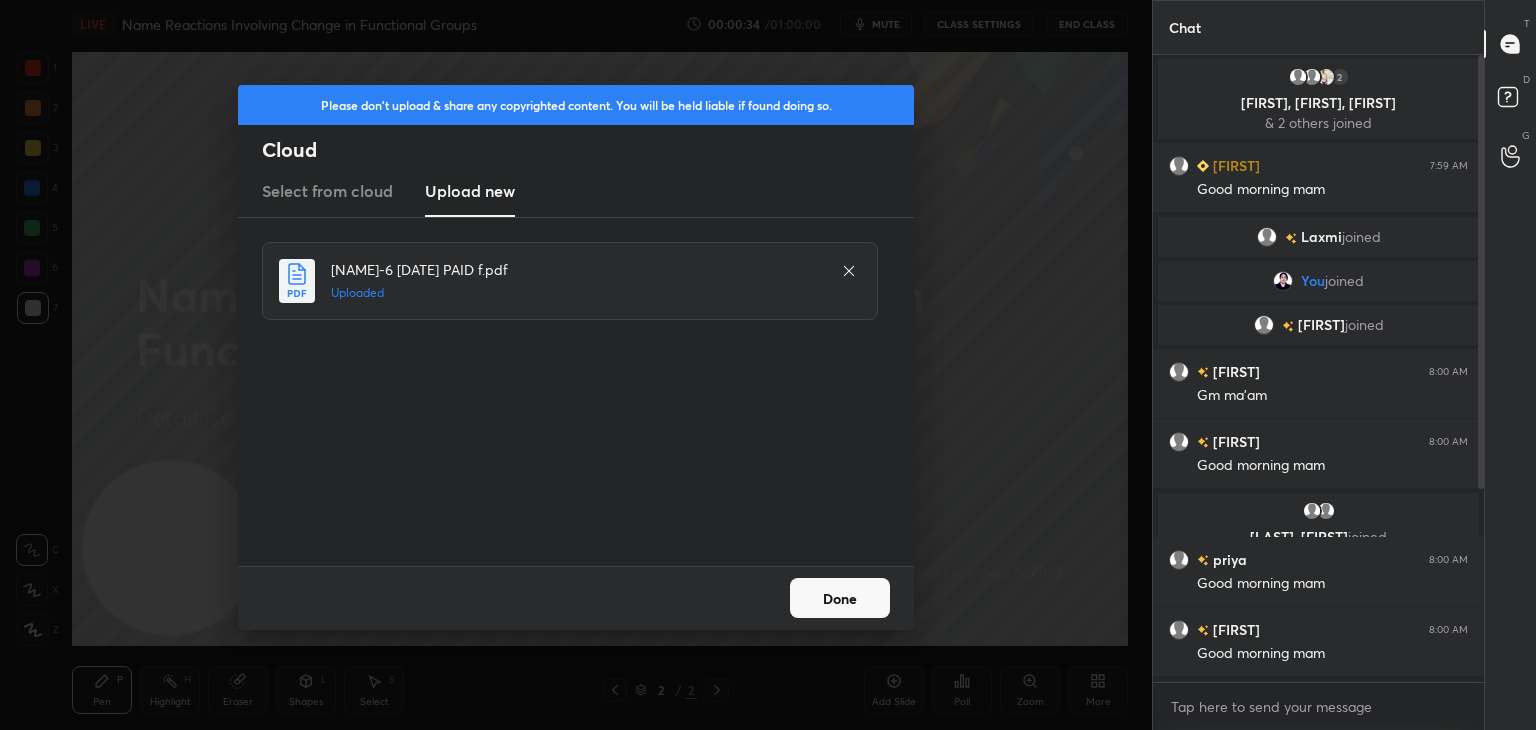 click on "Done" at bounding box center [840, 598] 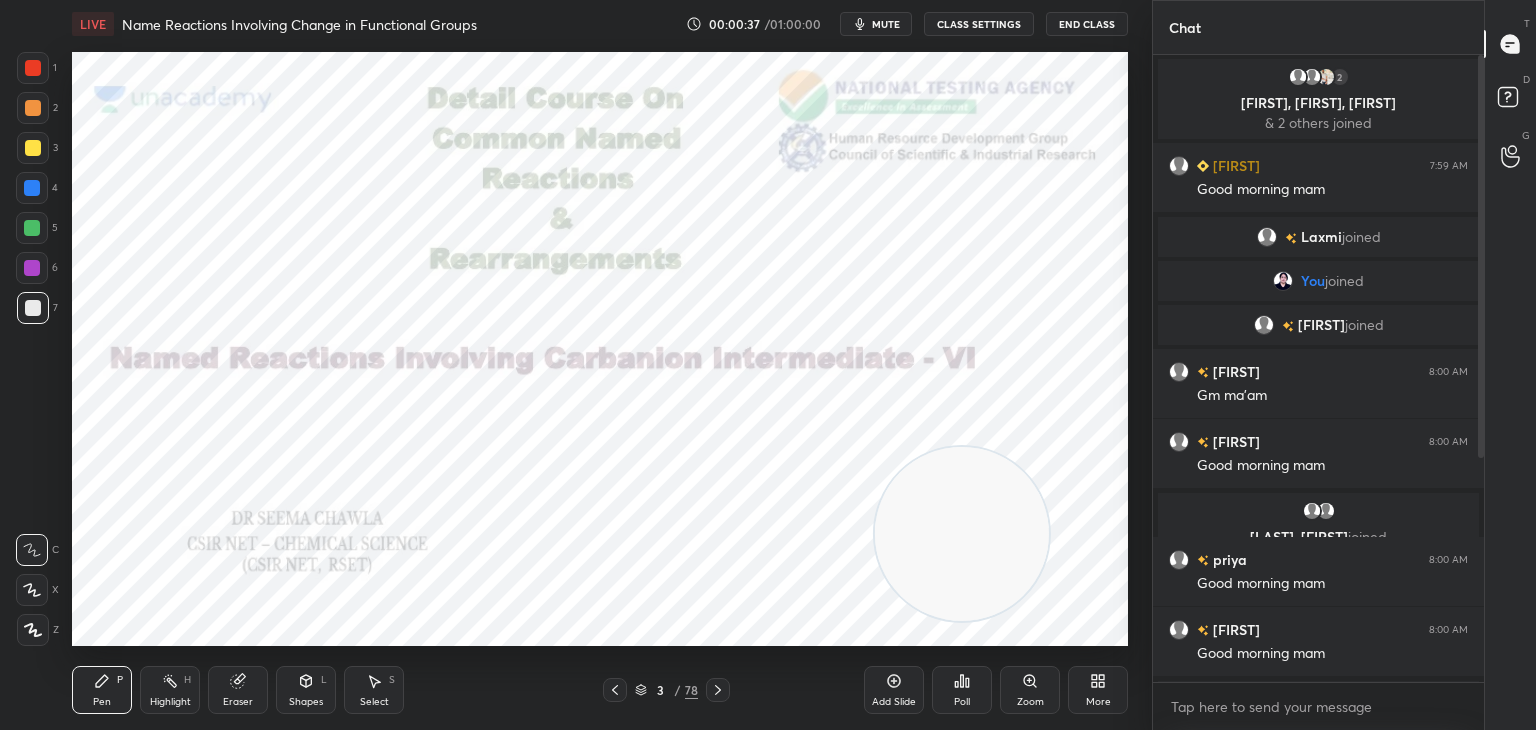drag, startPoint x: 159, startPoint y: 583, endPoint x: 912, endPoint y: 561, distance: 753.3213 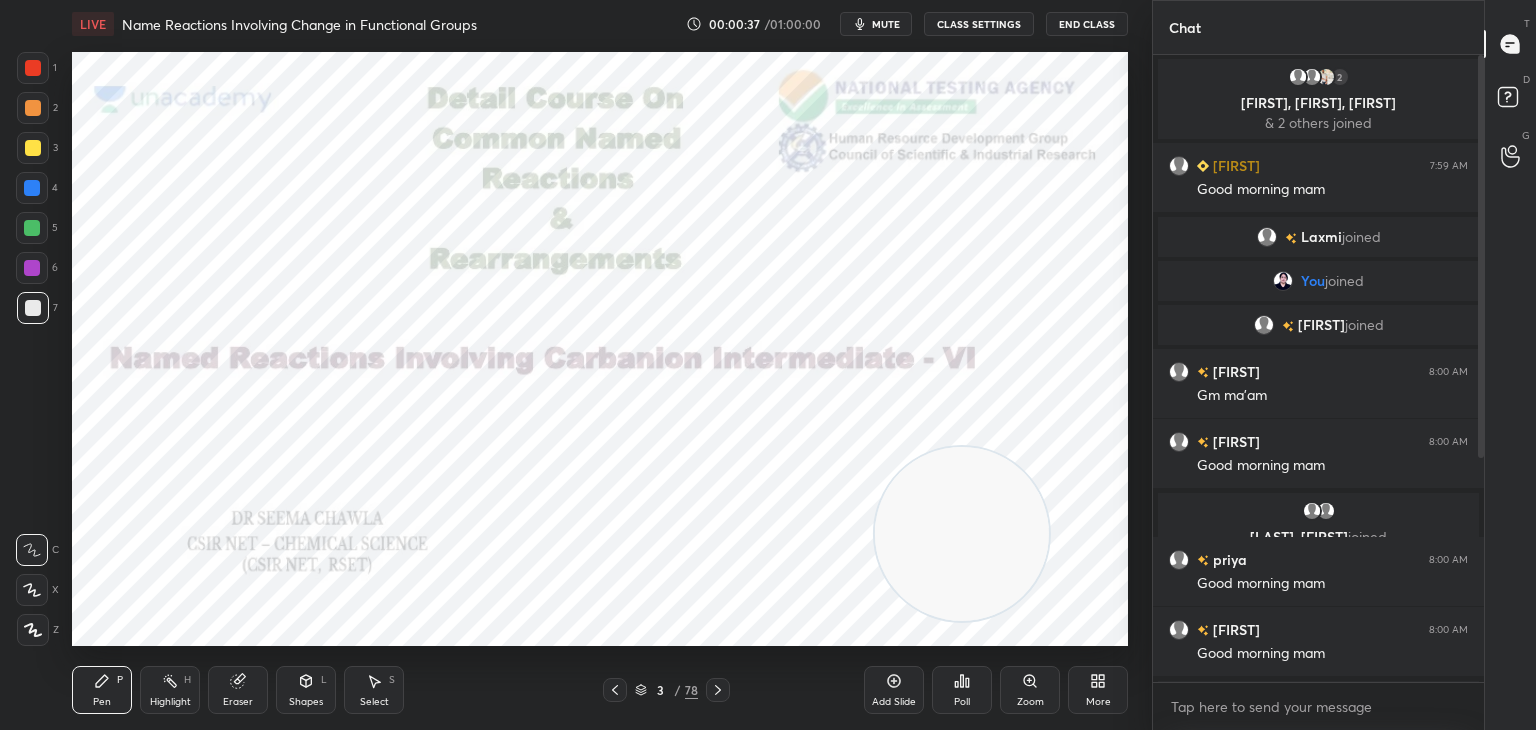 click at bounding box center [962, 534] 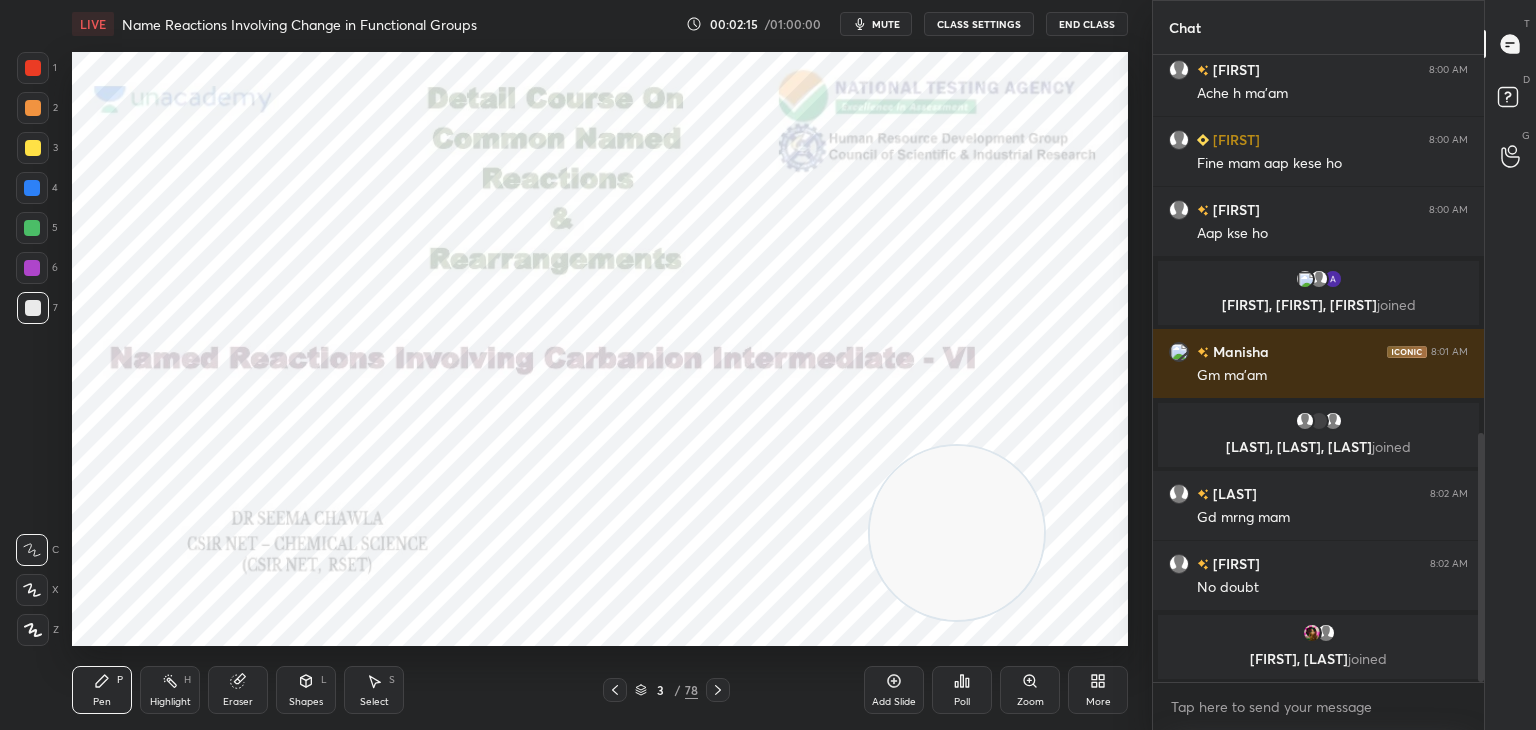 scroll, scrollTop: 1028, scrollLeft: 0, axis: vertical 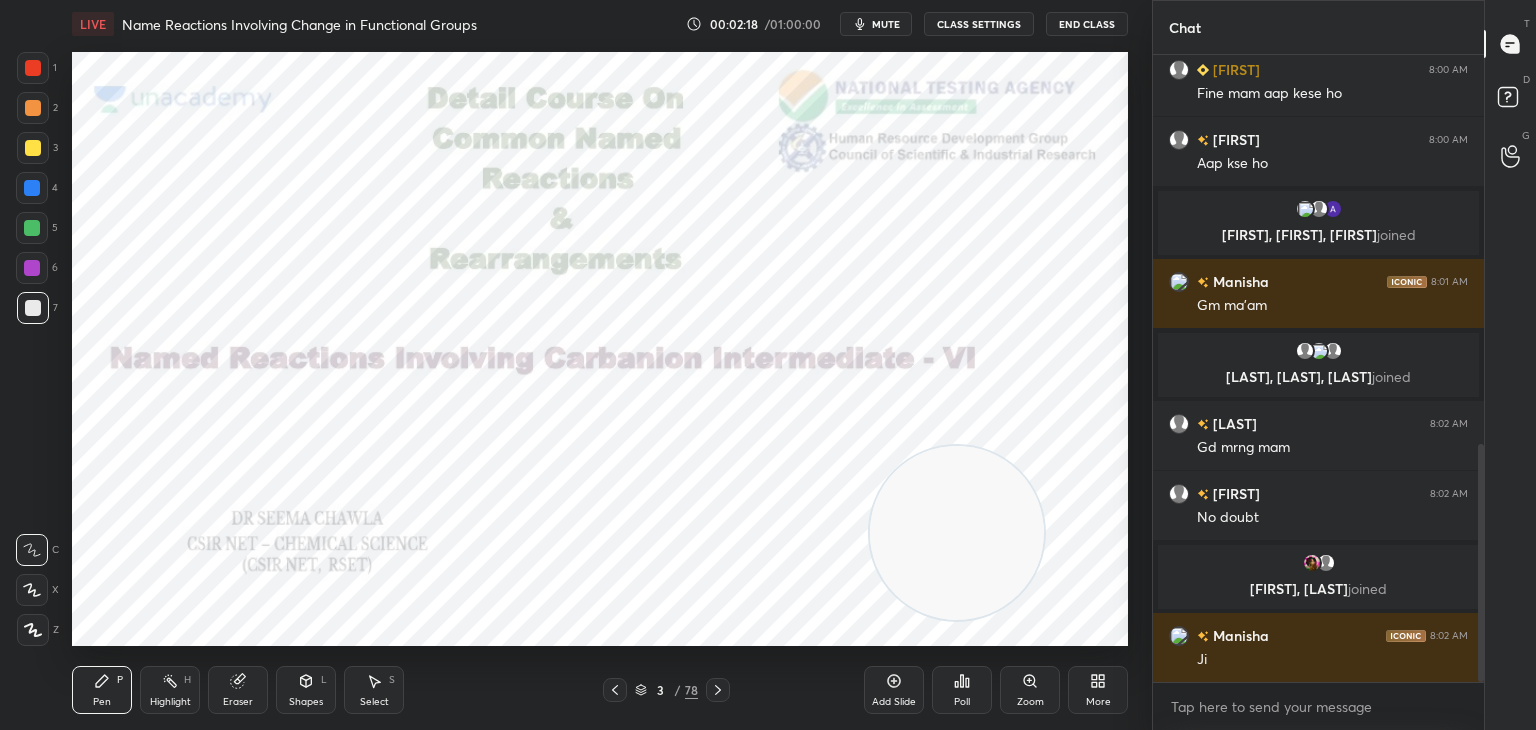 click 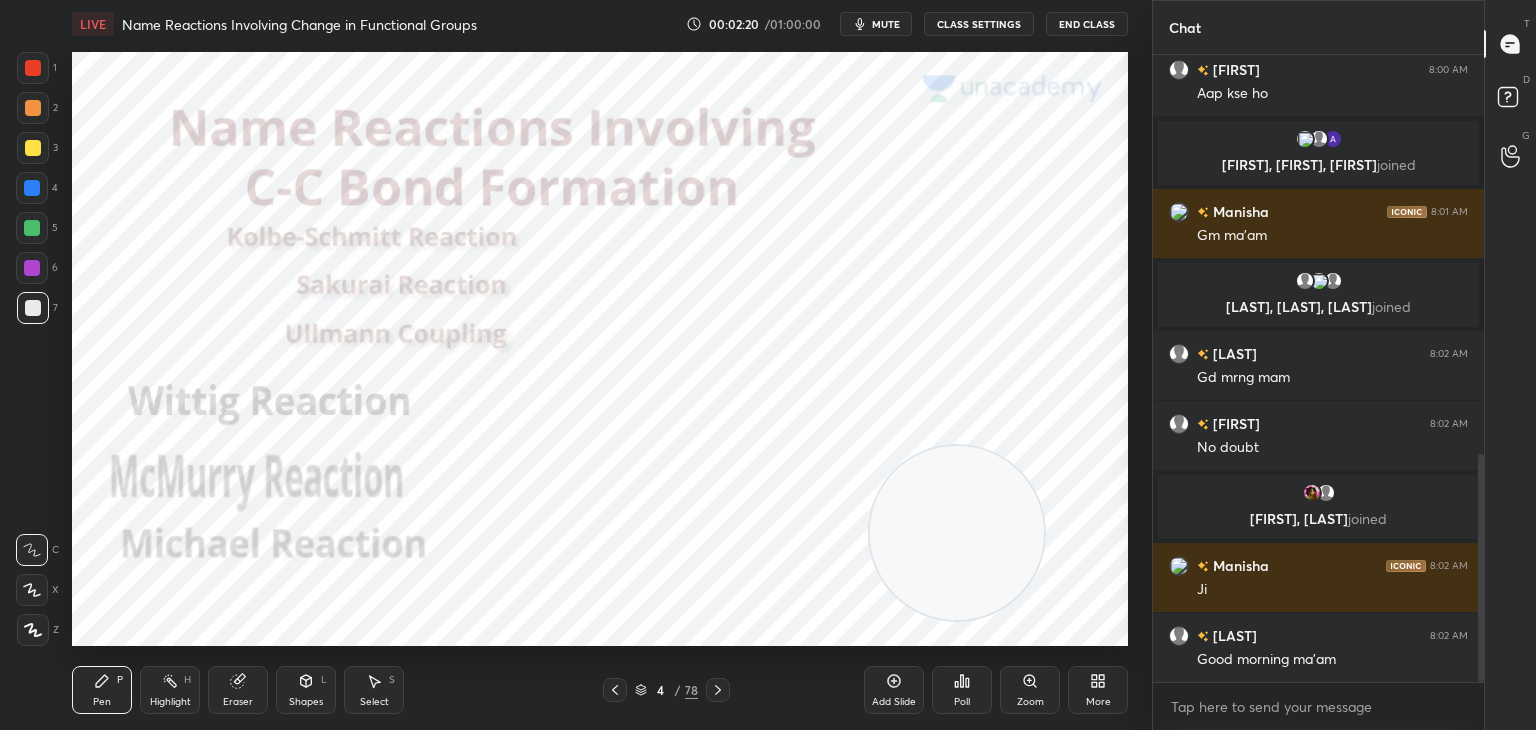 scroll, scrollTop: 1168, scrollLeft: 0, axis: vertical 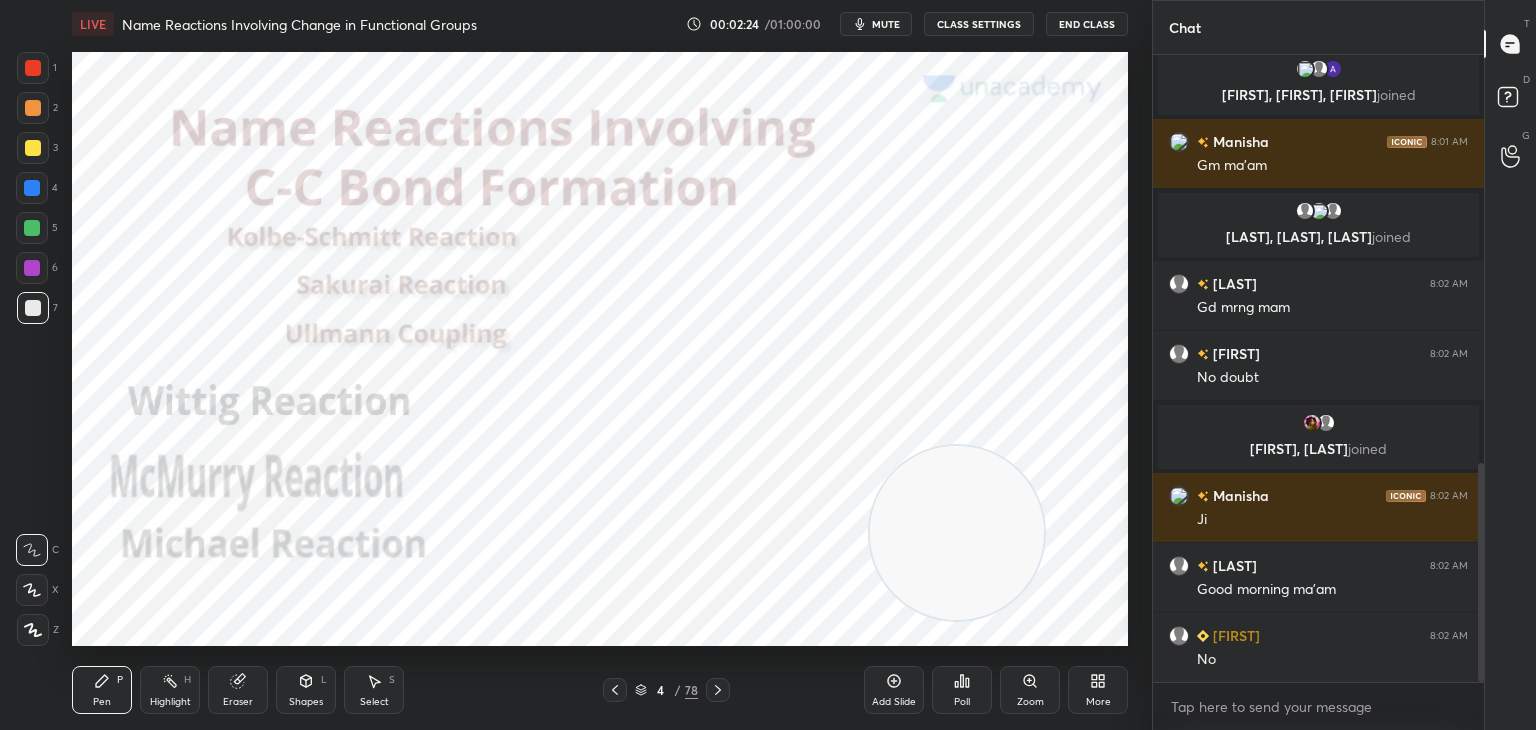 click at bounding box center [33, 68] 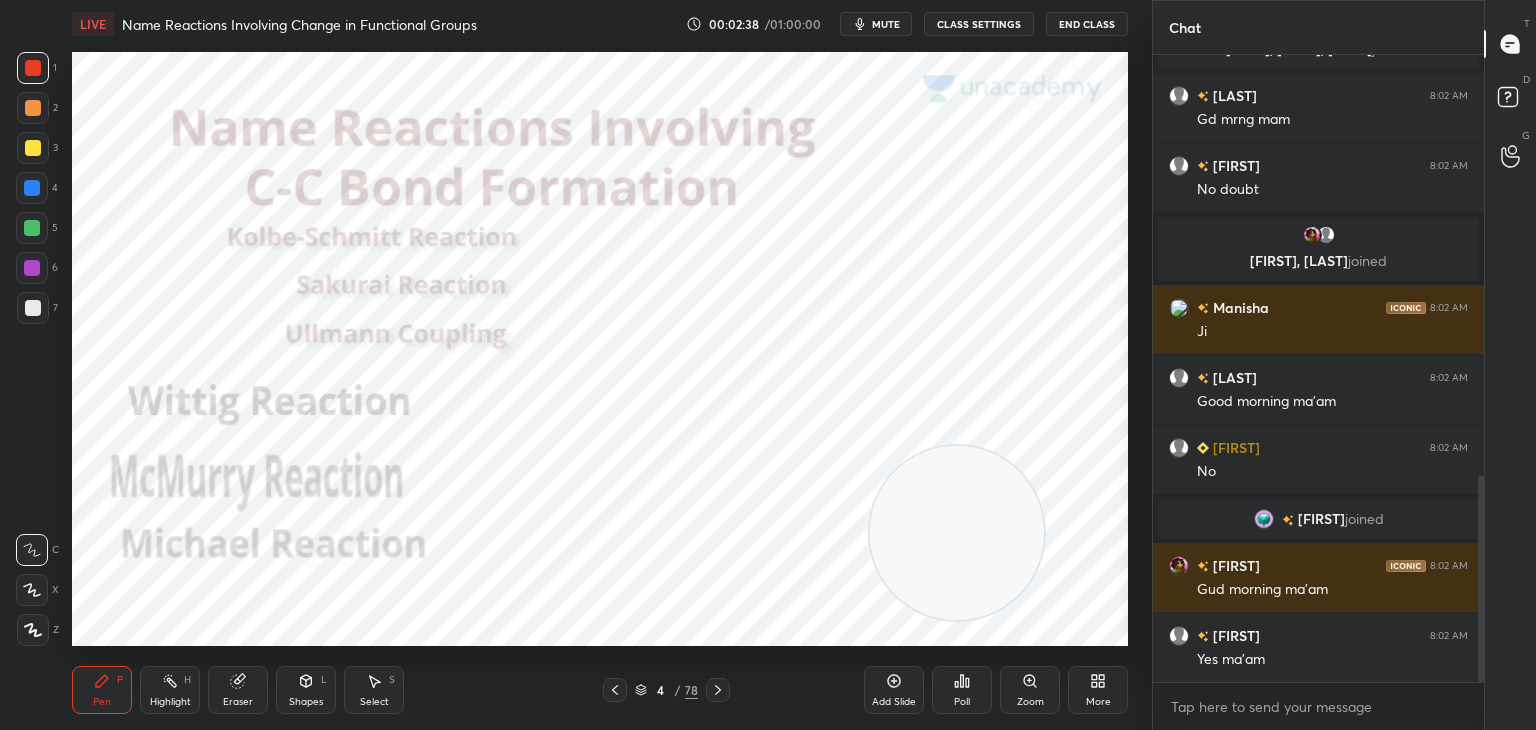 scroll, scrollTop: 1328, scrollLeft: 0, axis: vertical 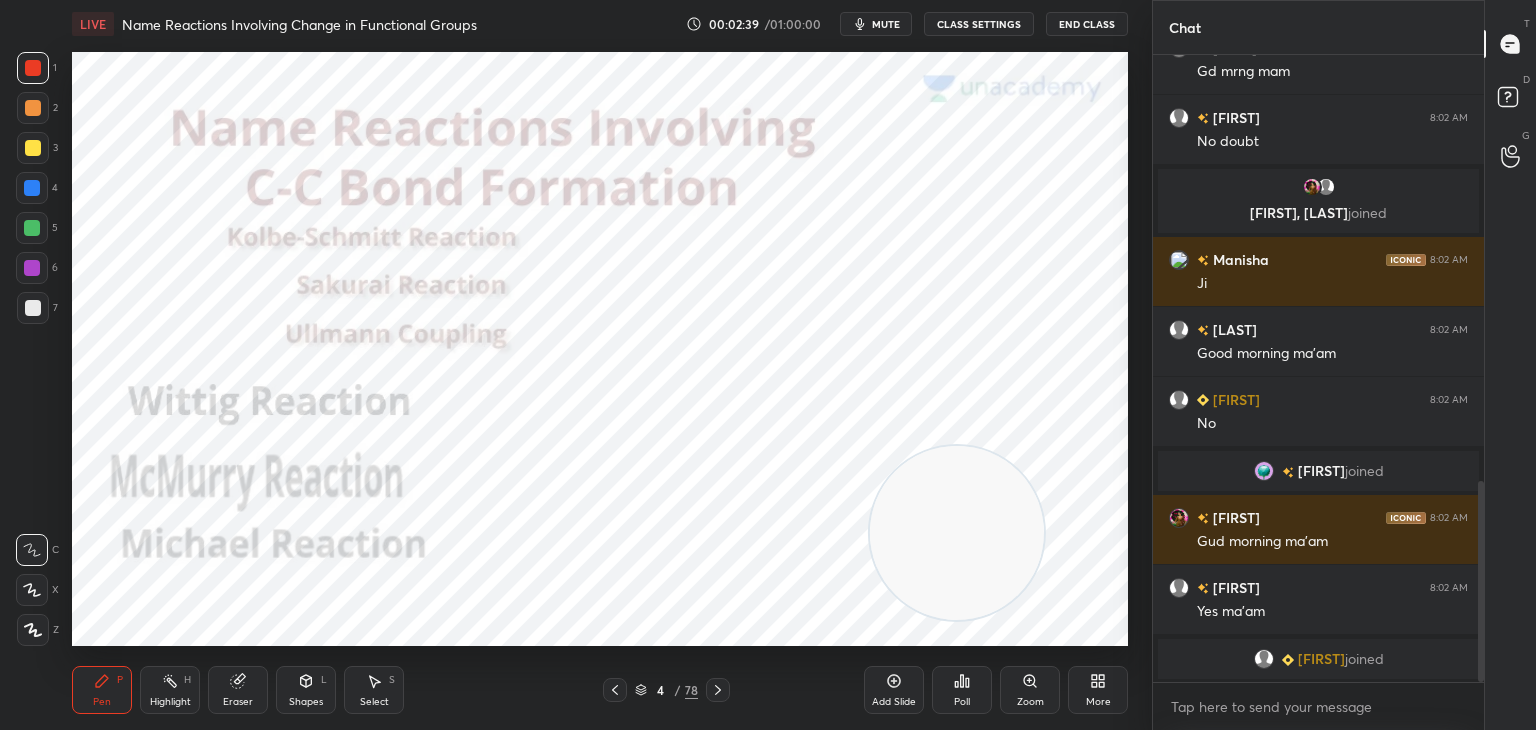click 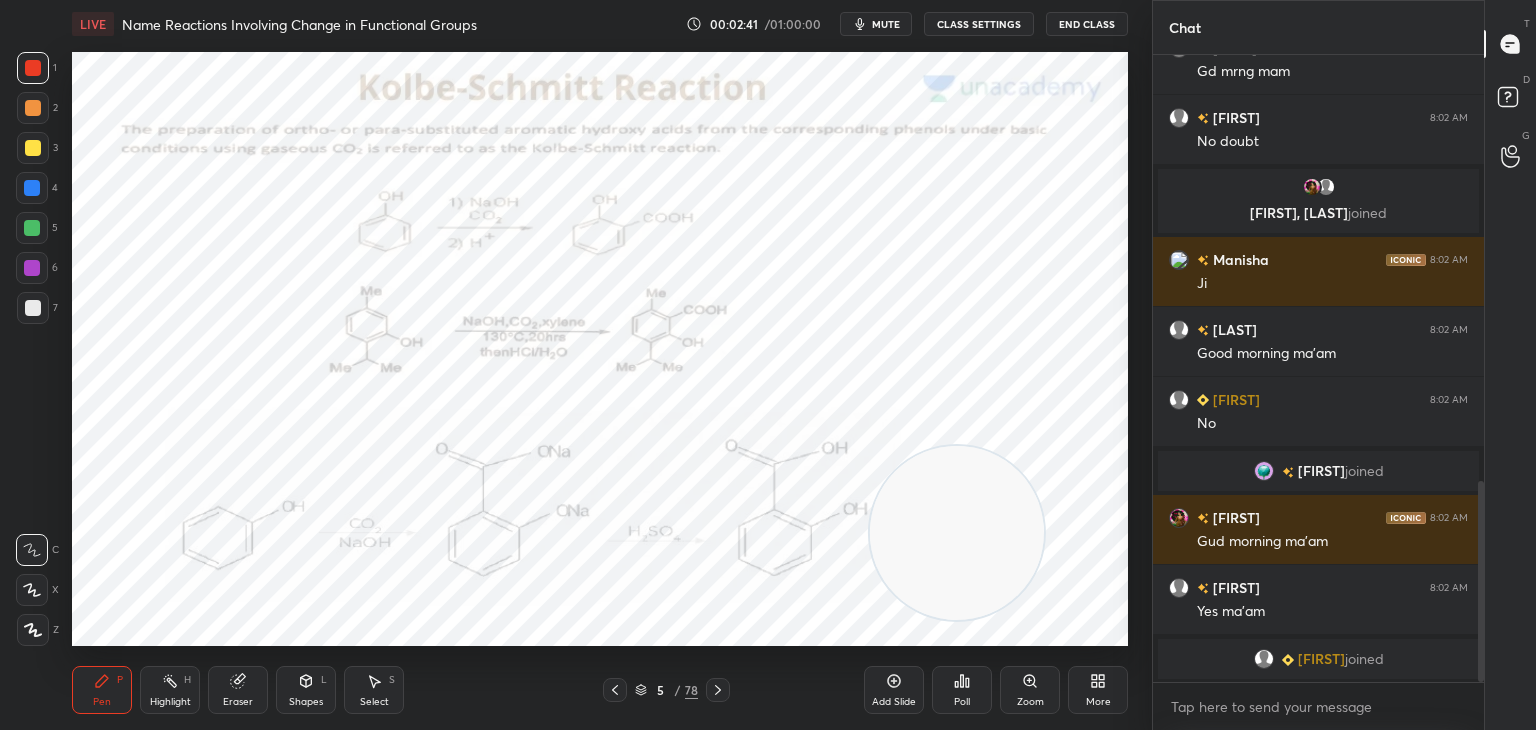 click 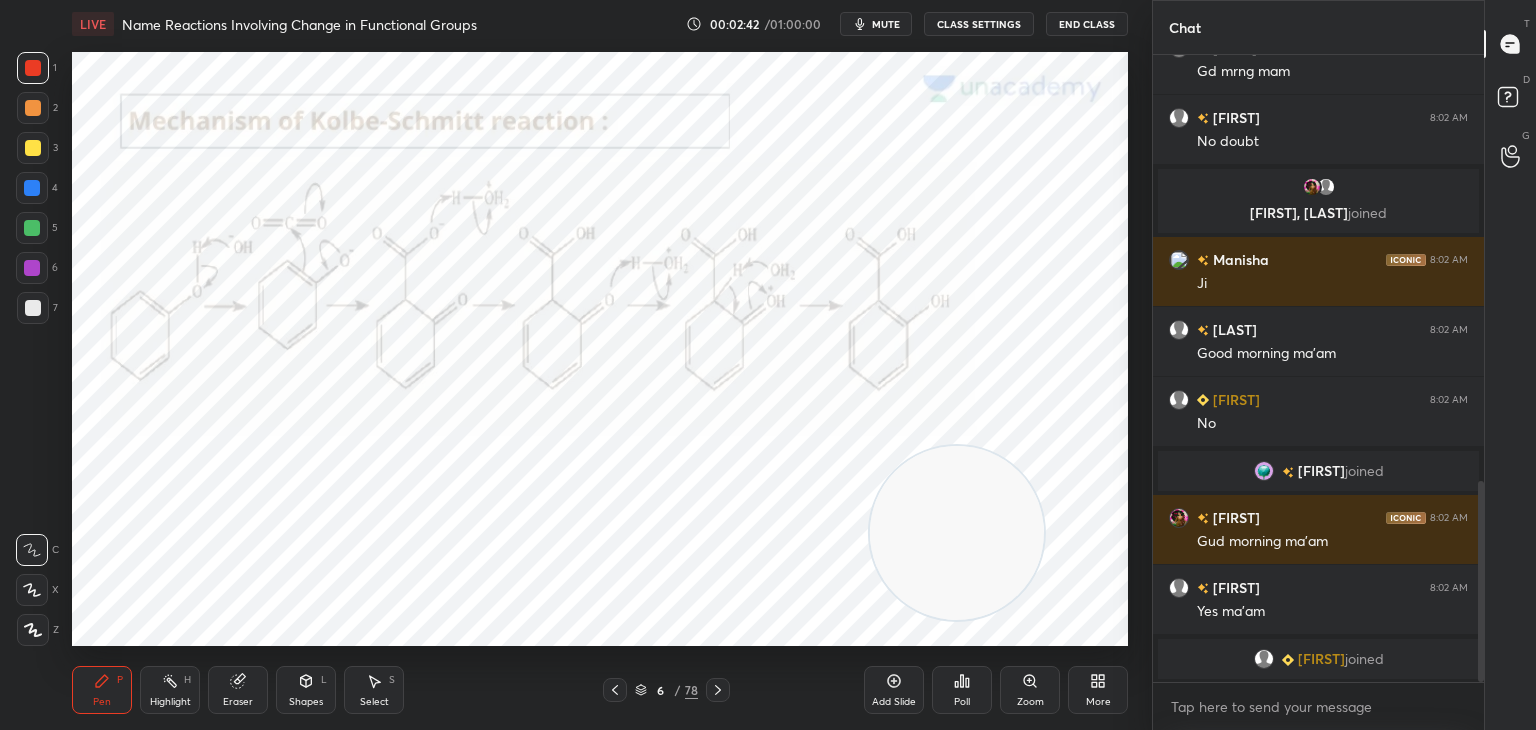 click 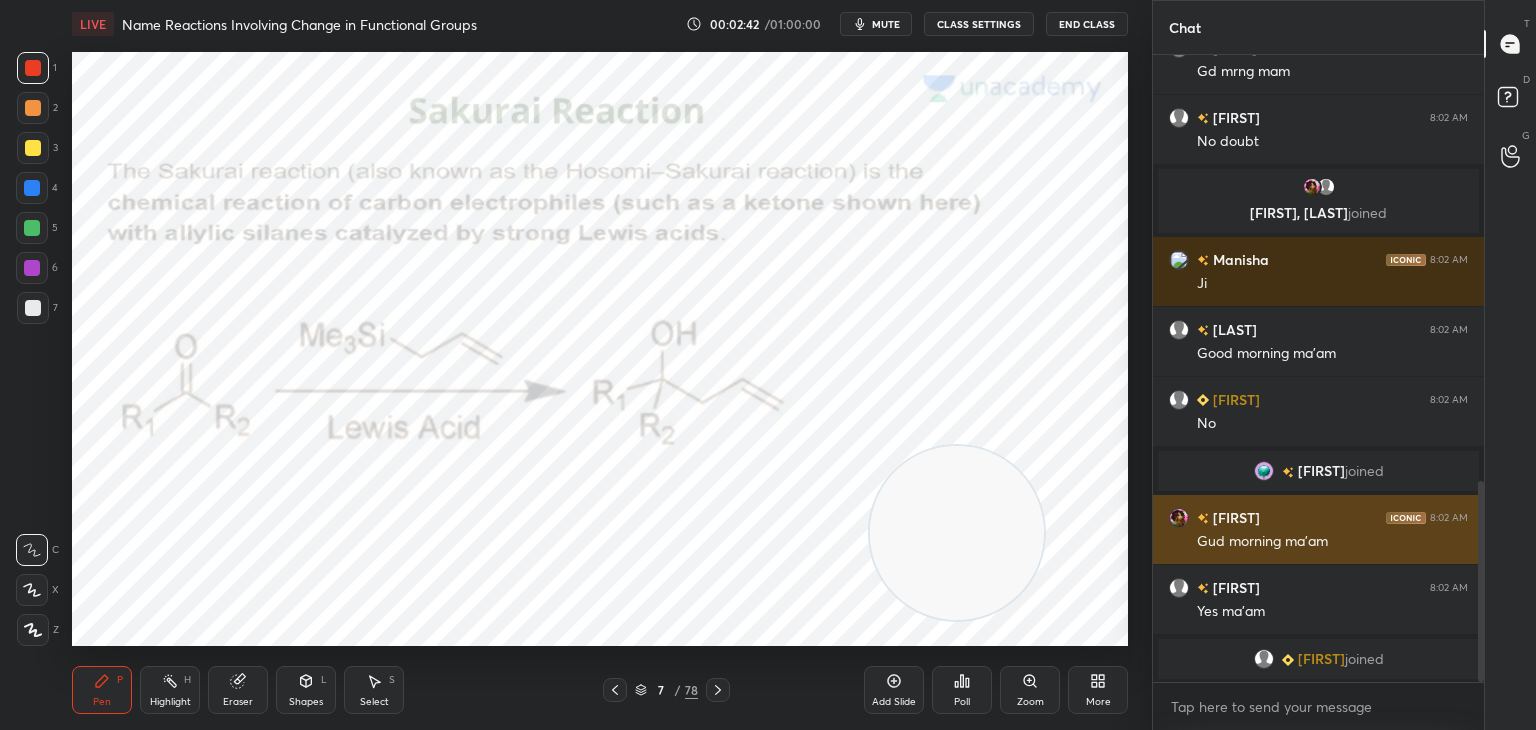 click 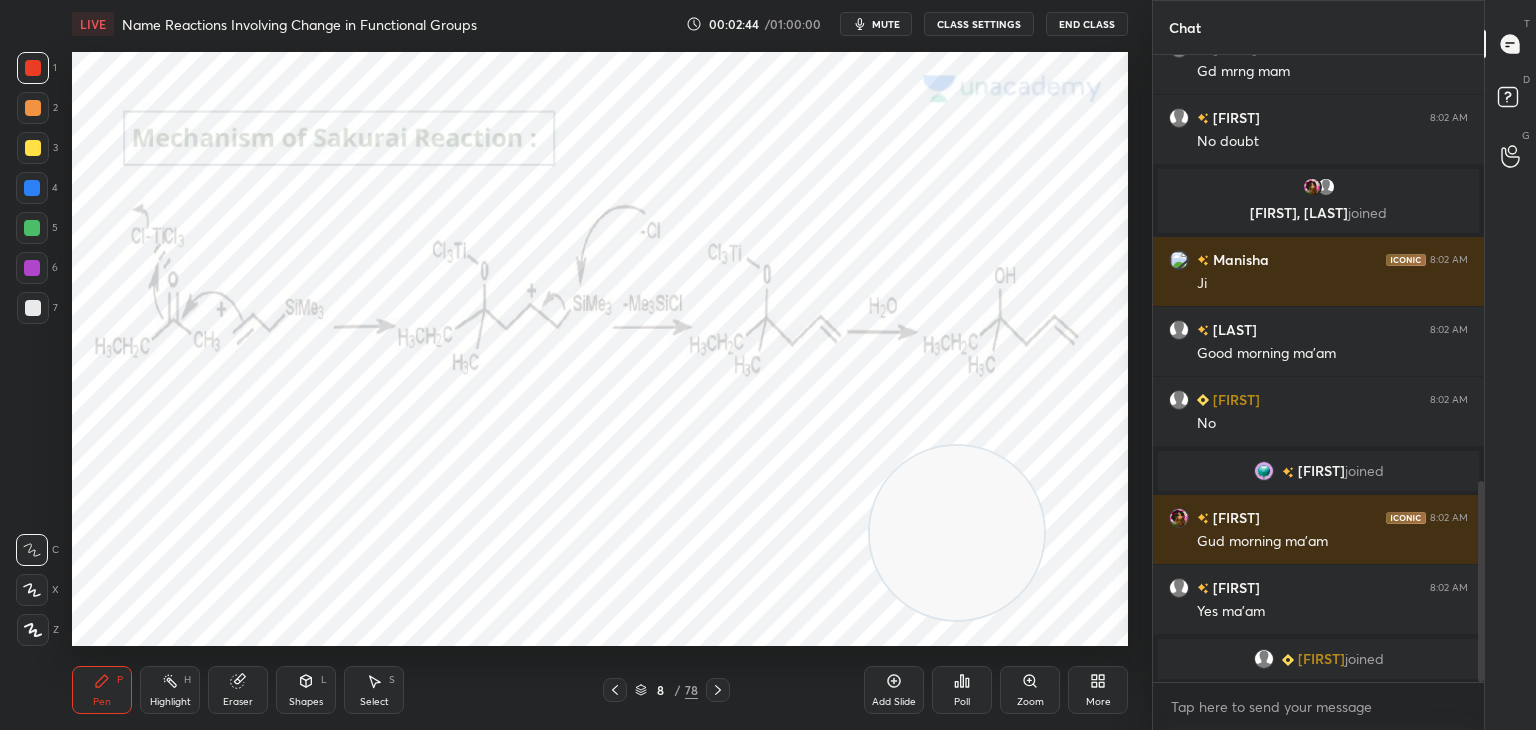 click 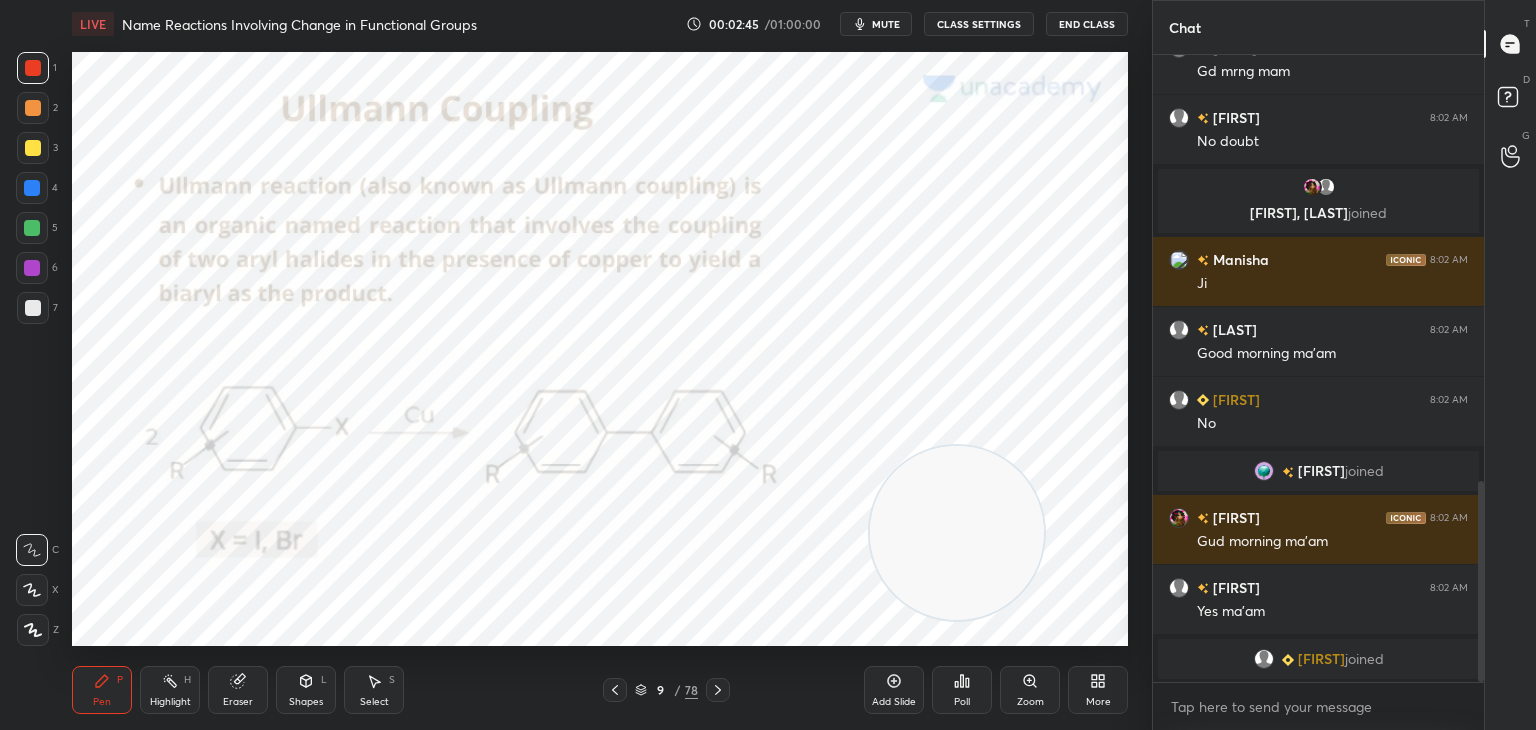 click 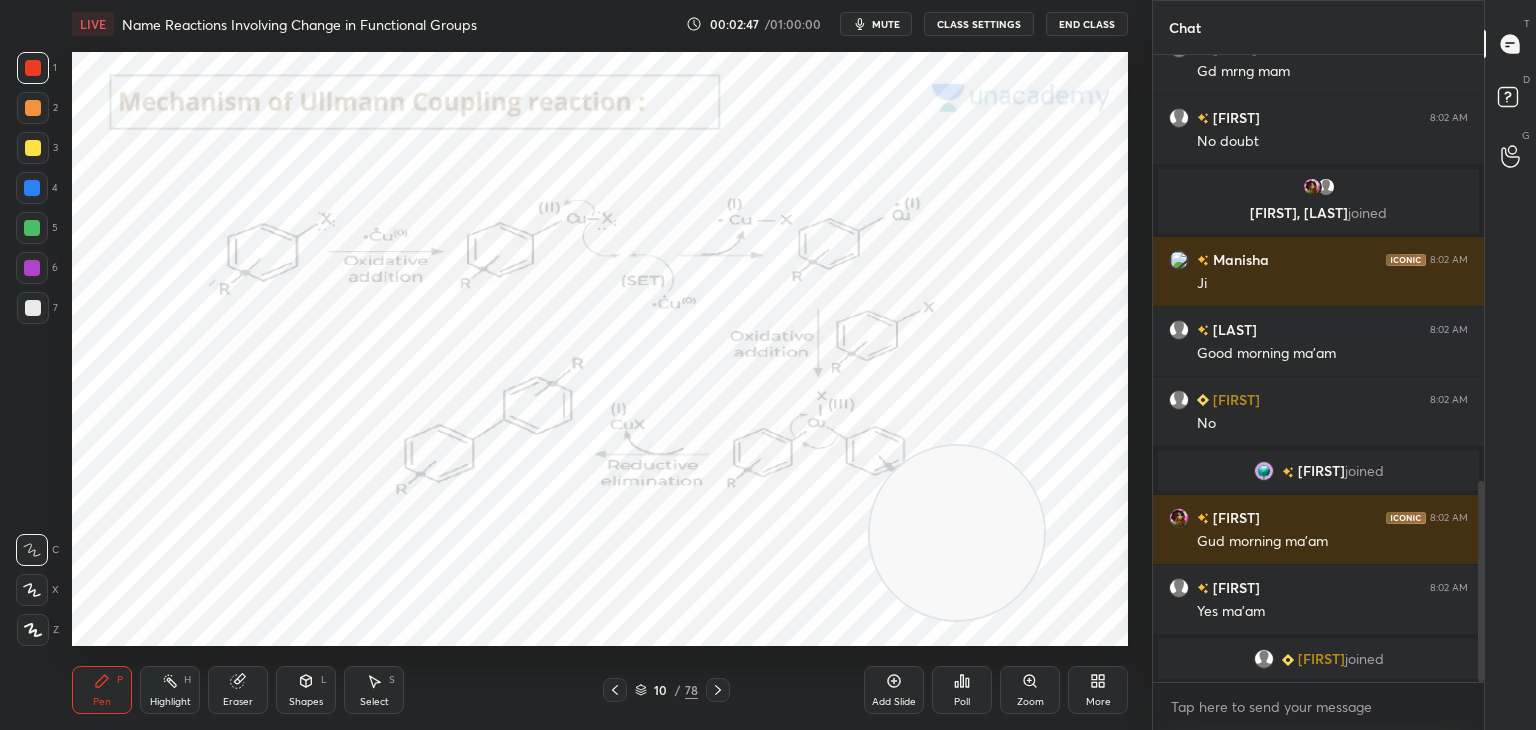 click 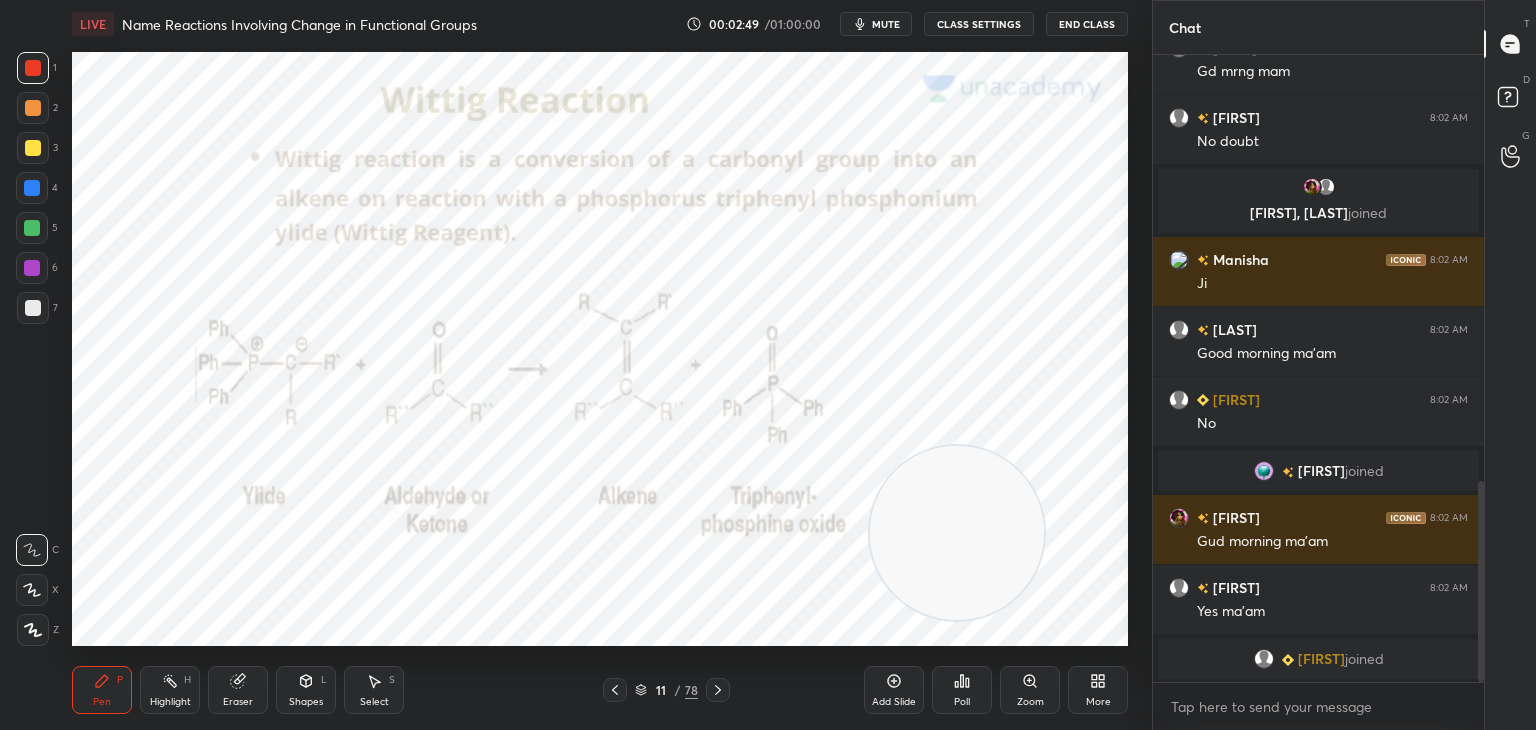 click 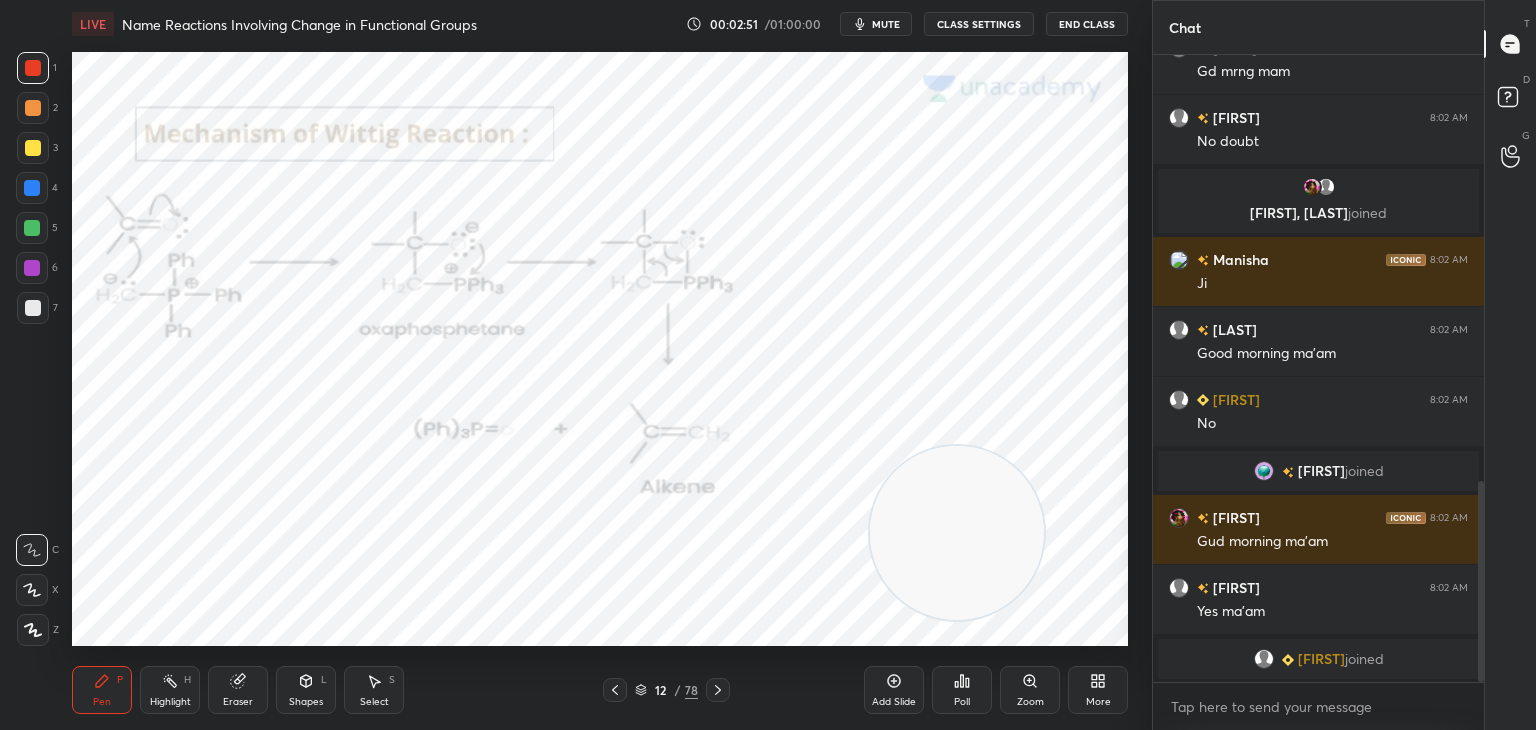 click 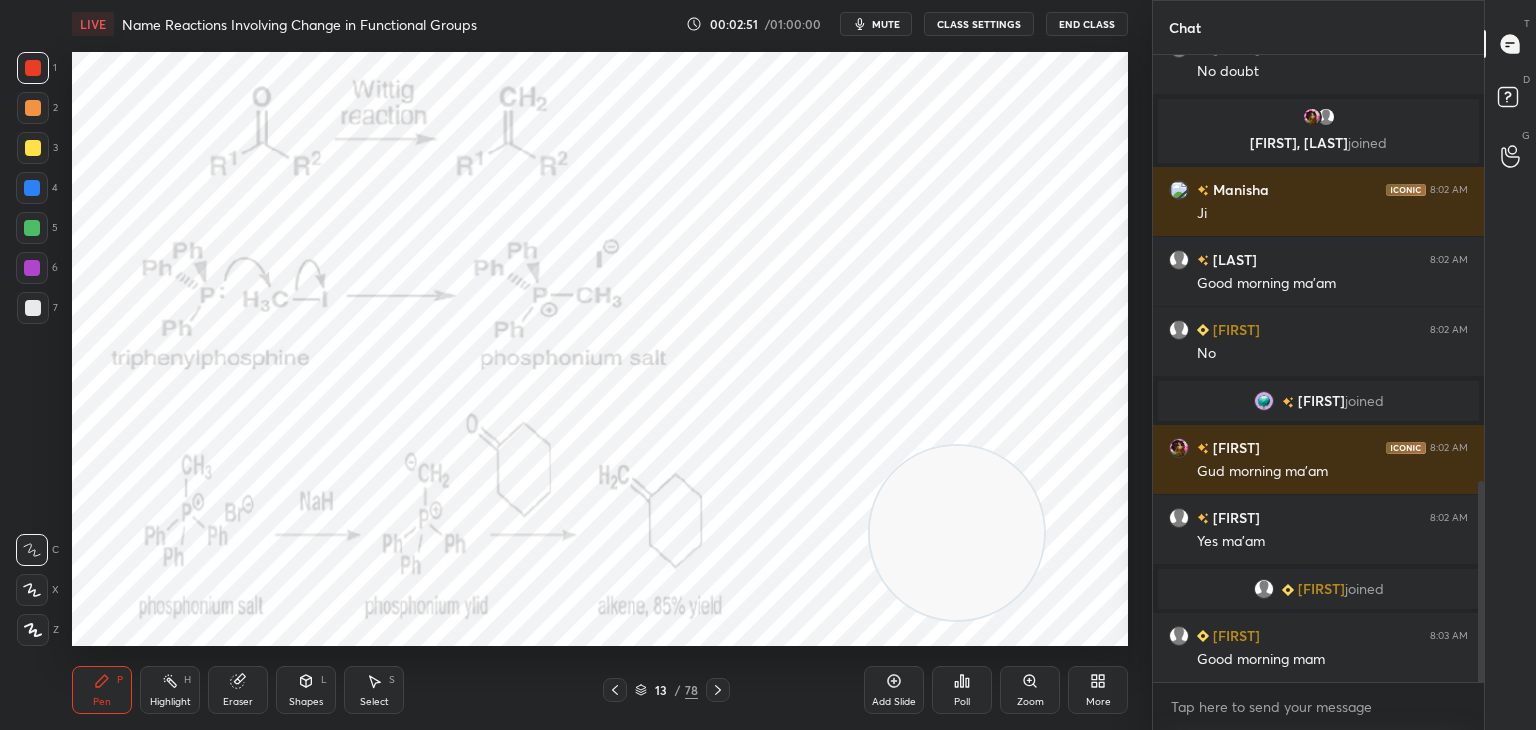 scroll, scrollTop: 1380, scrollLeft: 0, axis: vertical 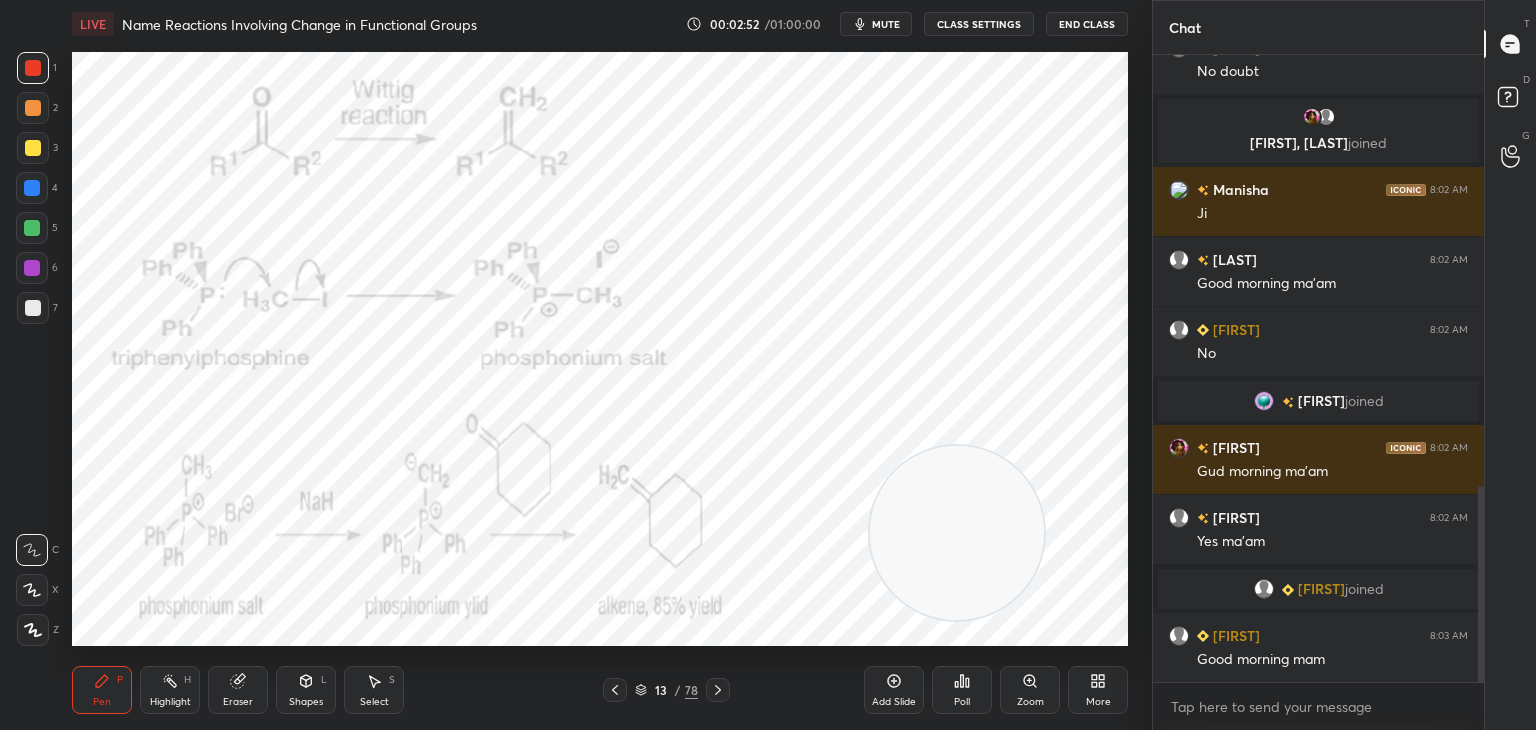 click 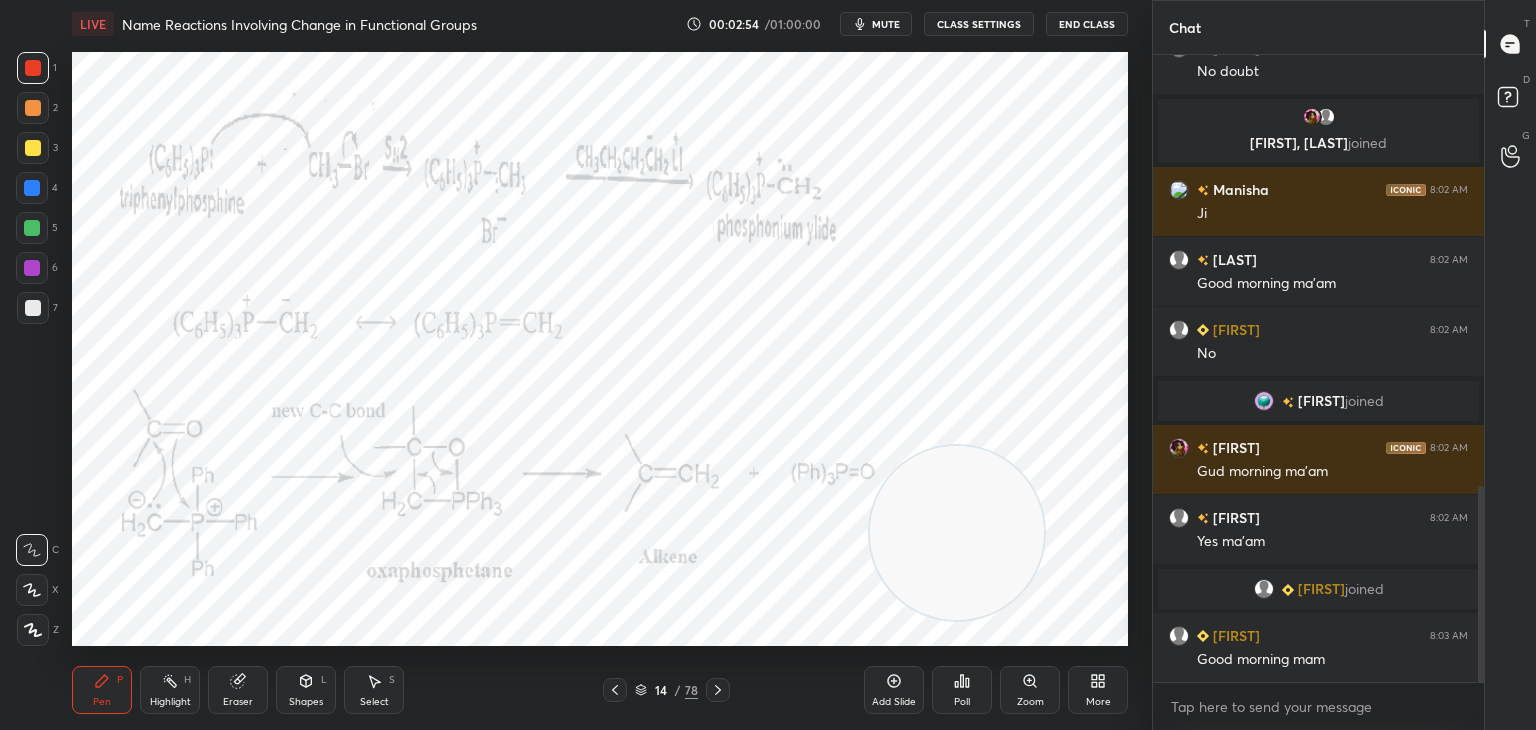 click 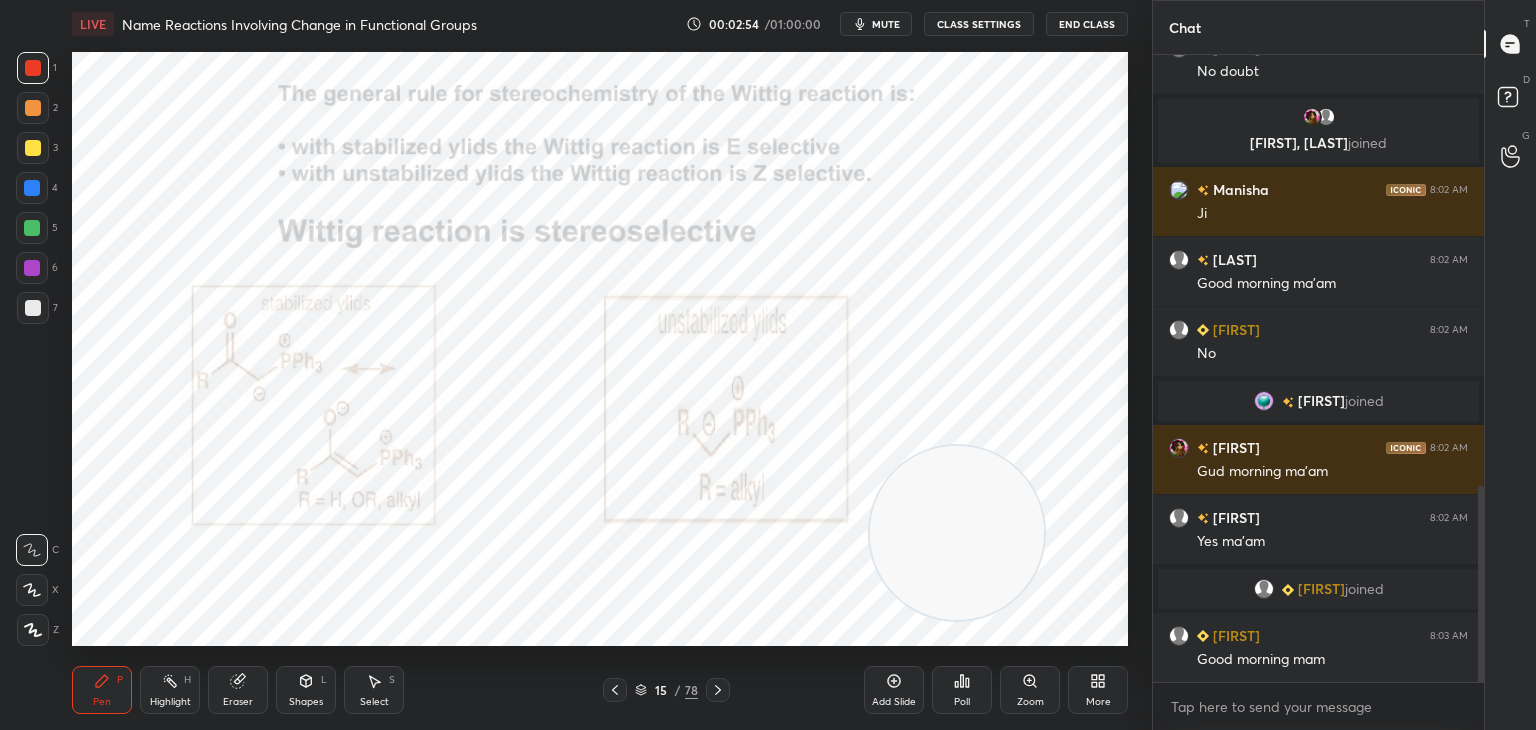 click 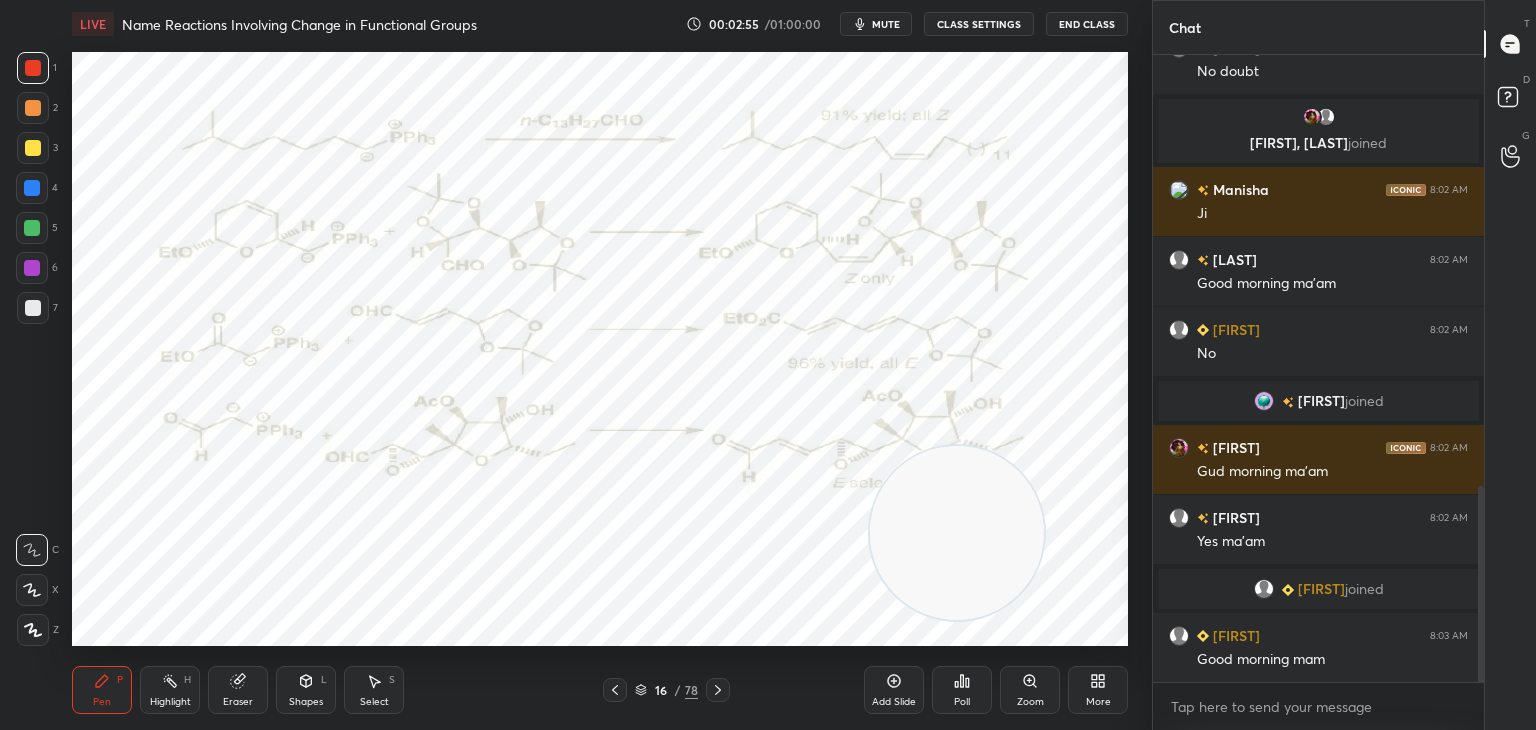 click 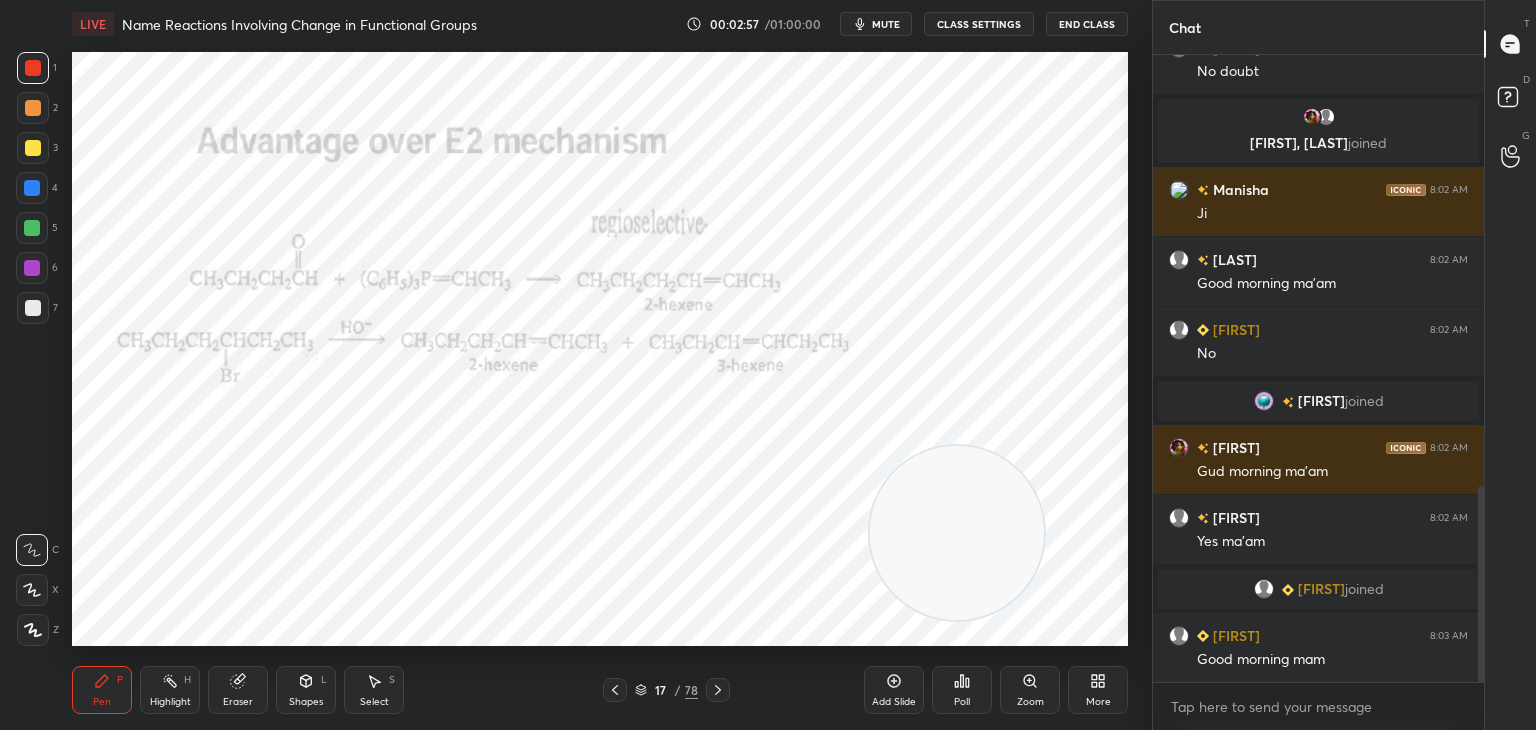 click 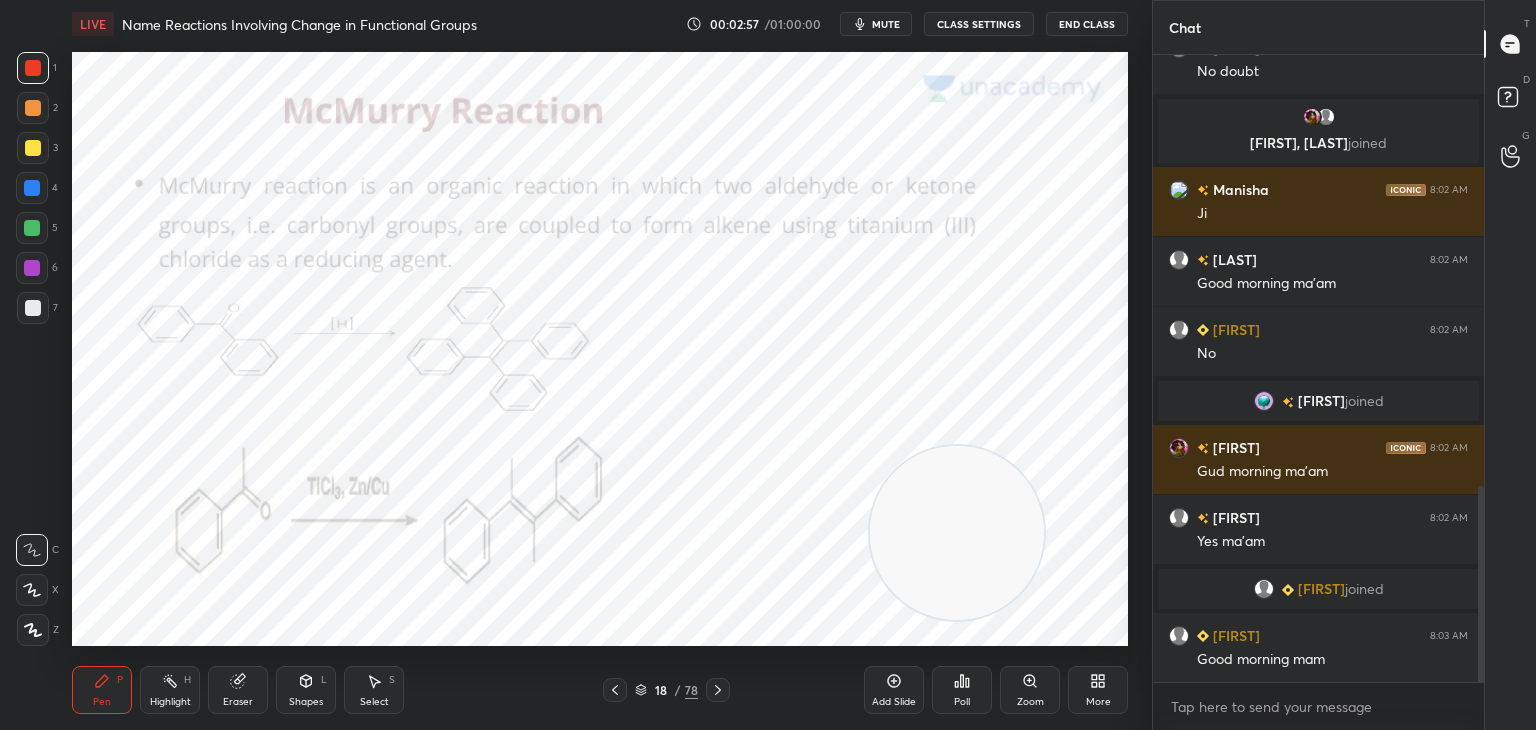 click 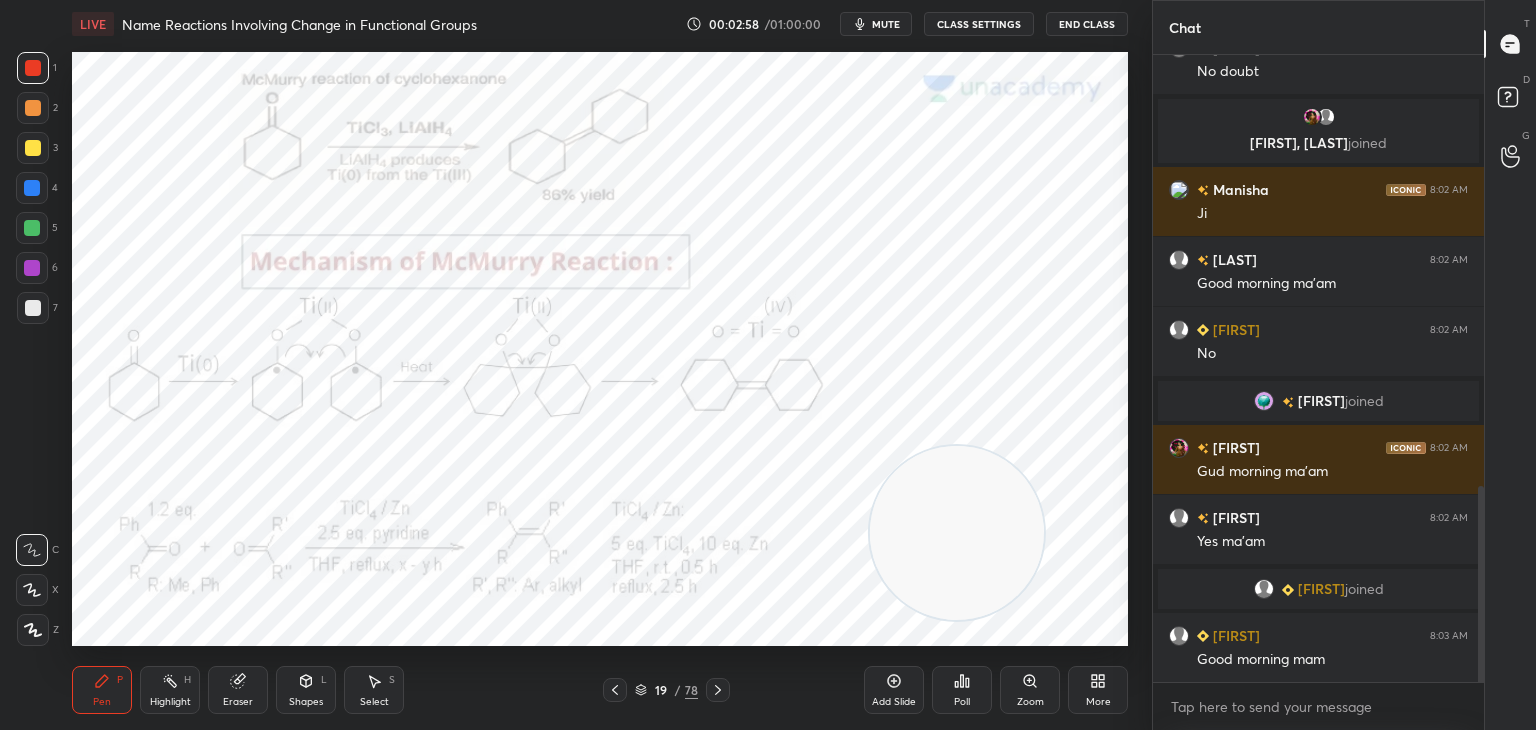 click 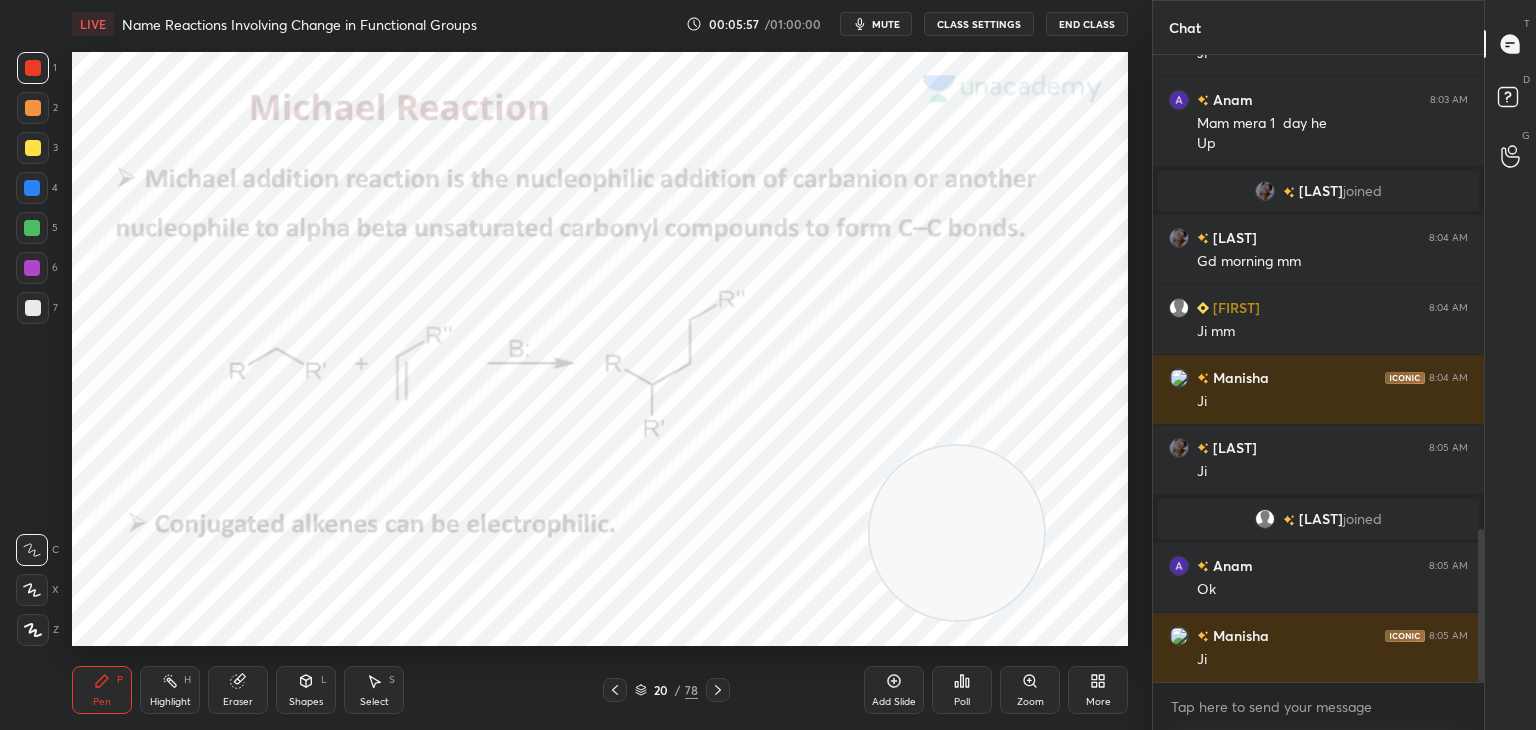 scroll, scrollTop: 1938, scrollLeft: 0, axis: vertical 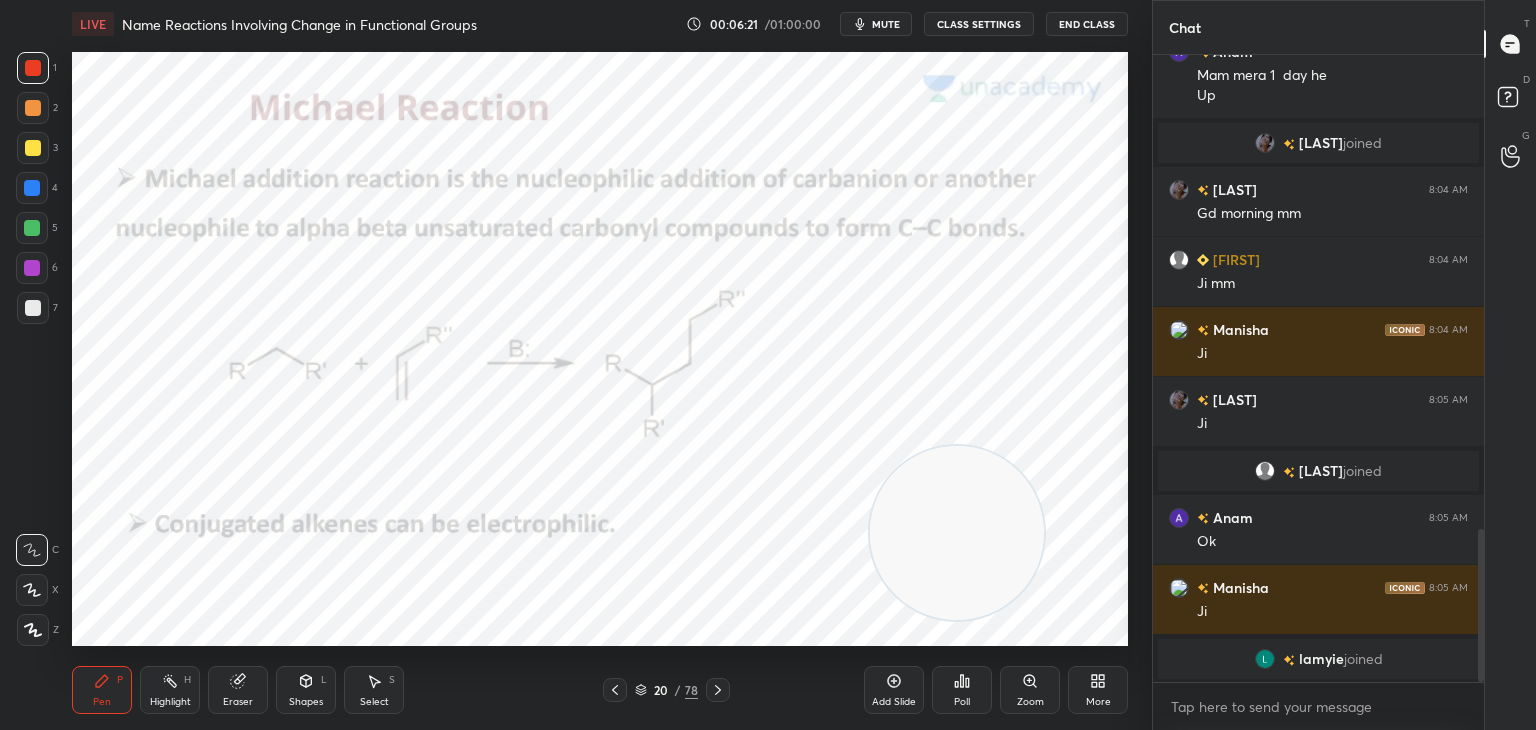 click at bounding box center [32, 188] 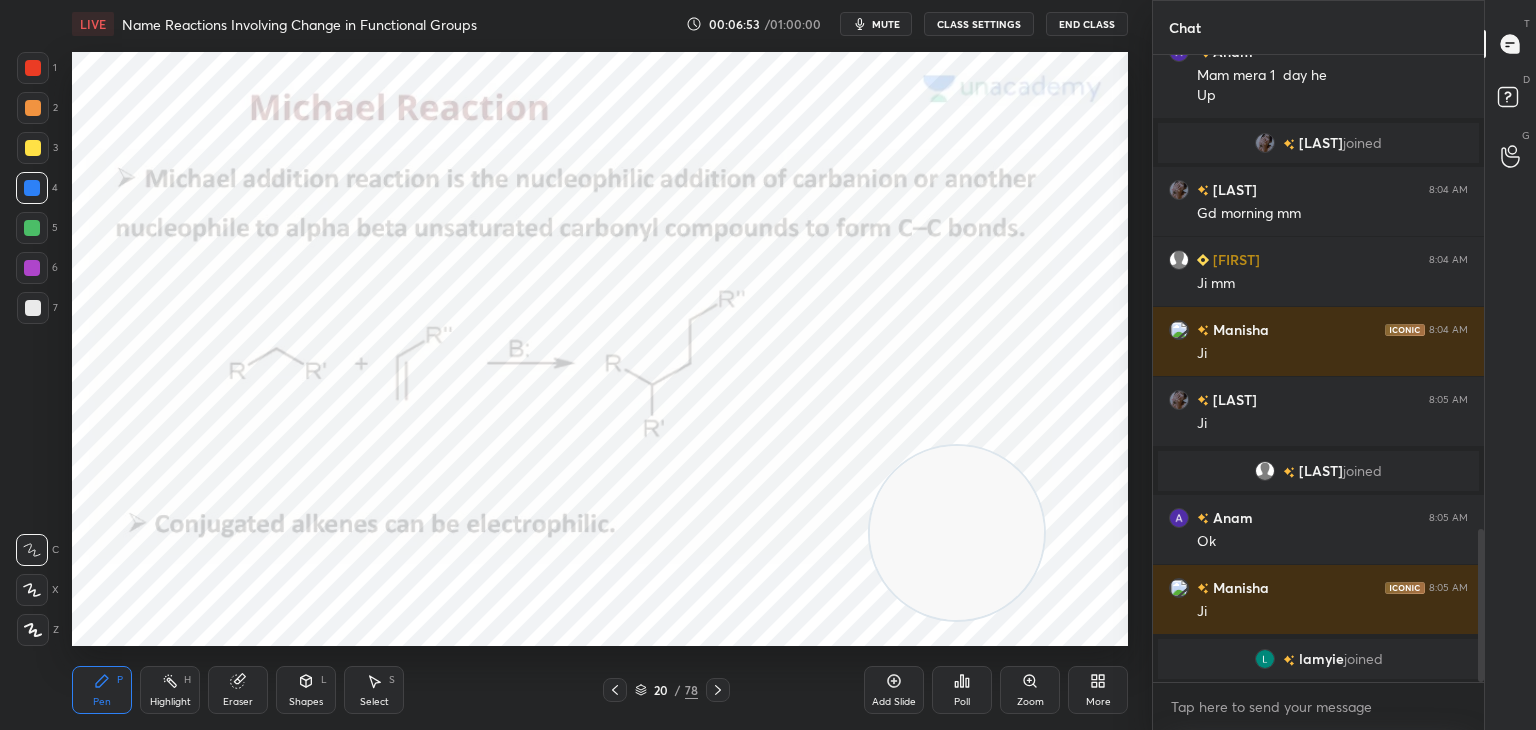 scroll, scrollTop: 1962, scrollLeft: 0, axis: vertical 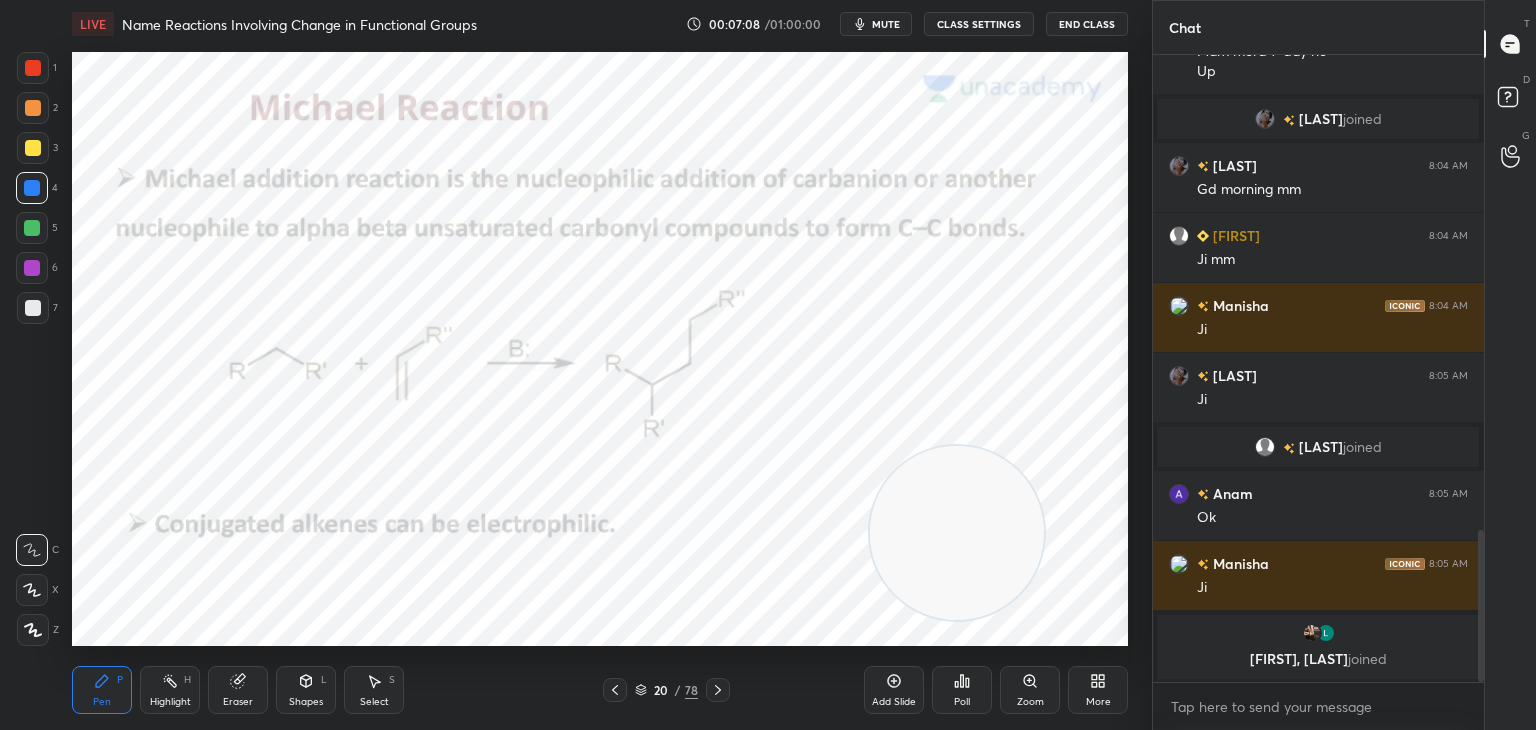 click at bounding box center (33, 68) 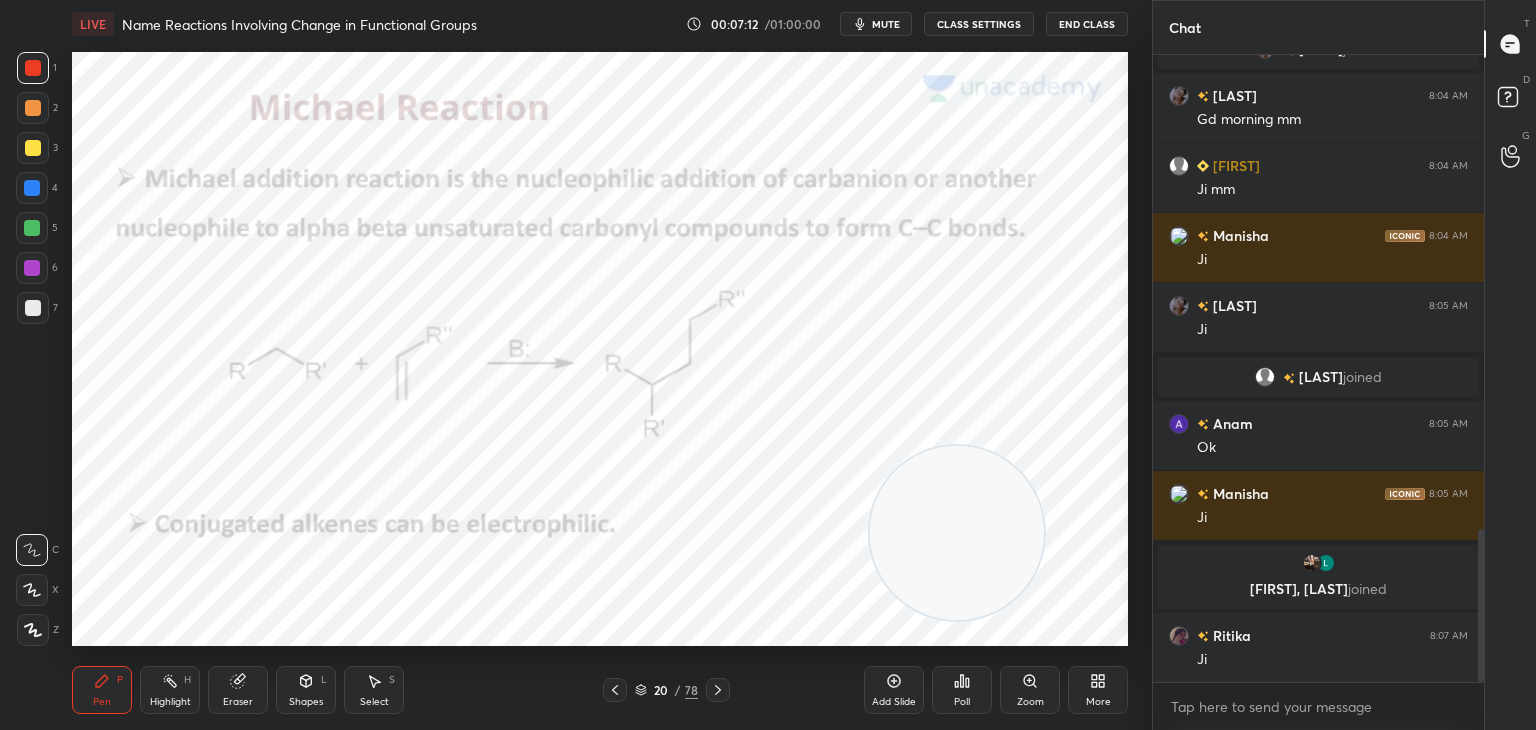 scroll, scrollTop: 1948, scrollLeft: 0, axis: vertical 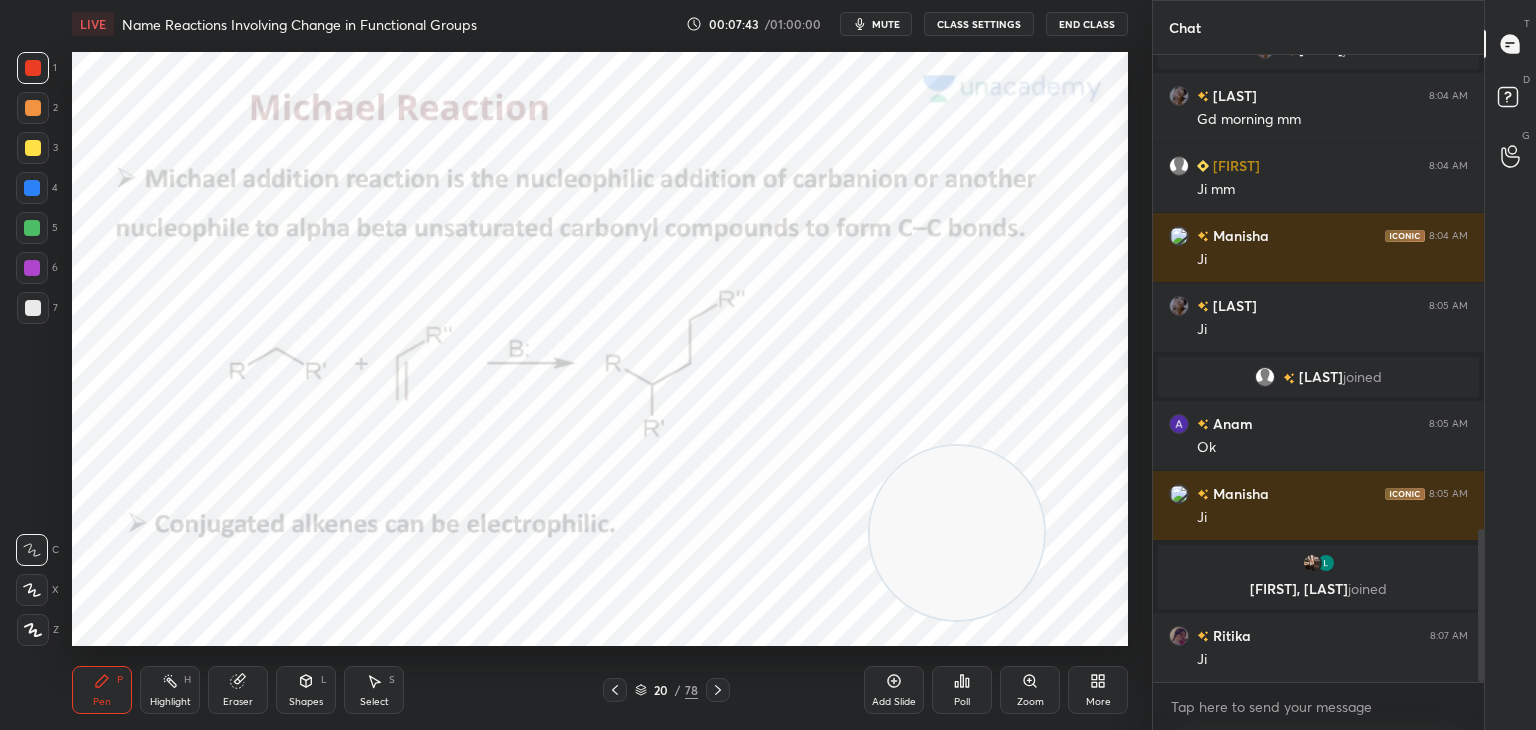 click 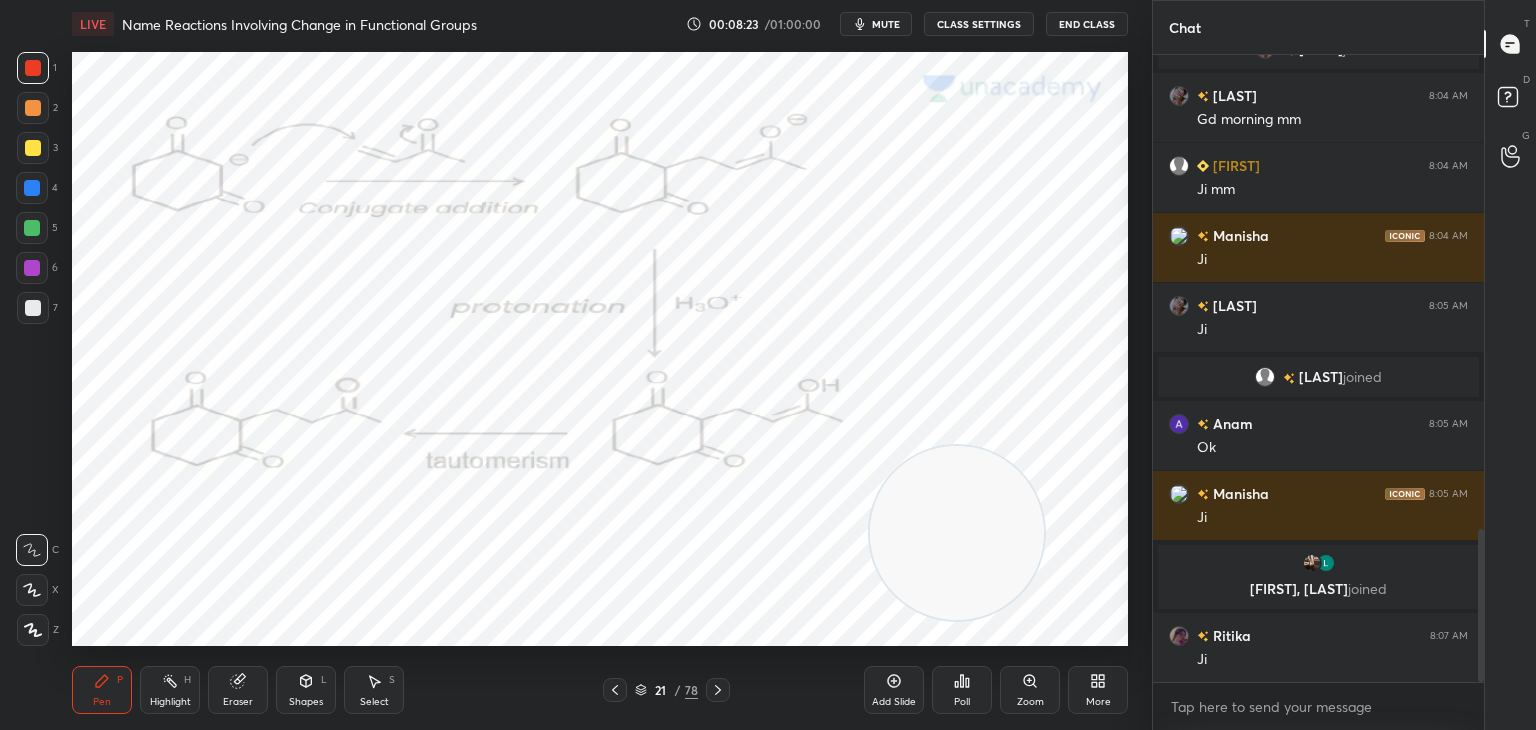 scroll, scrollTop: 2018, scrollLeft: 0, axis: vertical 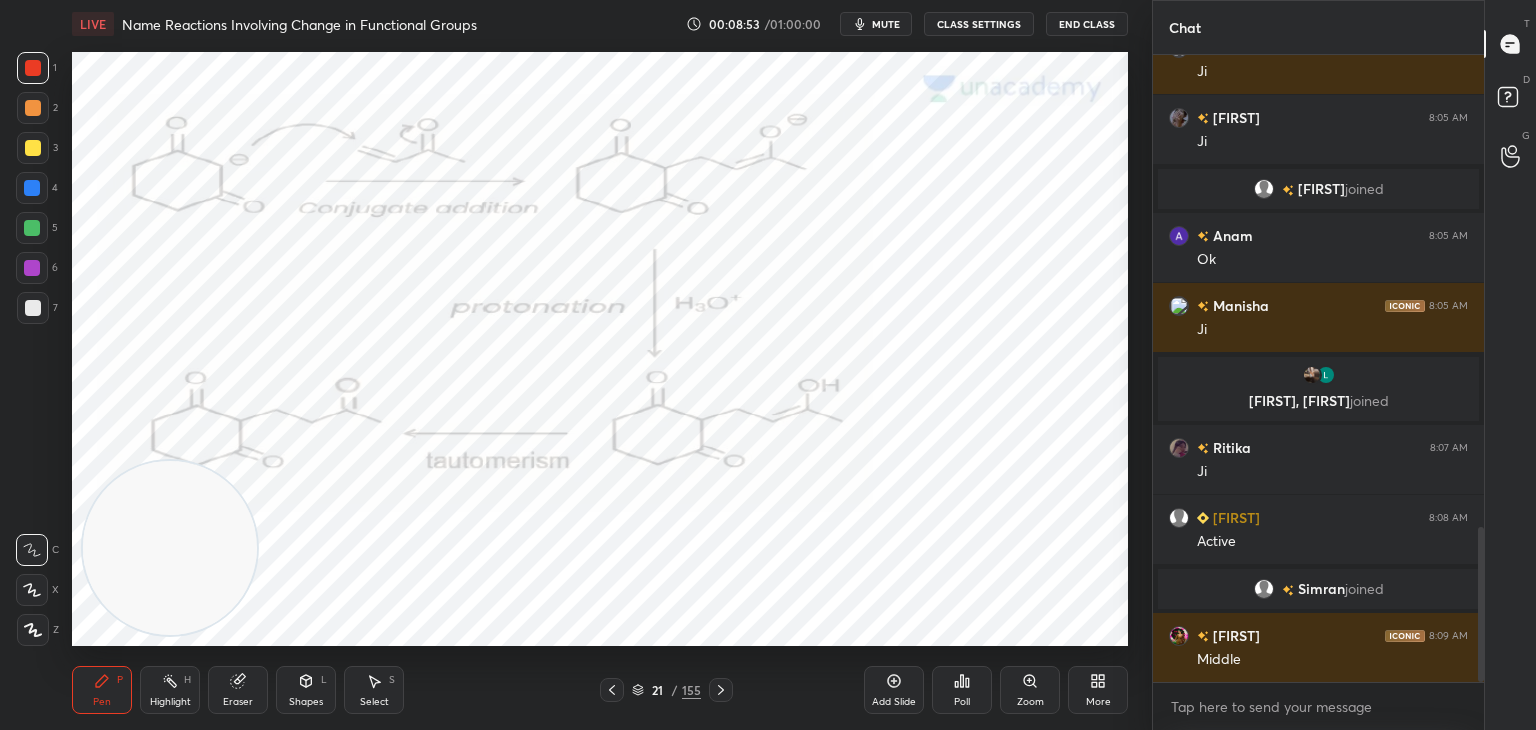 click at bounding box center [32, 188] 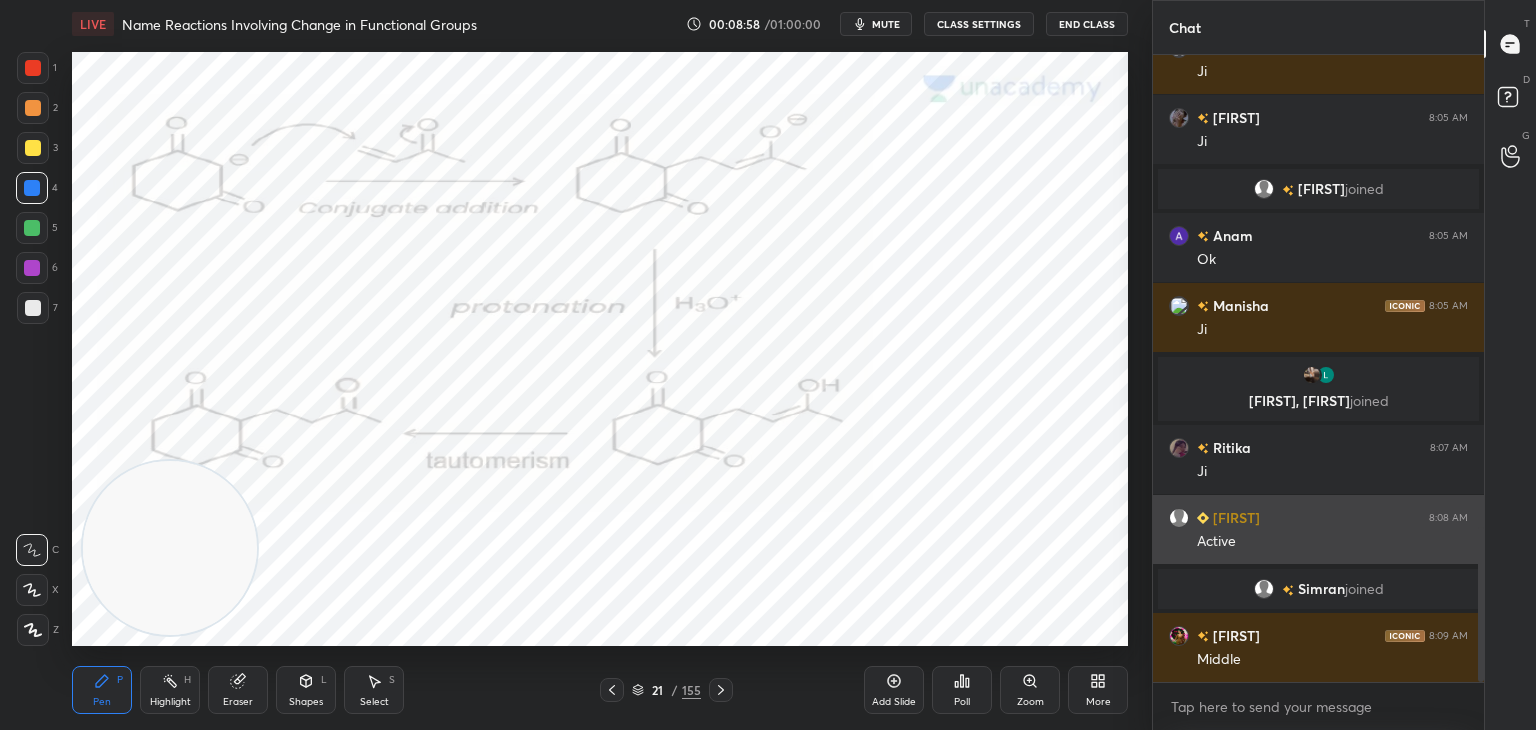 scroll, scrollTop: 1976, scrollLeft: 0, axis: vertical 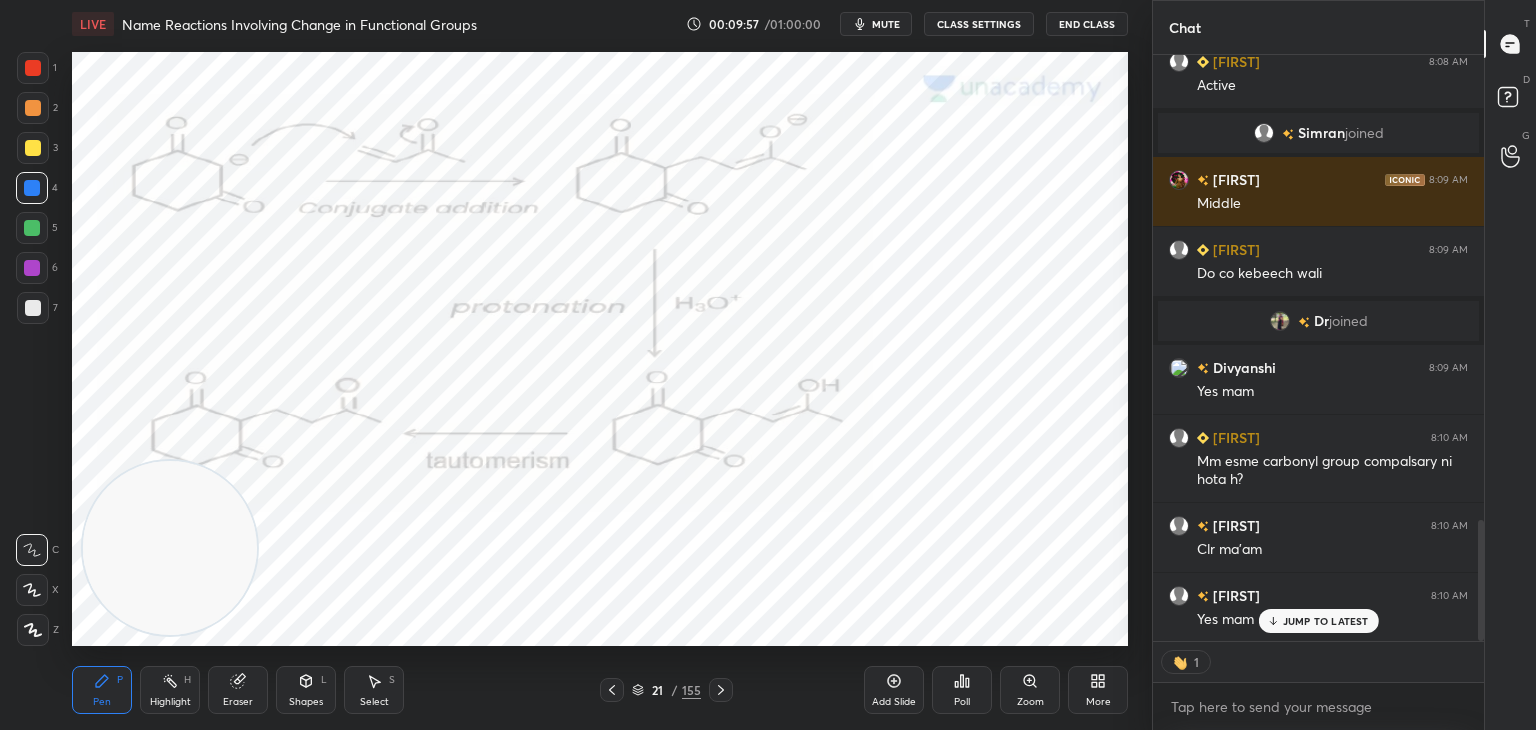 click 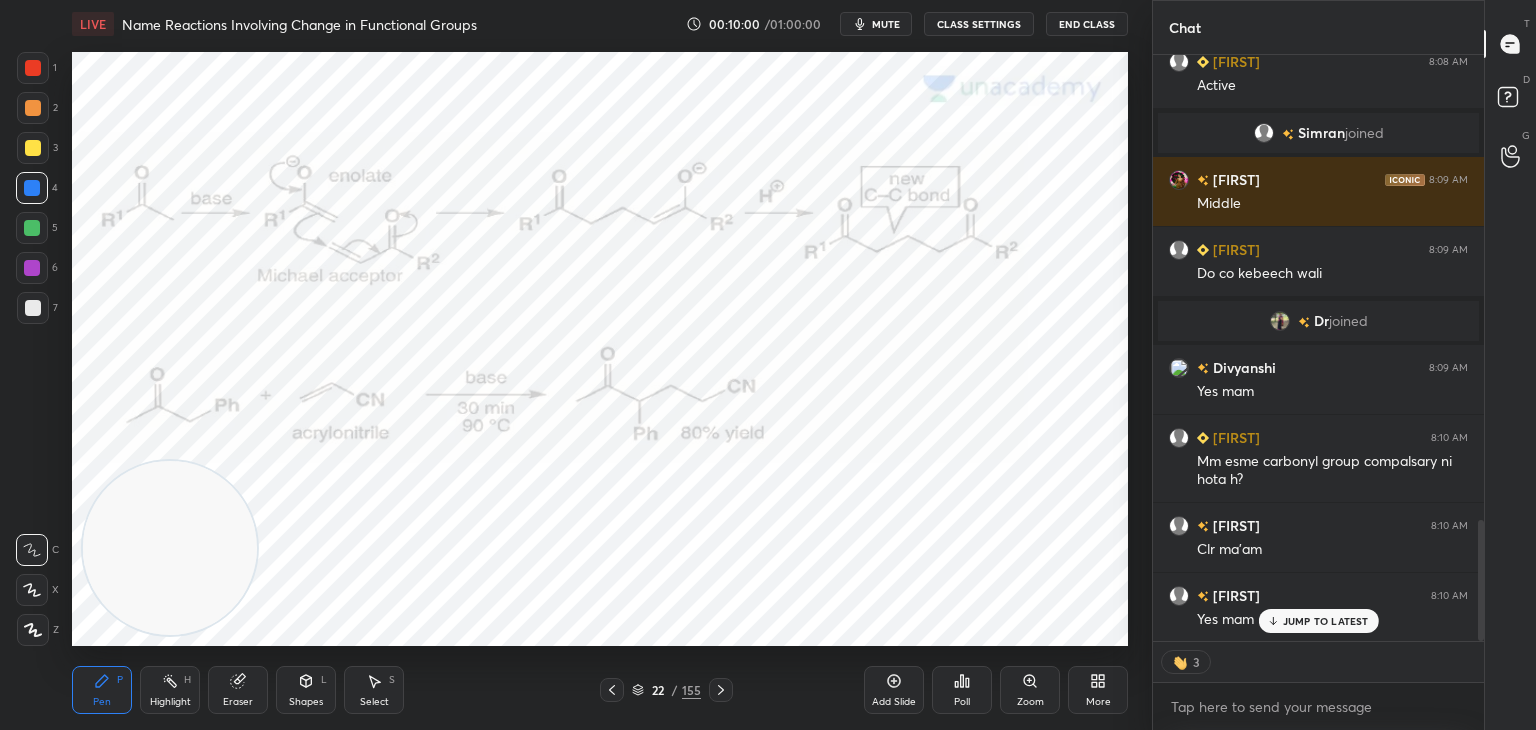 scroll, scrollTop: 2331, scrollLeft: 0, axis: vertical 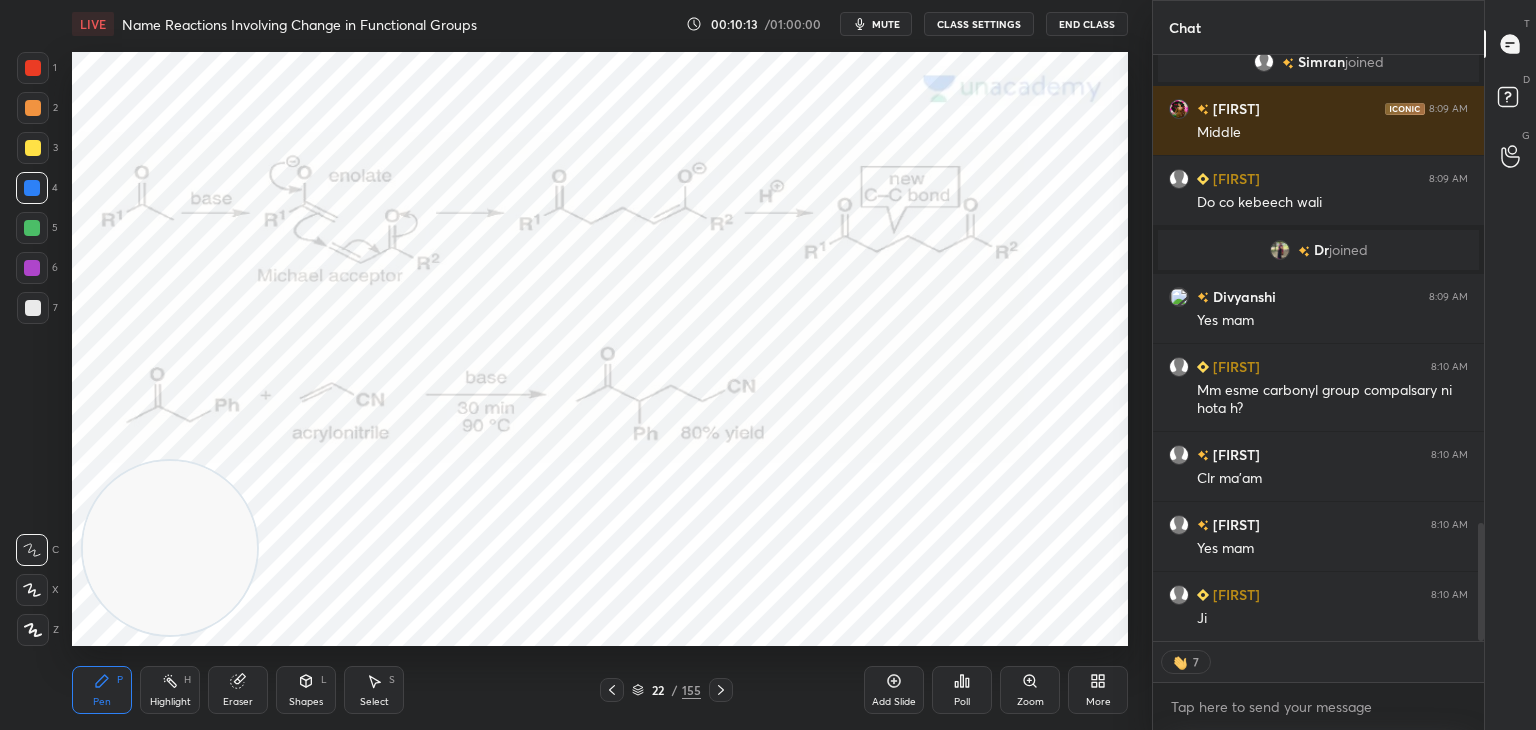 click at bounding box center (33, 68) 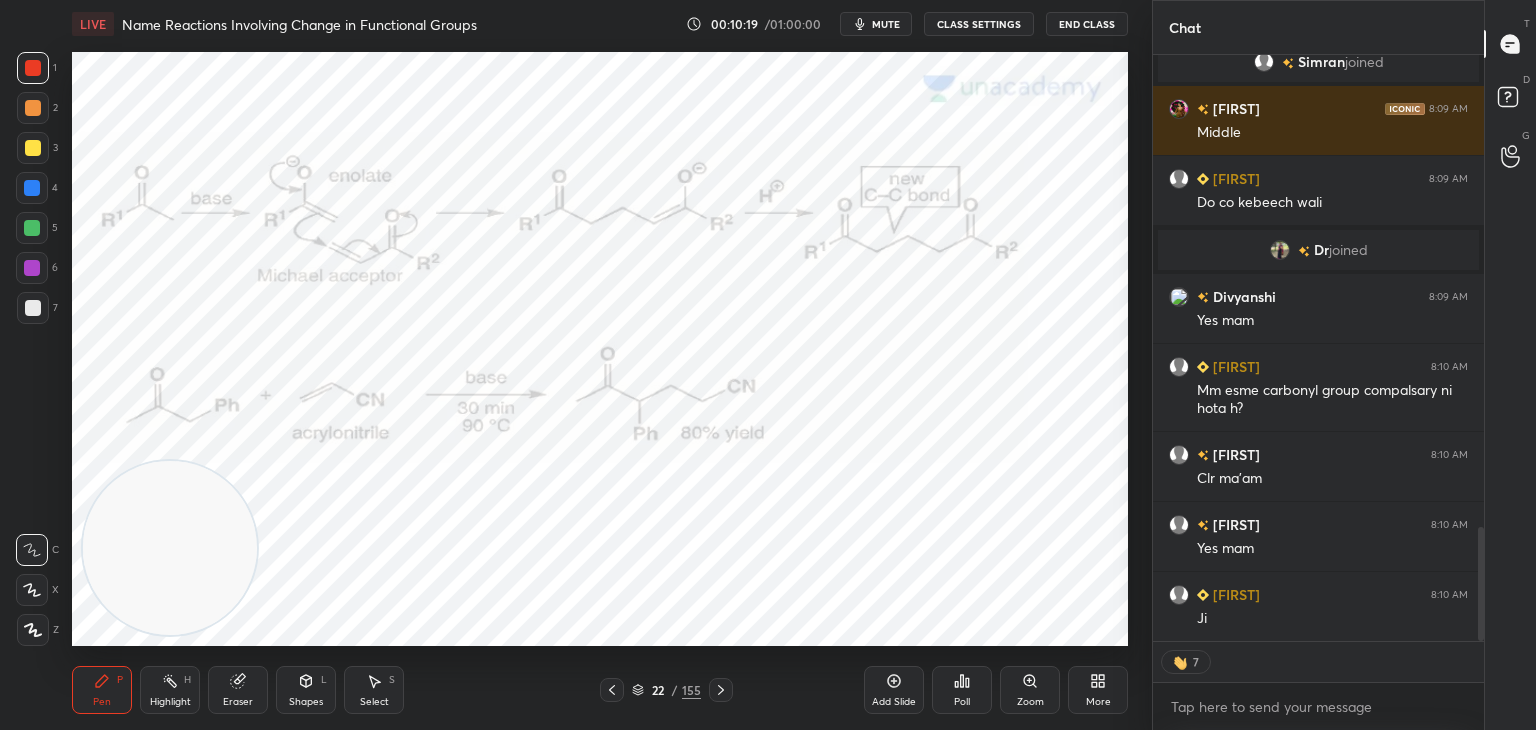 scroll, scrollTop: 2419, scrollLeft: 0, axis: vertical 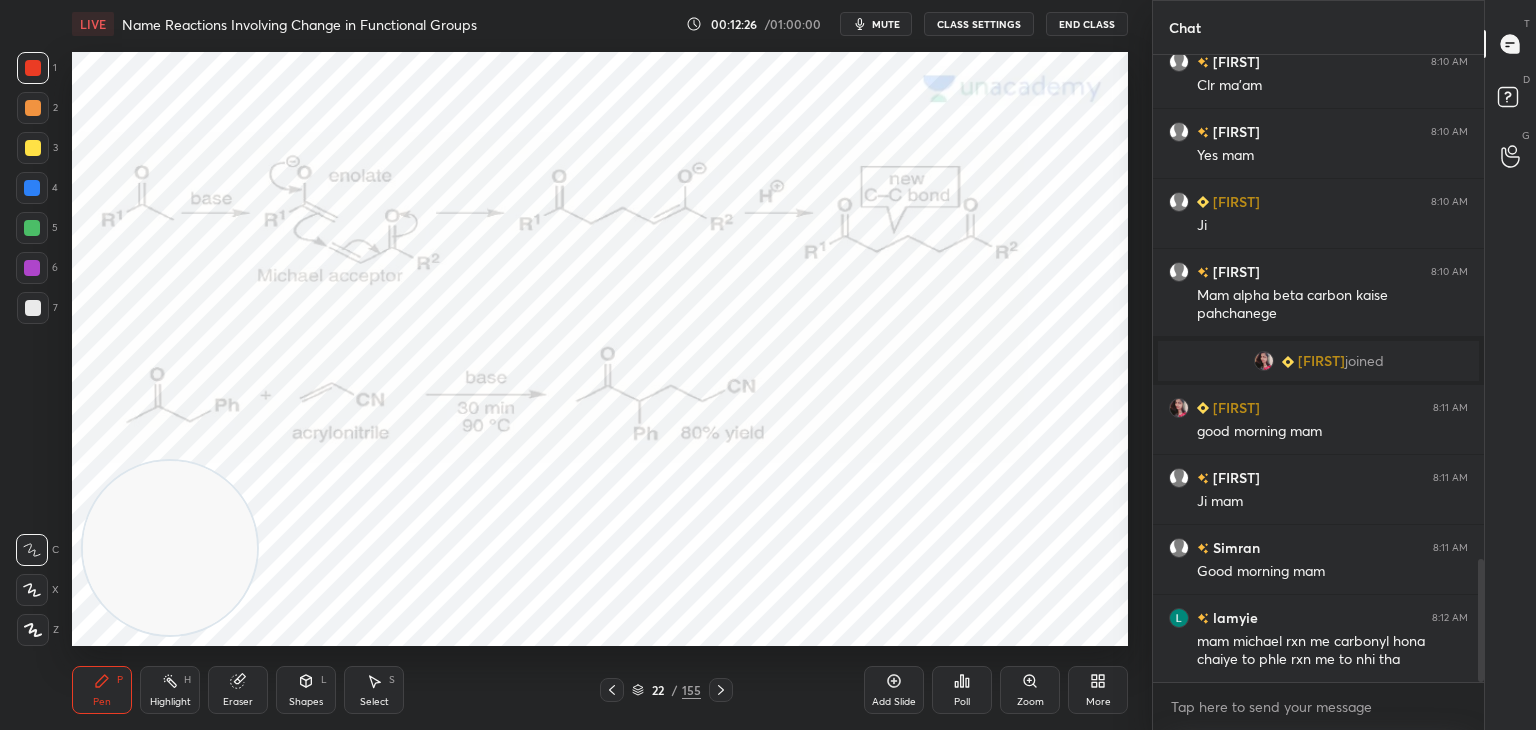 click 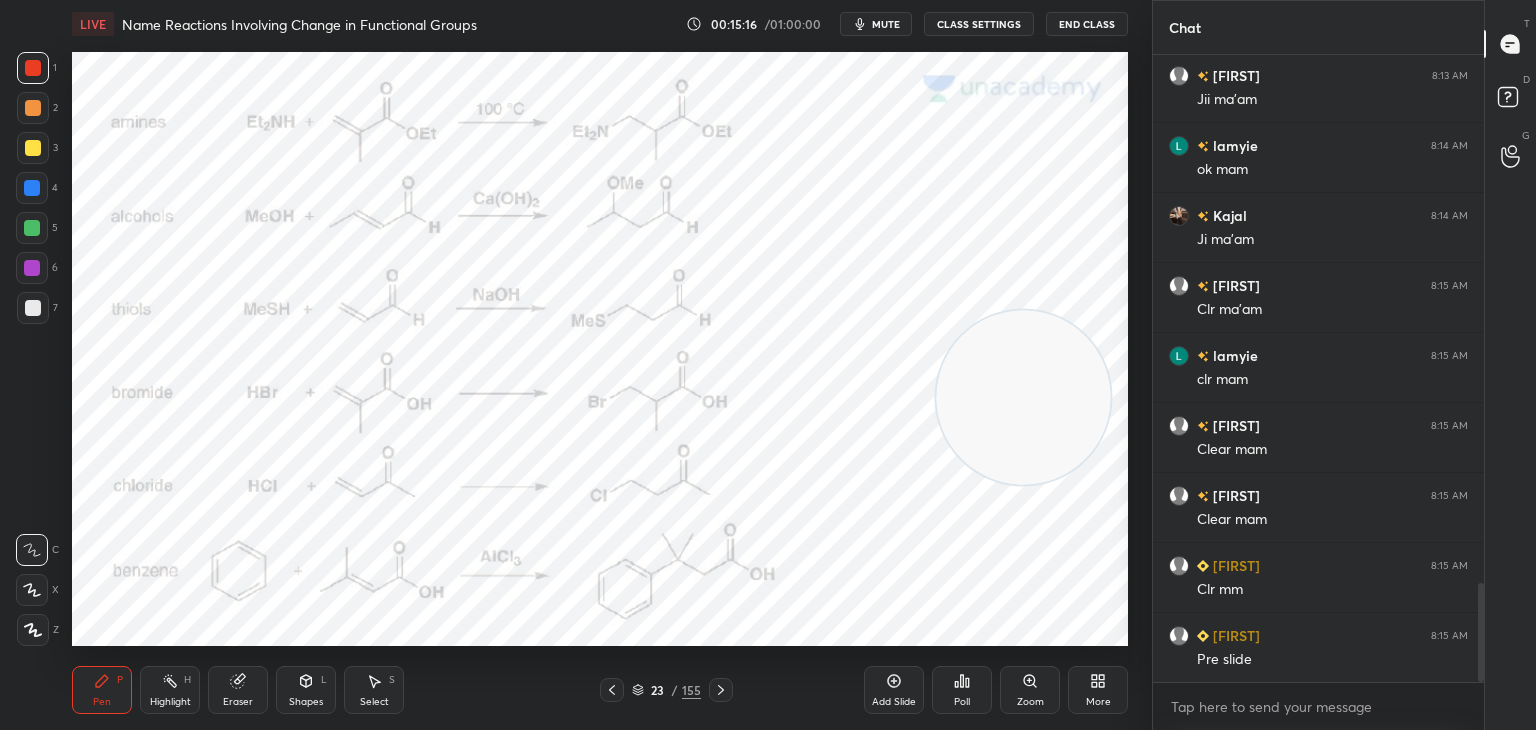 scroll, scrollTop: 3410, scrollLeft: 0, axis: vertical 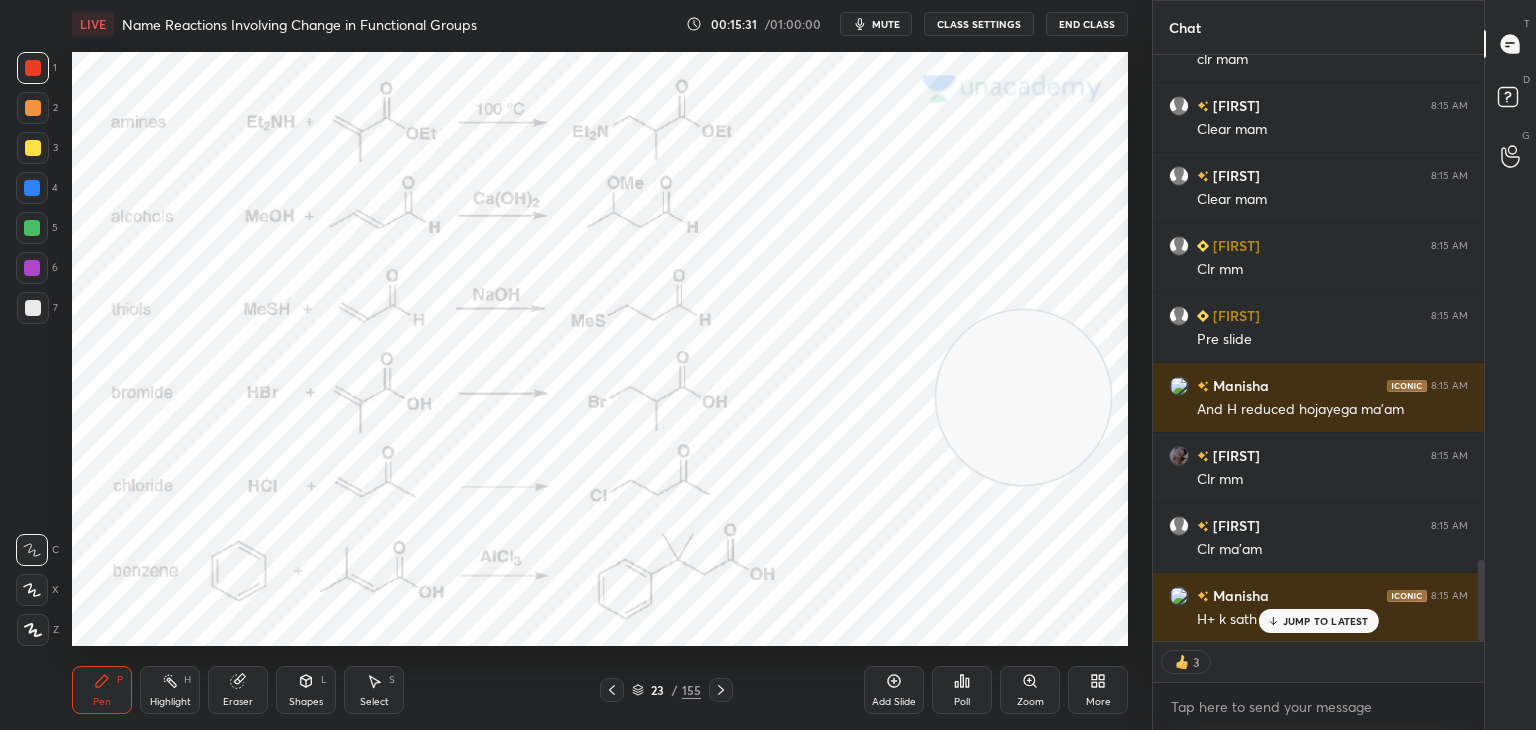 click 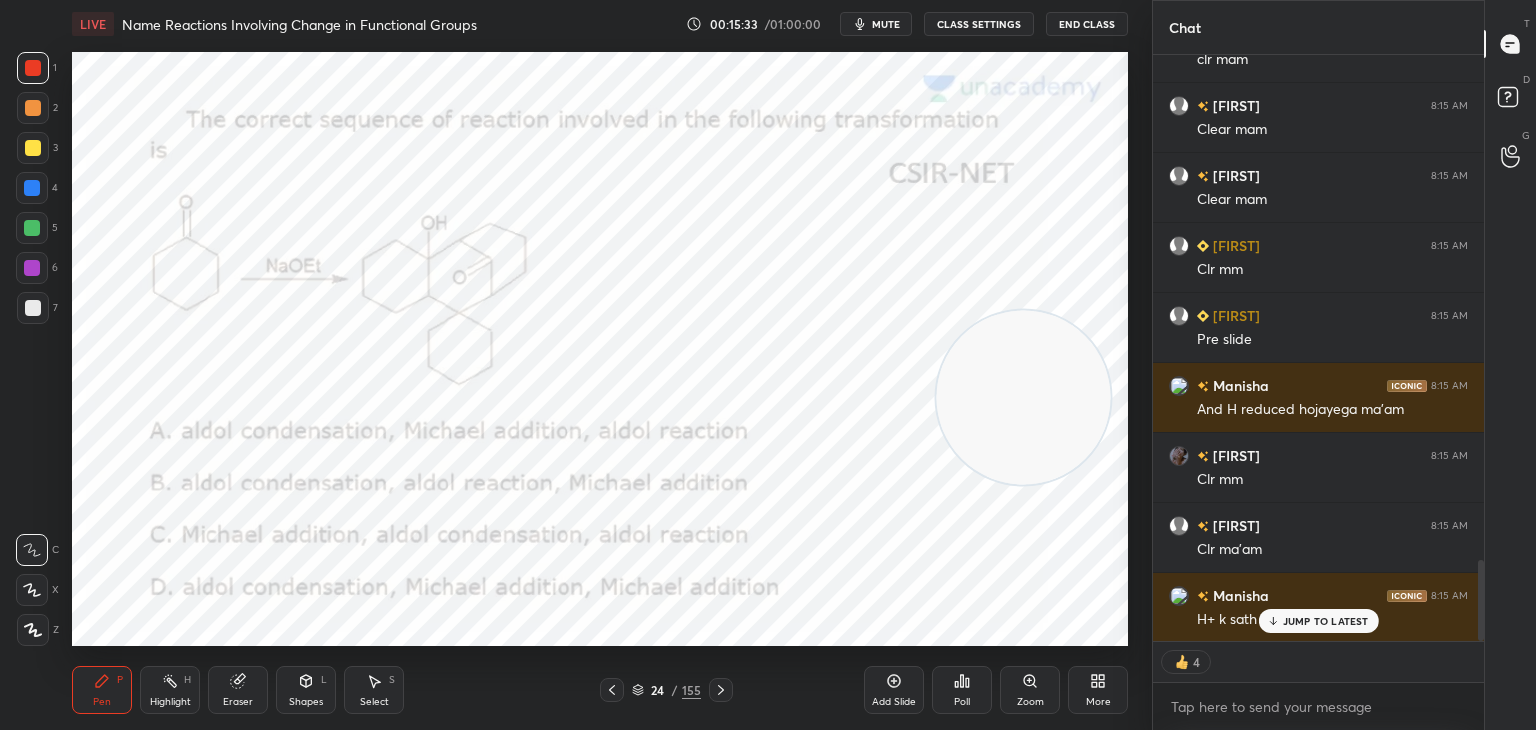 click 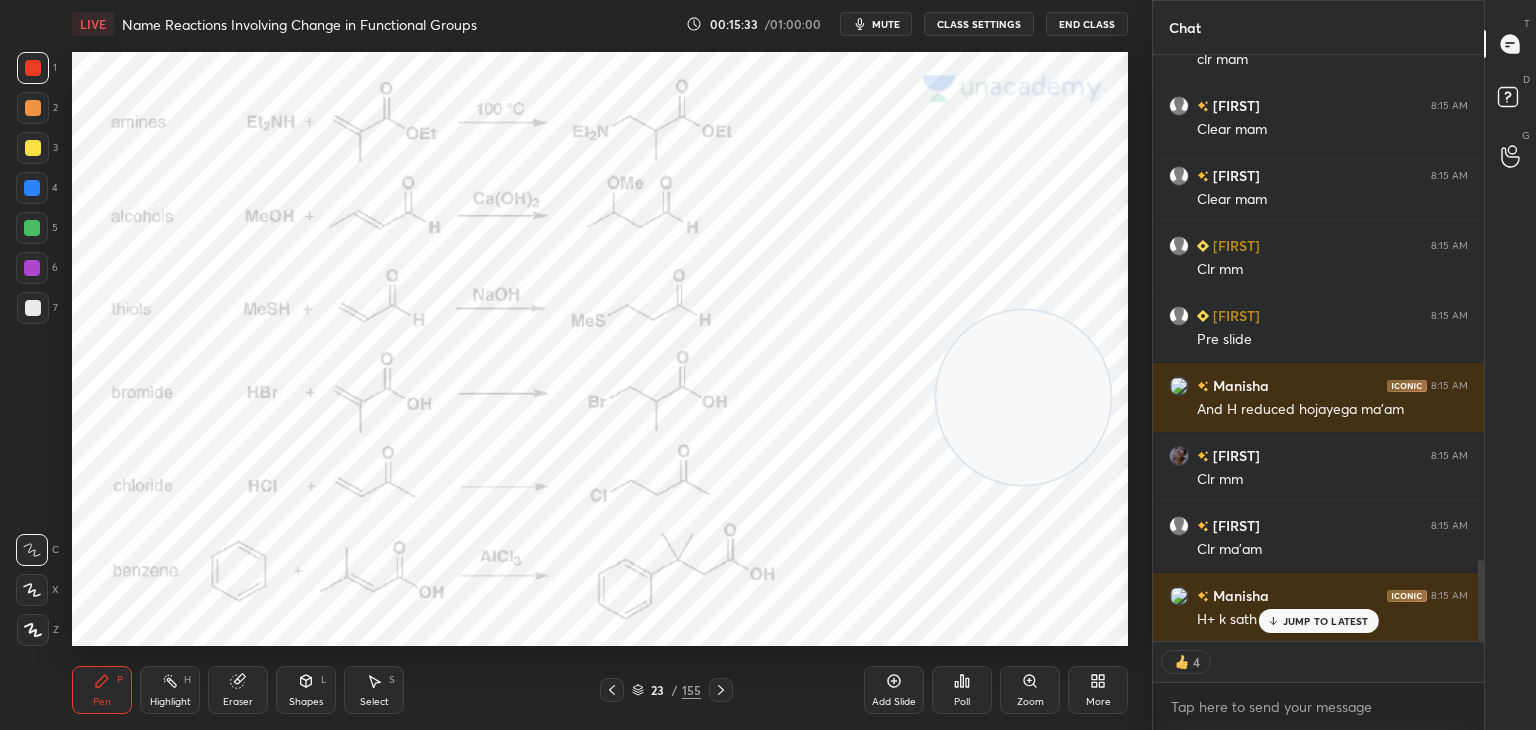 click 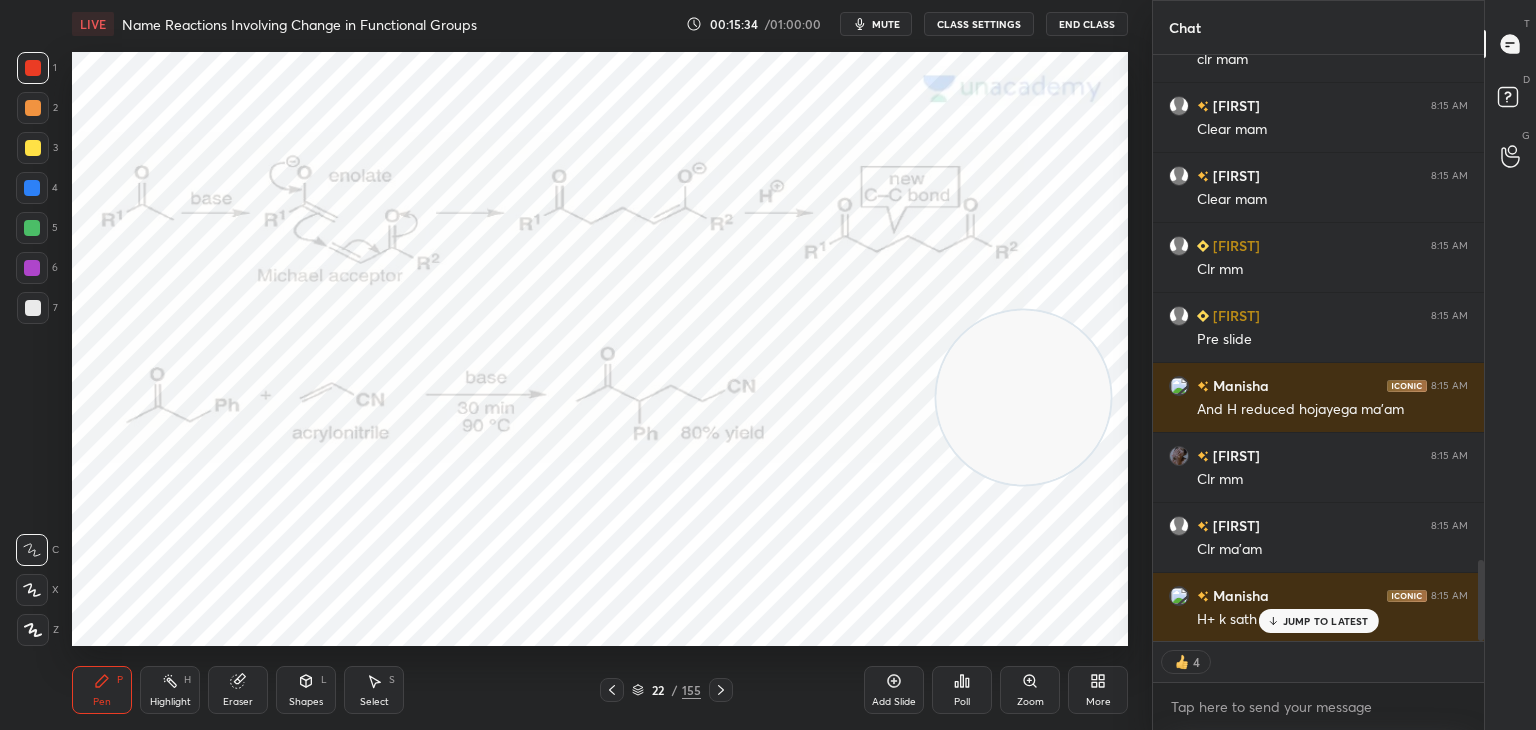 scroll, scrollTop: 3731, scrollLeft: 0, axis: vertical 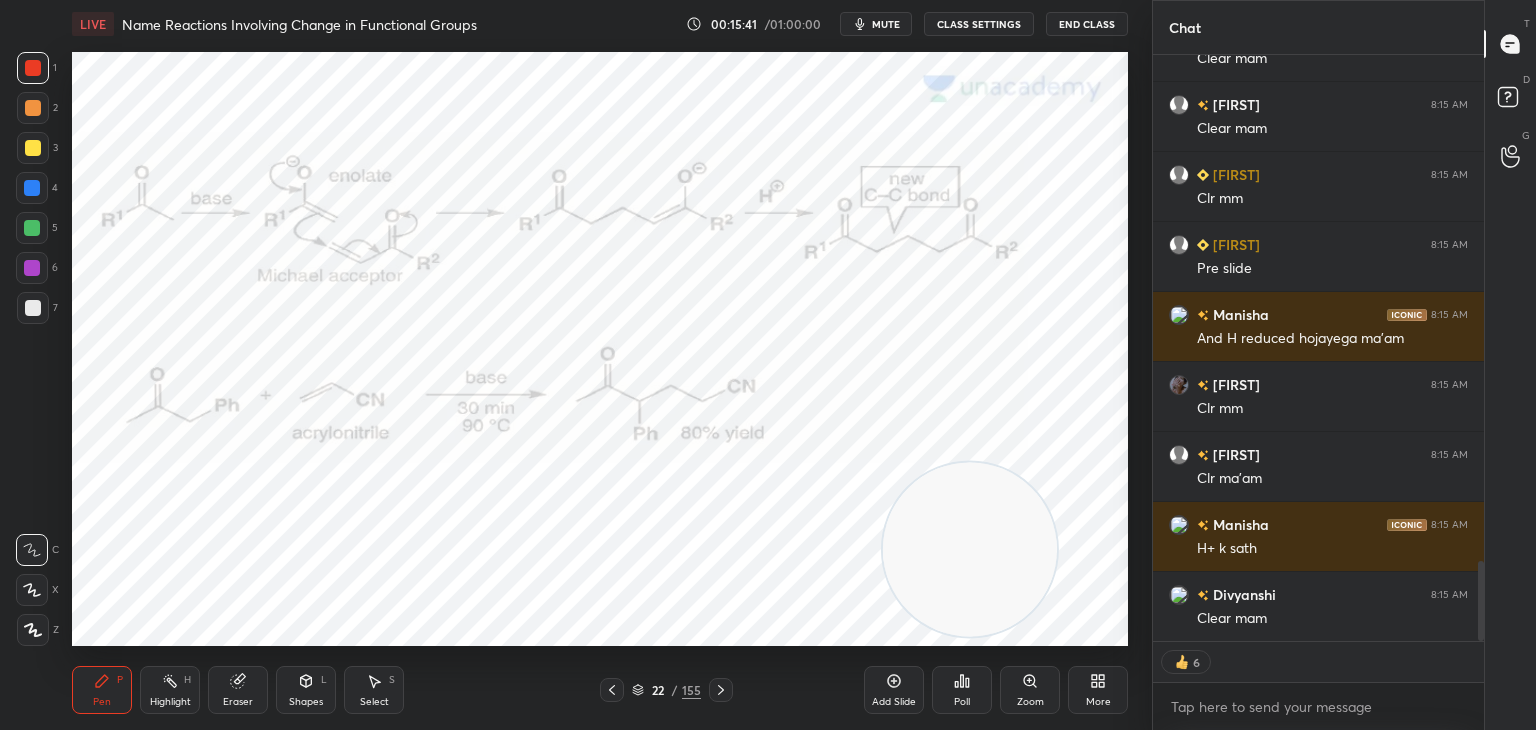click on "Eraser" at bounding box center [238, 690] 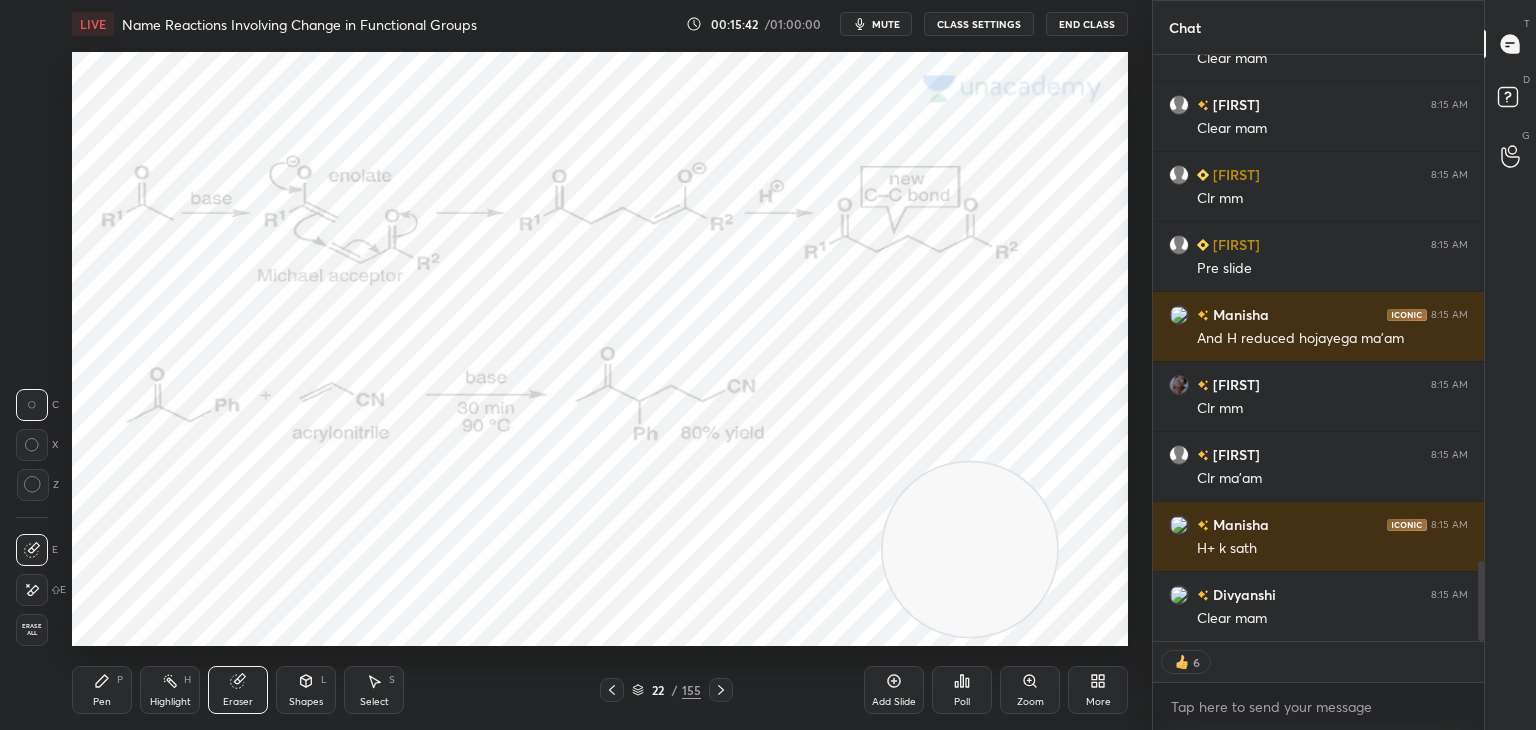 click on "Erase all" at bounding box center (32, 630) 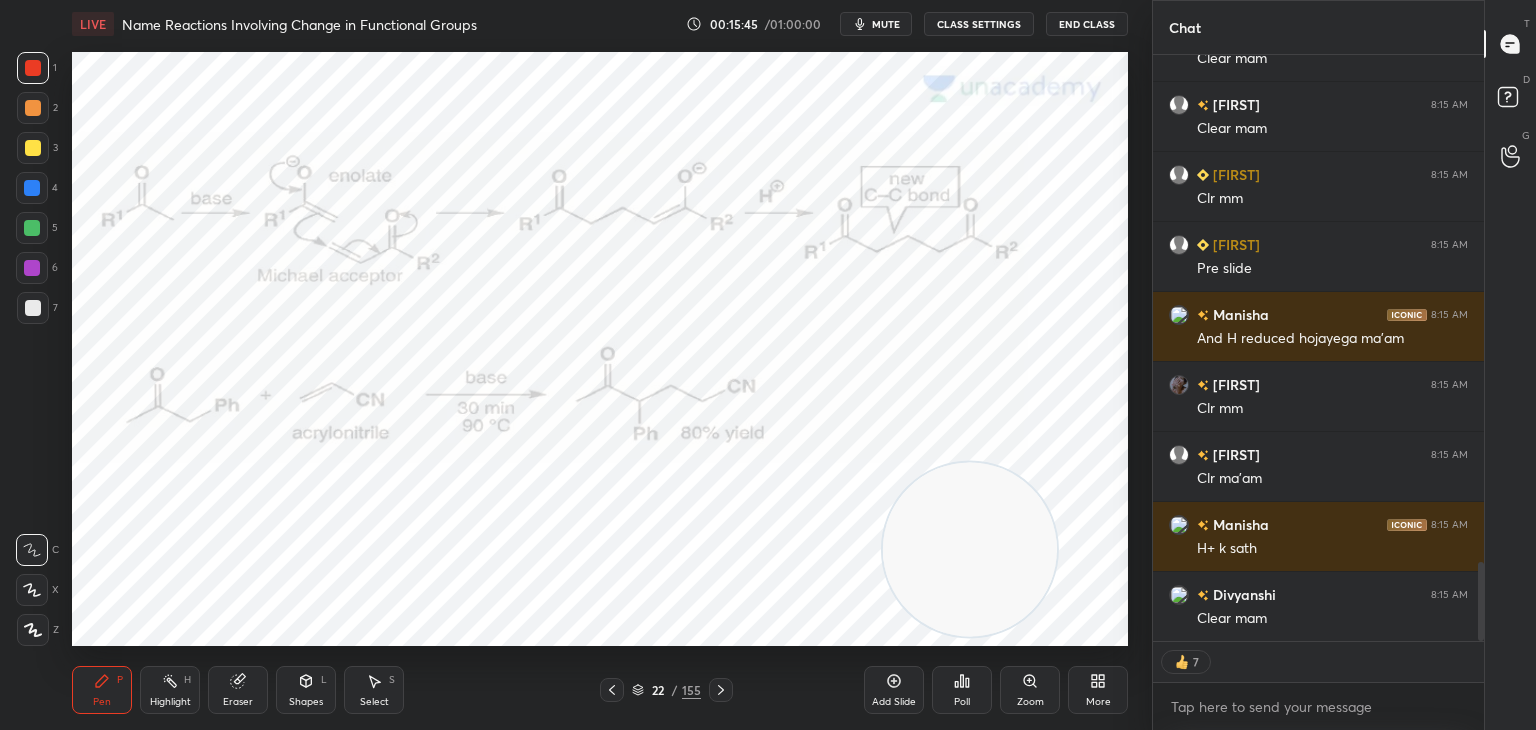 scroll, scrollTop: 3779, scrollLeft: 0, axis: vertical 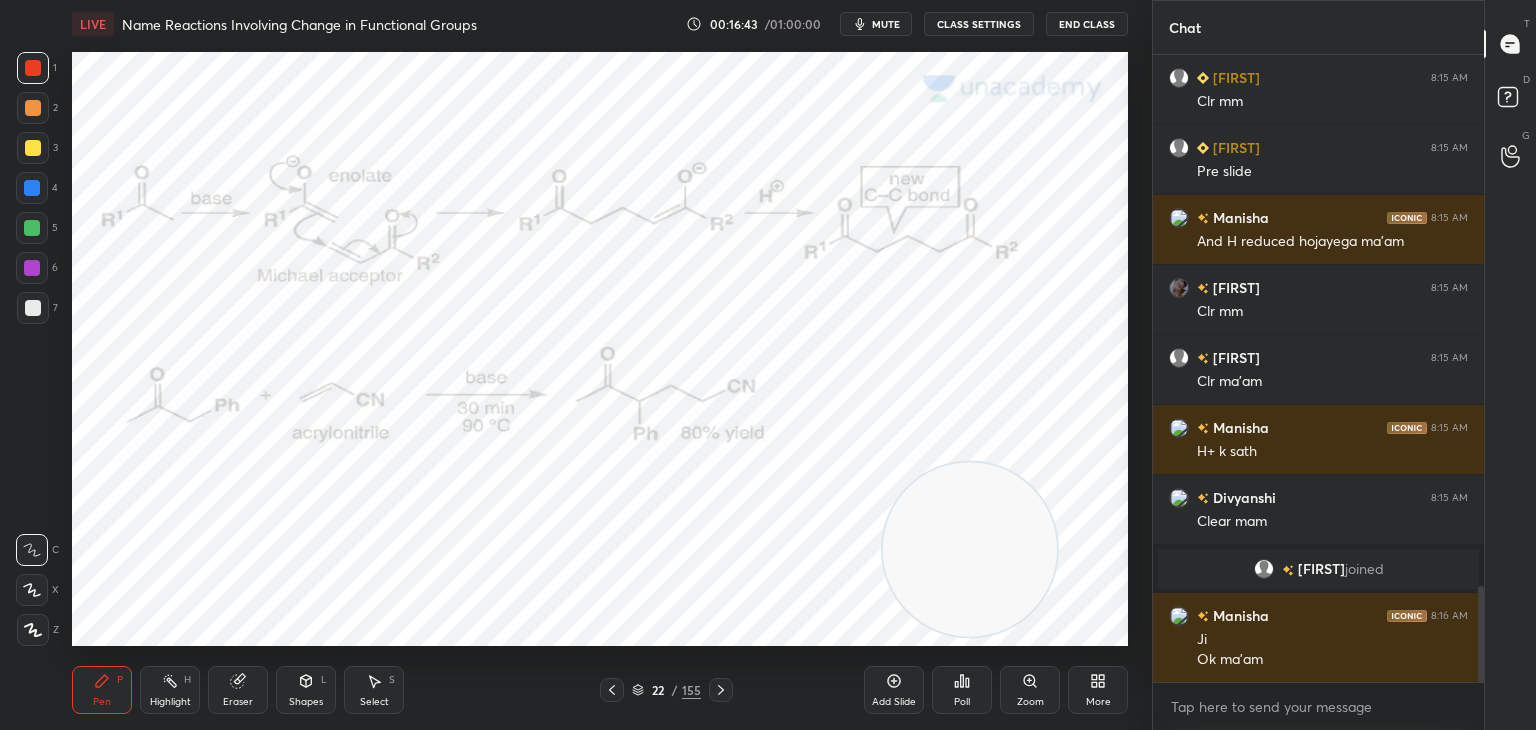 click 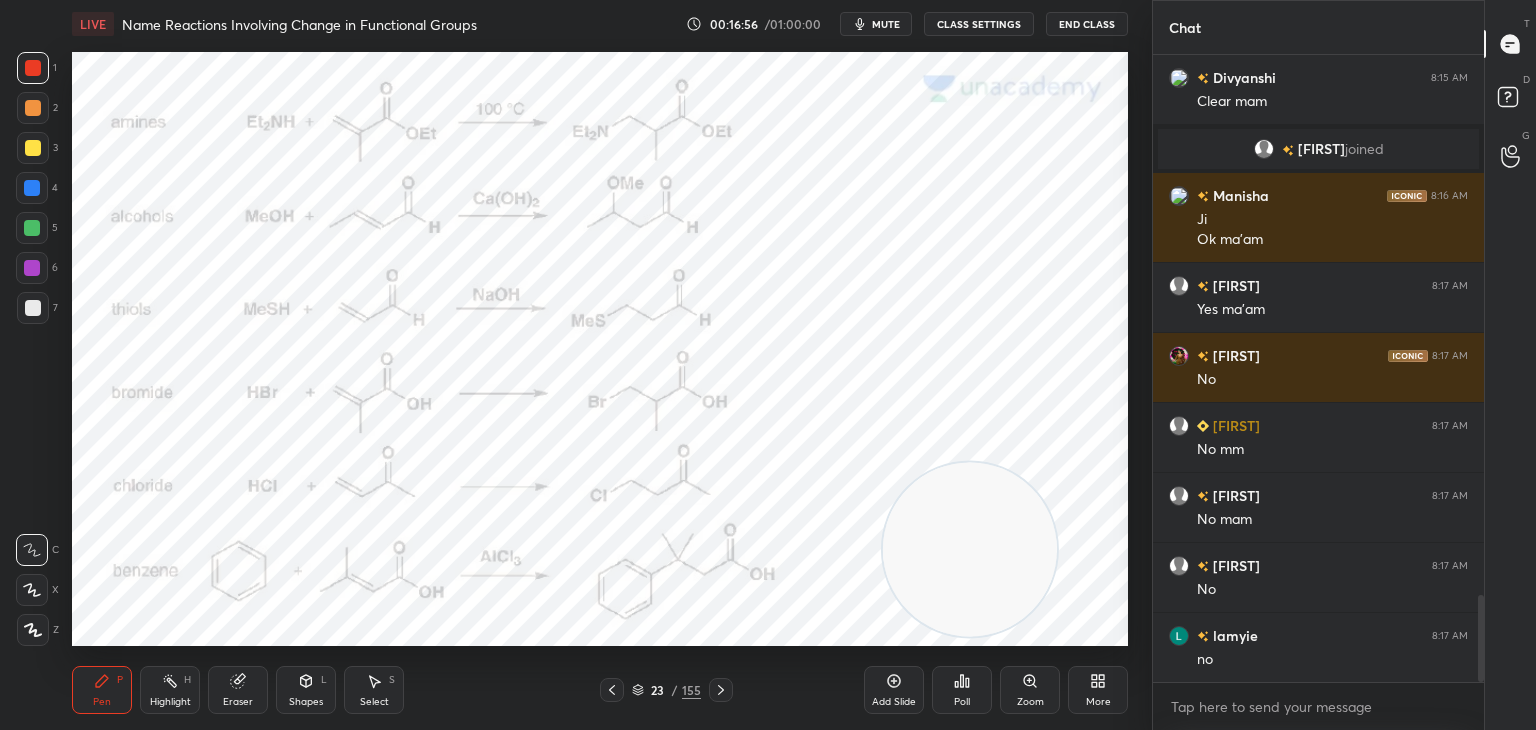 scroll, scrollTop: 4088, scrollLeft: 0, axis: vertical 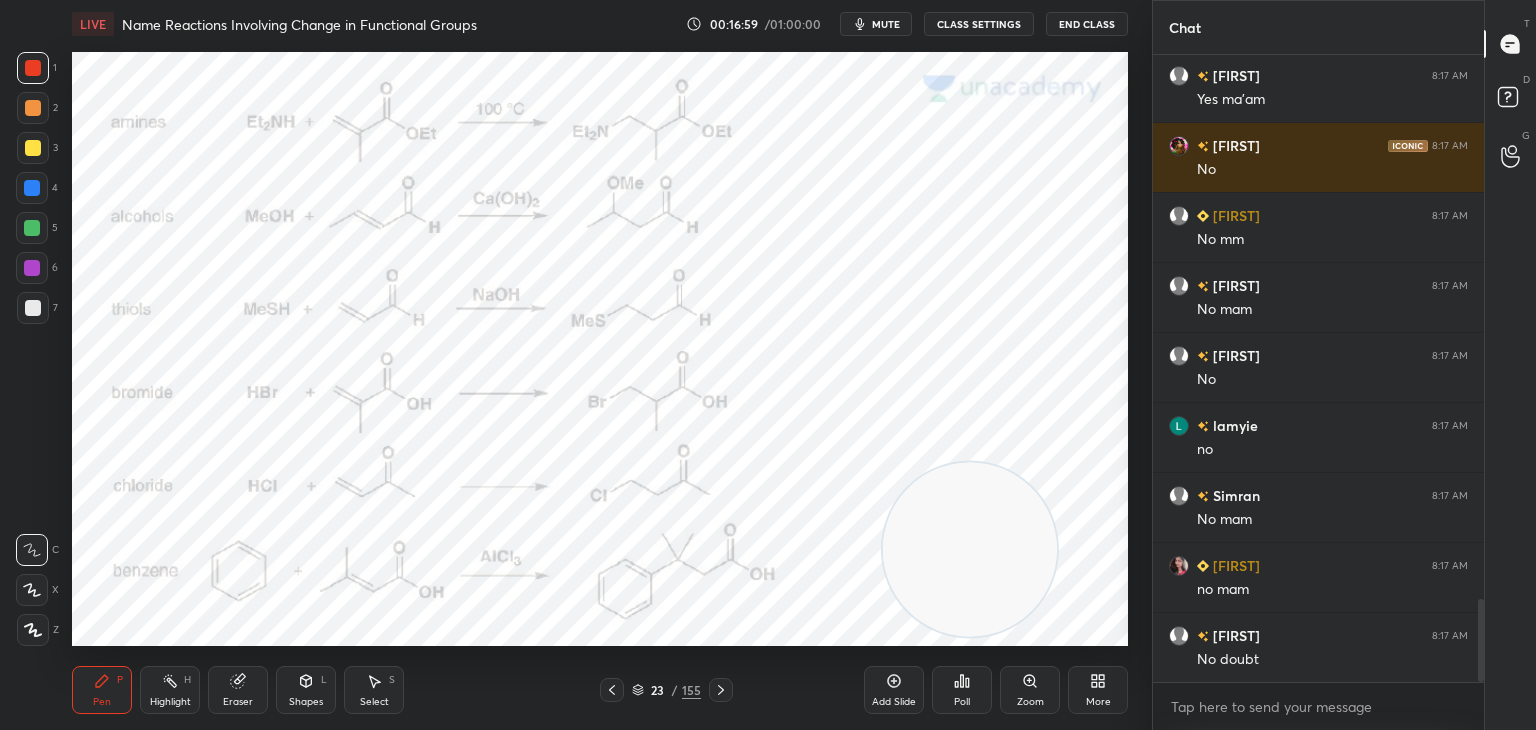 click 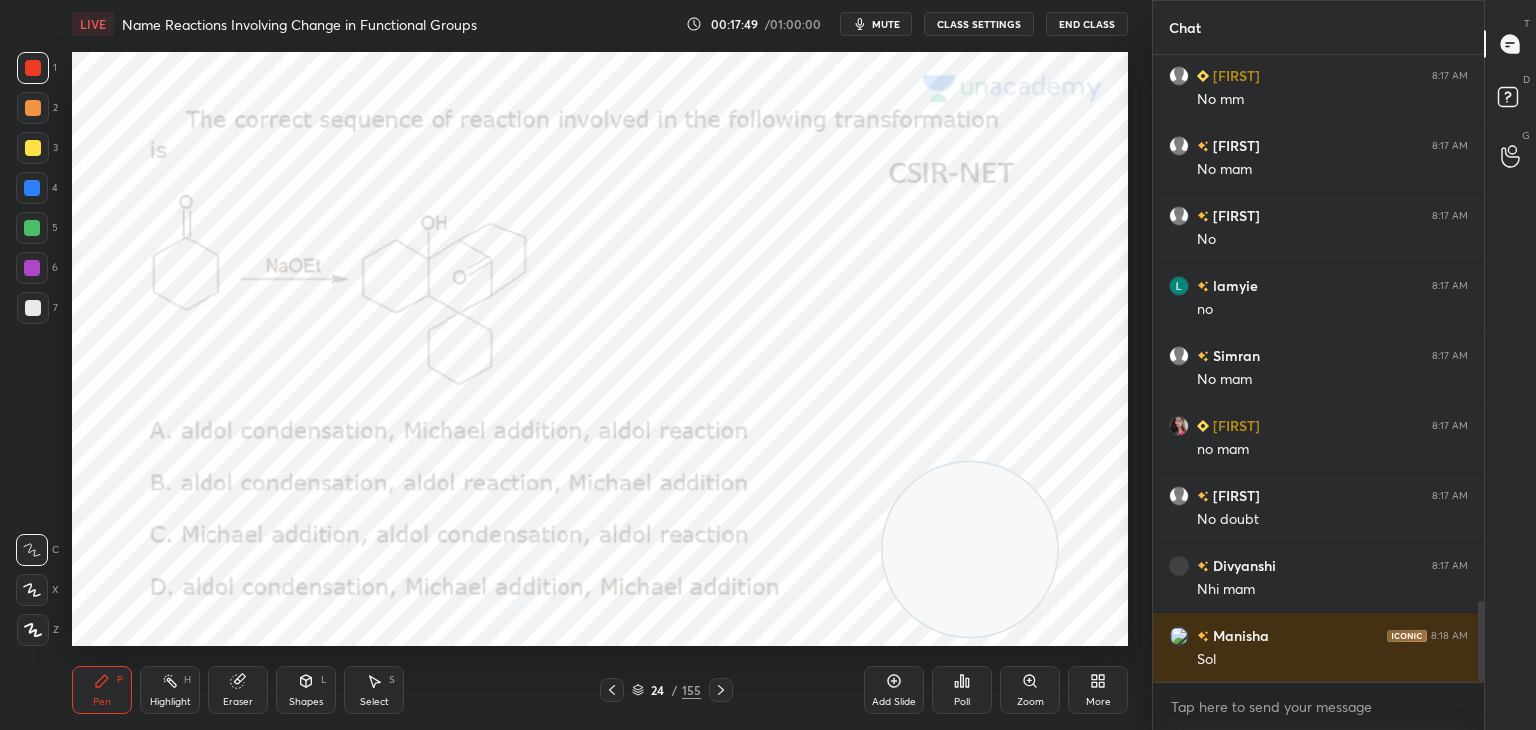 scroll, scrollTop: 4298, scrollLeft: 0, axis: vertical 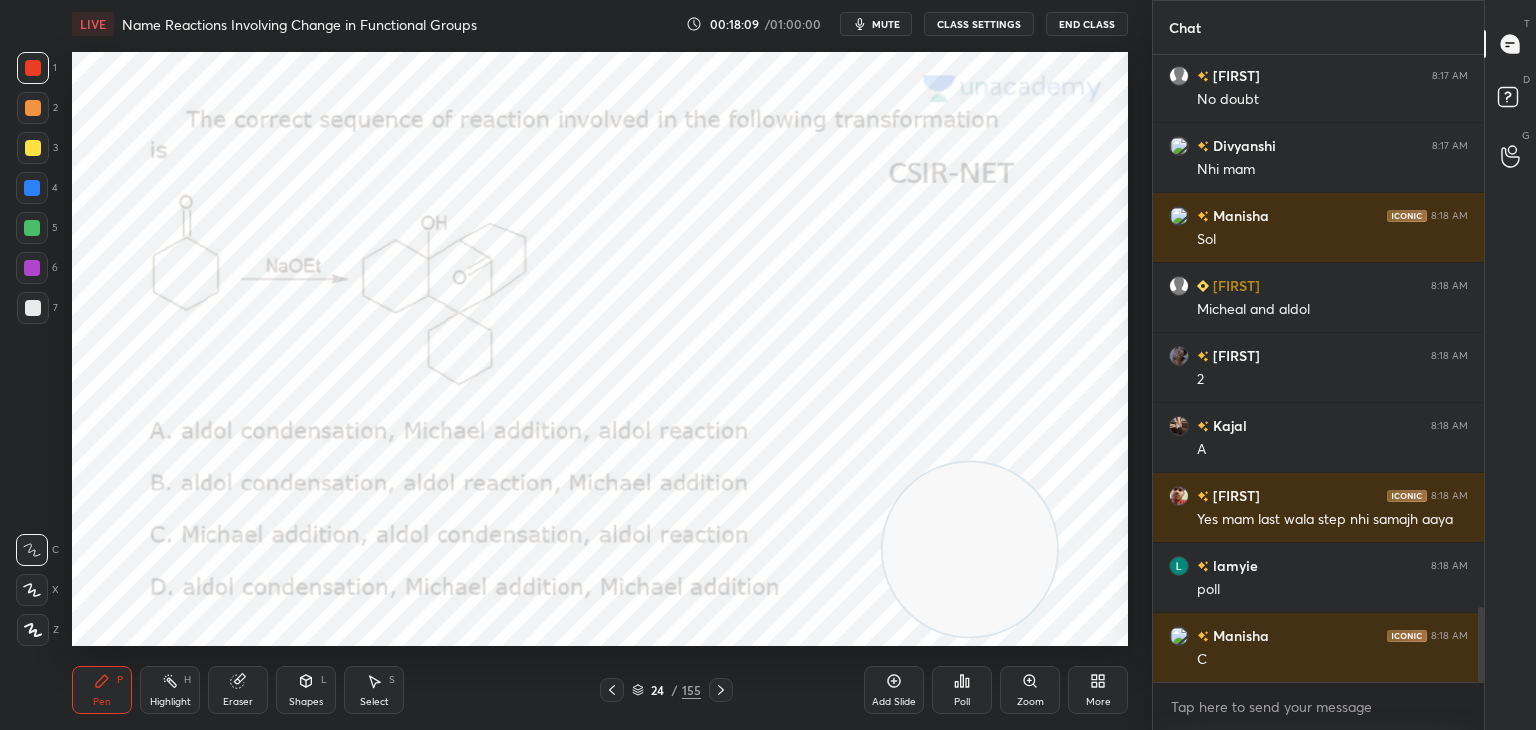 click 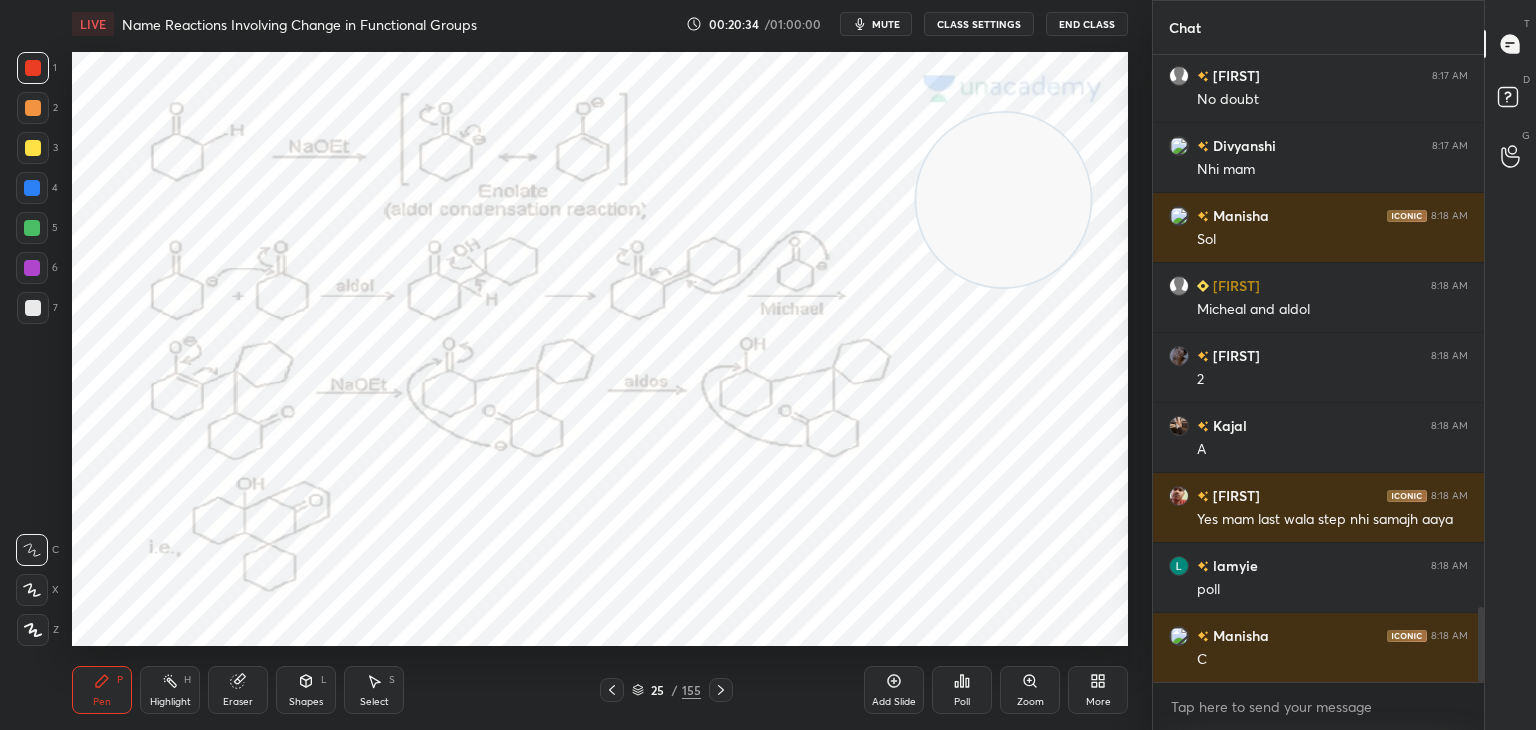 scroll, scrollTop: 4718, scrollLeft: 0, axis: vertical 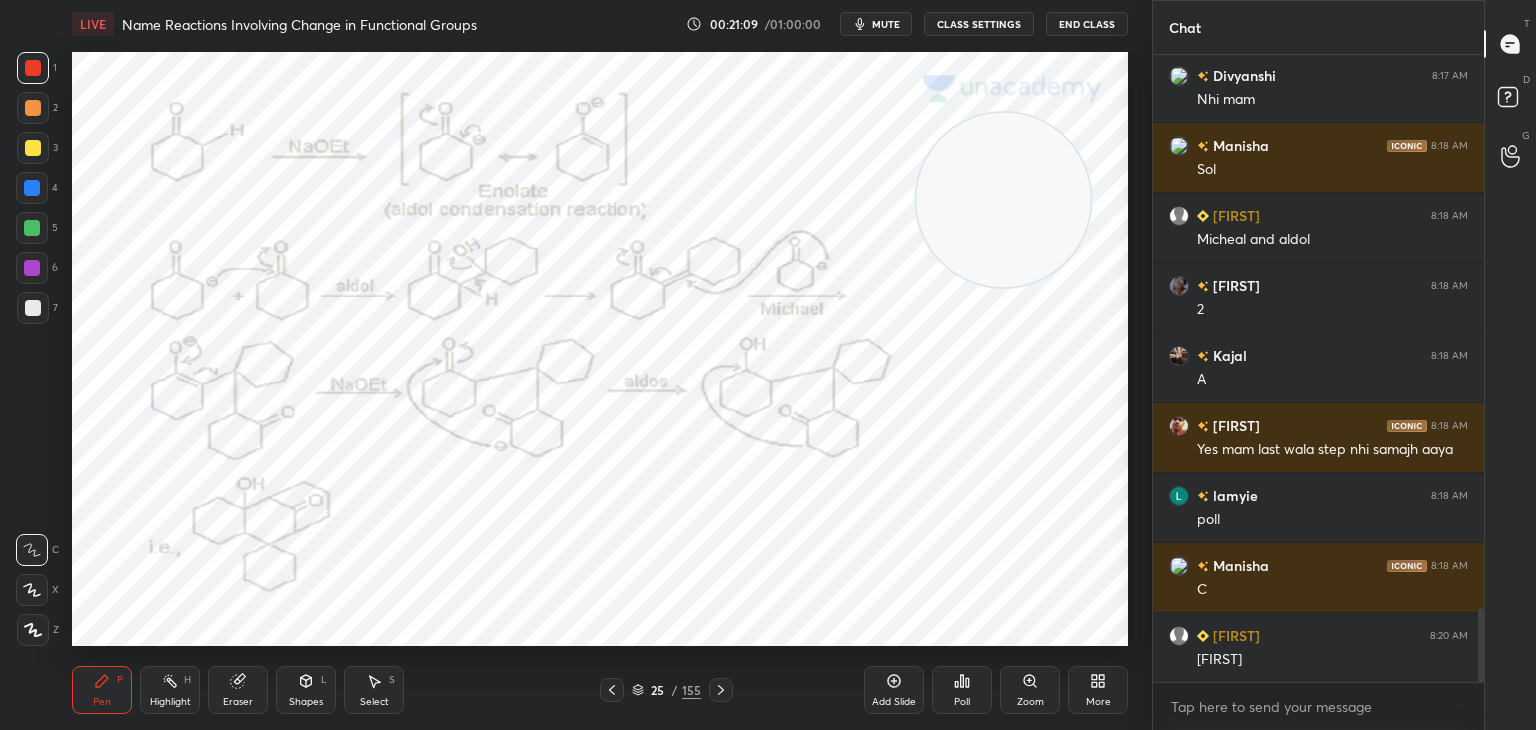 click on "Eraser" at bounding box center (238, 690) 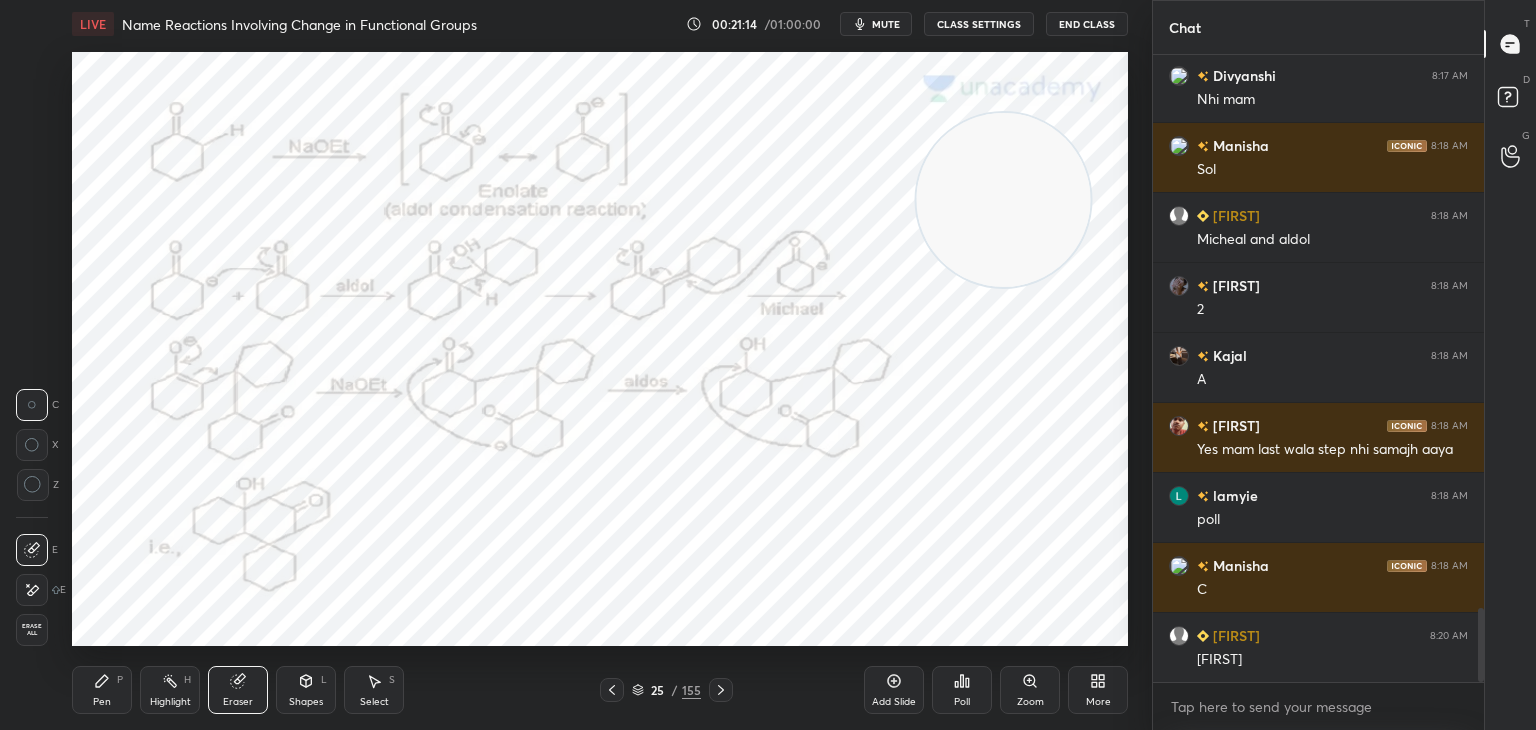 click on "Pen" at bounding box center (102, 702) 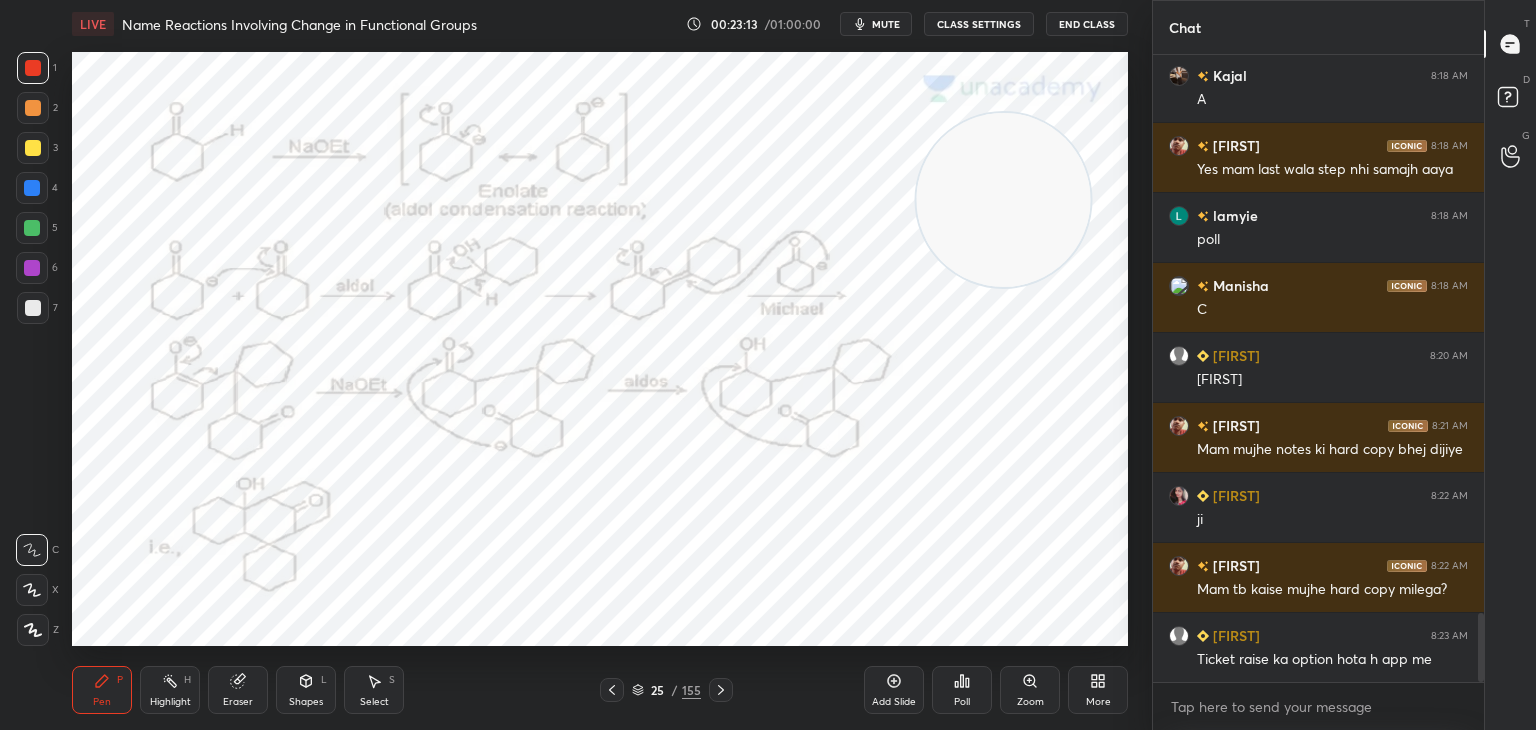 scroll, scrollTop: 5068, scrollLeft: 0, axis: vertical 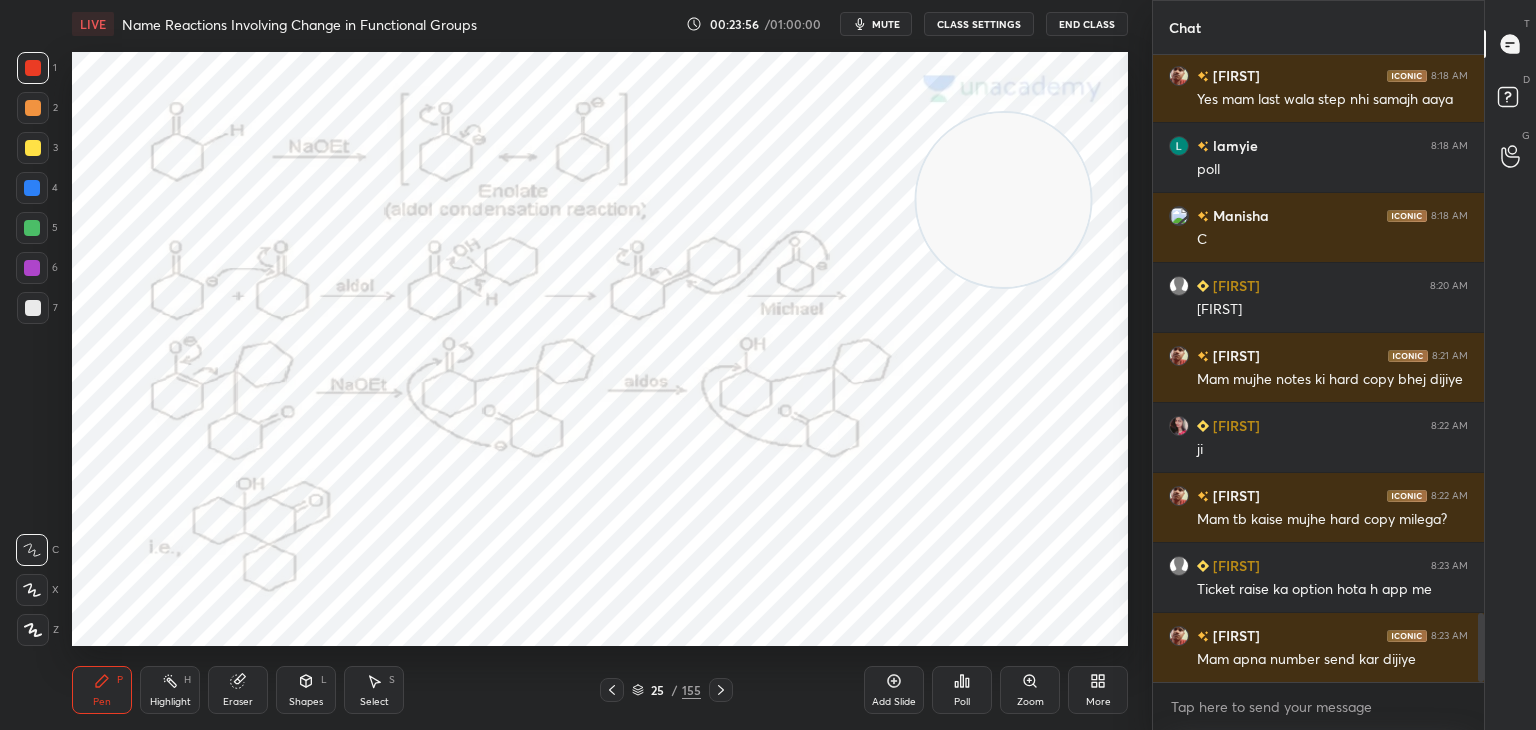 click 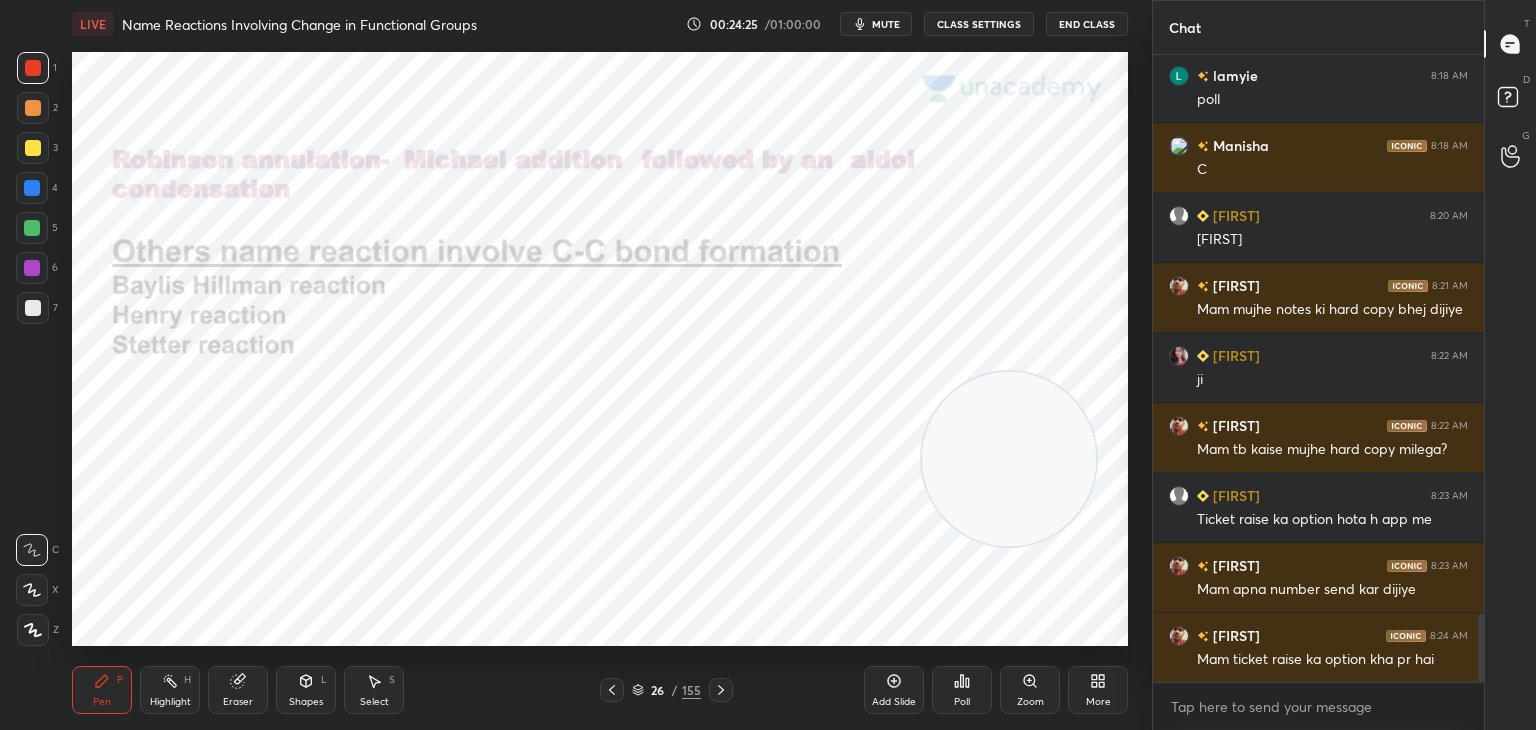 scroll, scrollTop: 5208, scrollLeft: 0, axis: vertical 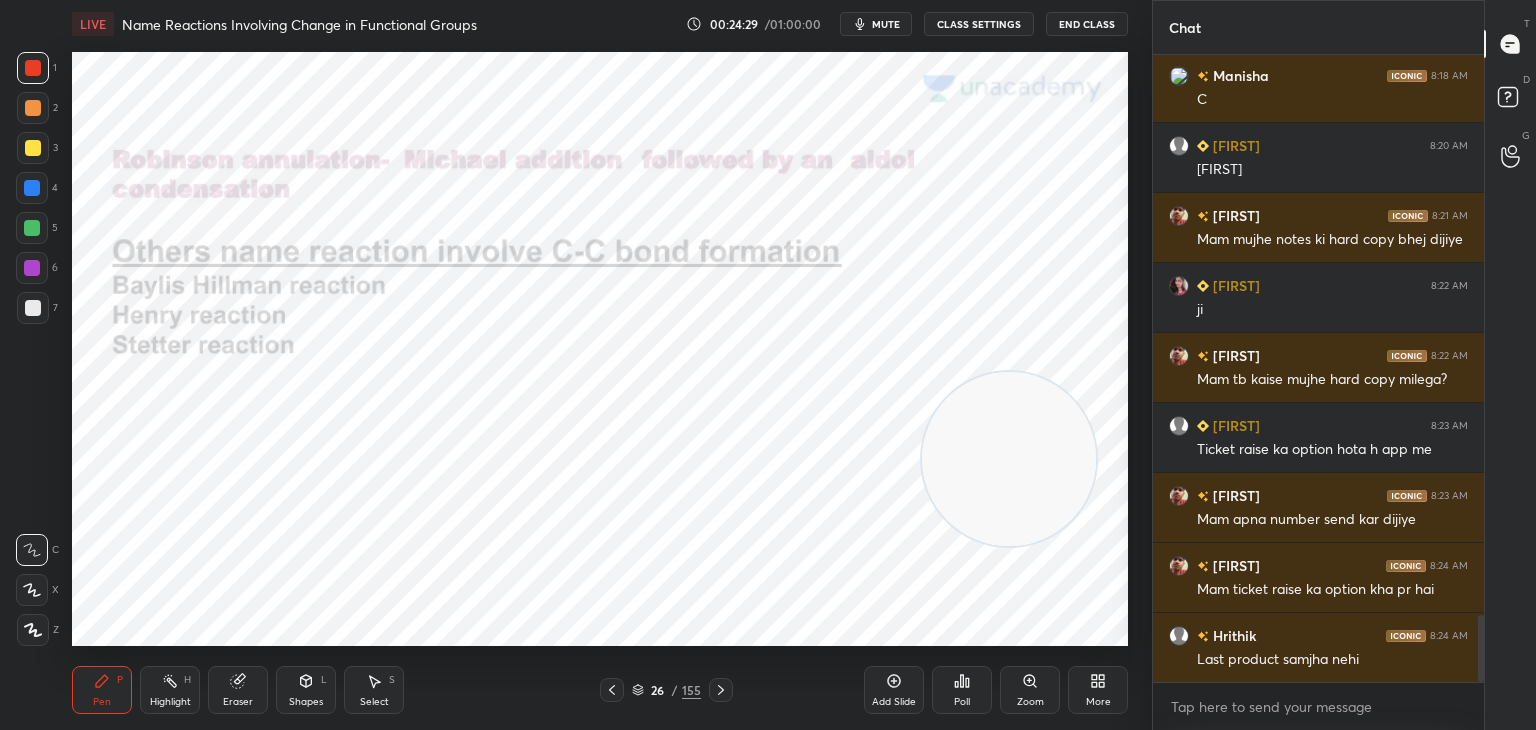 click 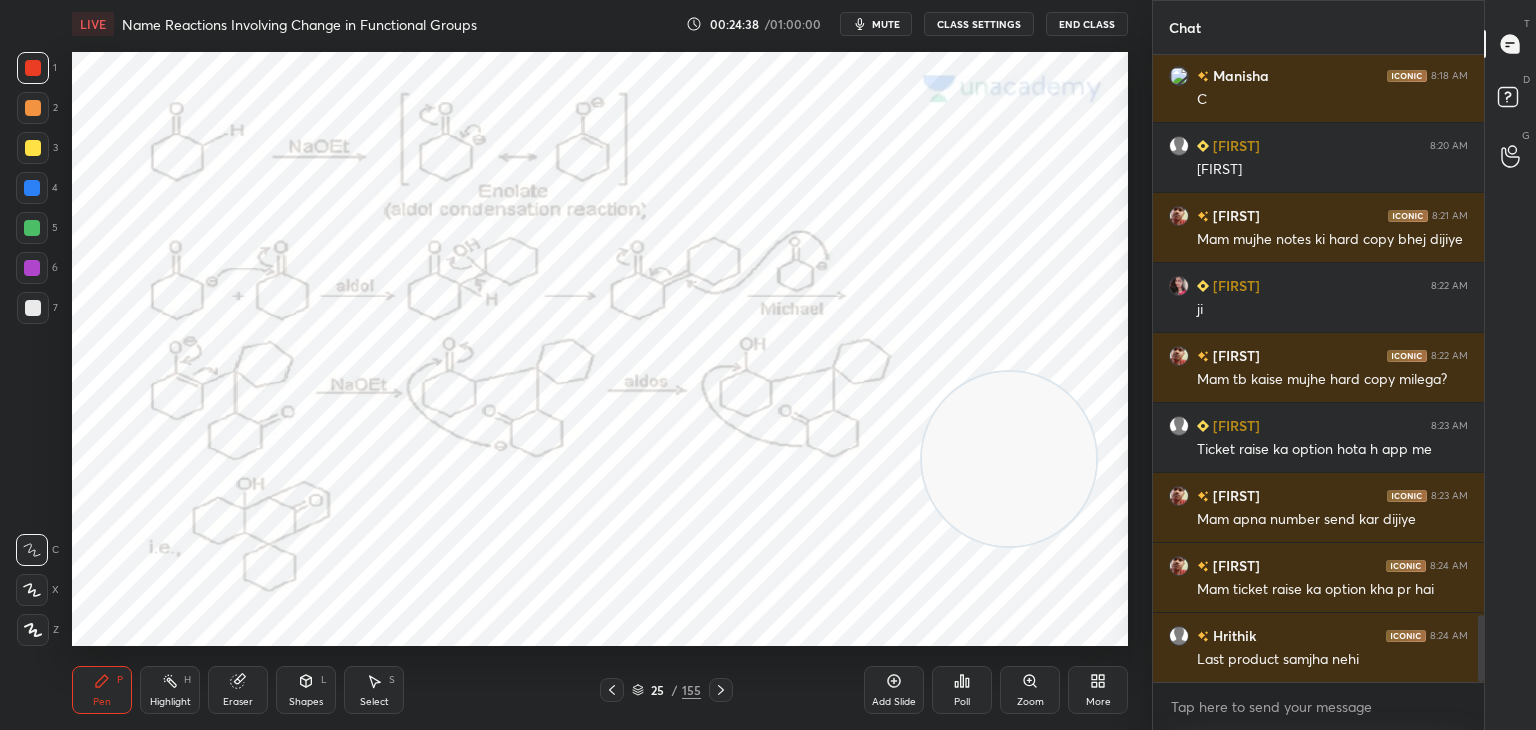 click at bounding box center [32, 188] 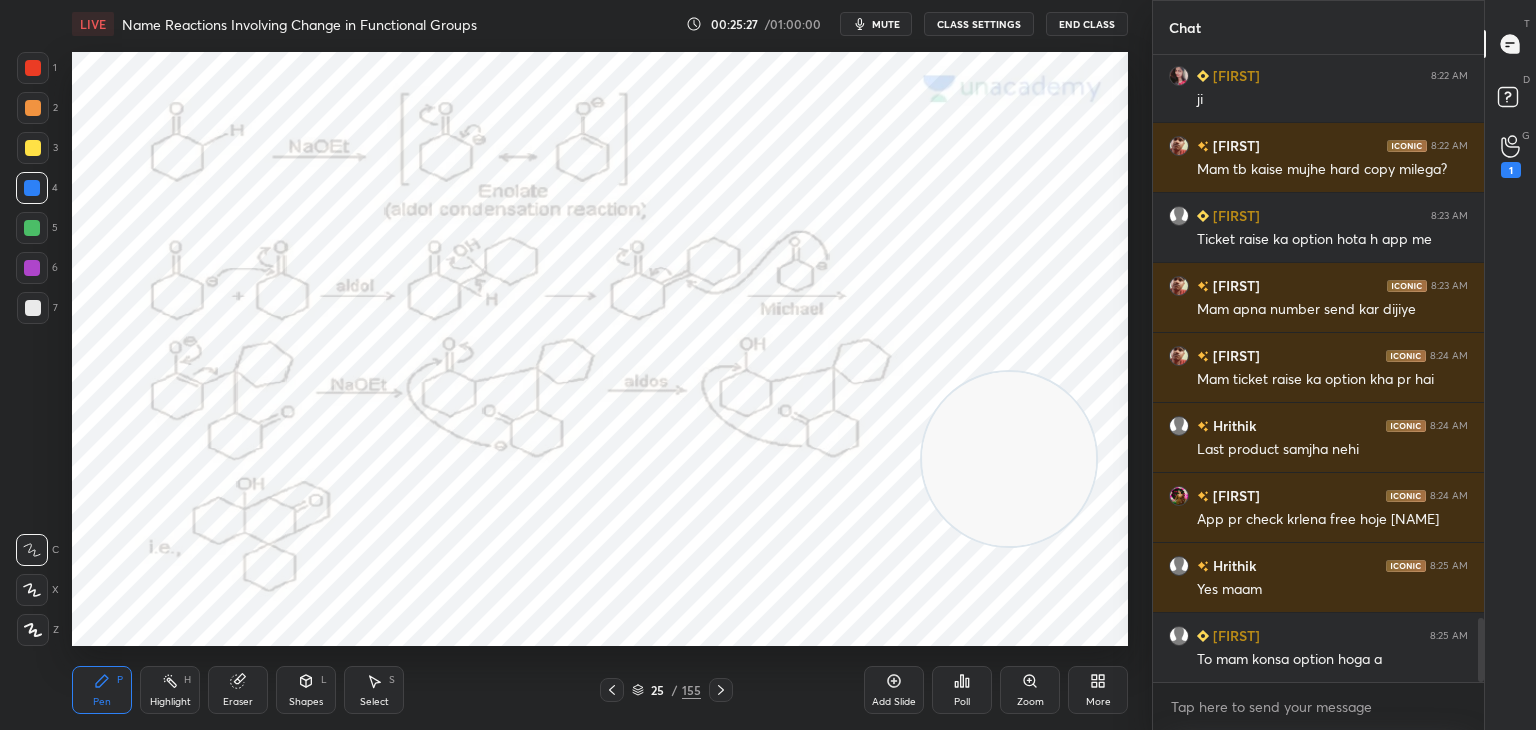 scroll, scrollTop: 5488, scrollLeft: 0, axis: vertical 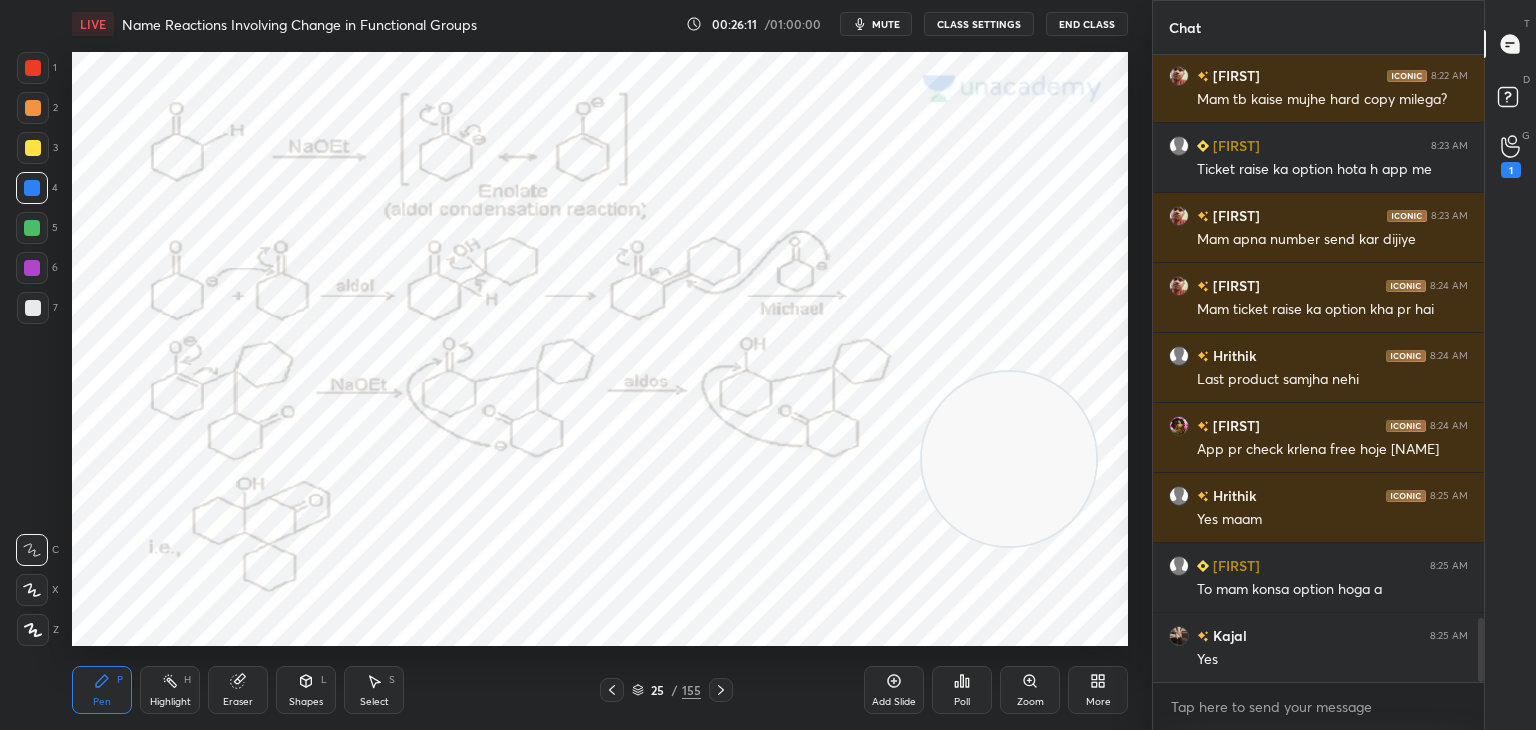 click at bounding box center [32, 268] 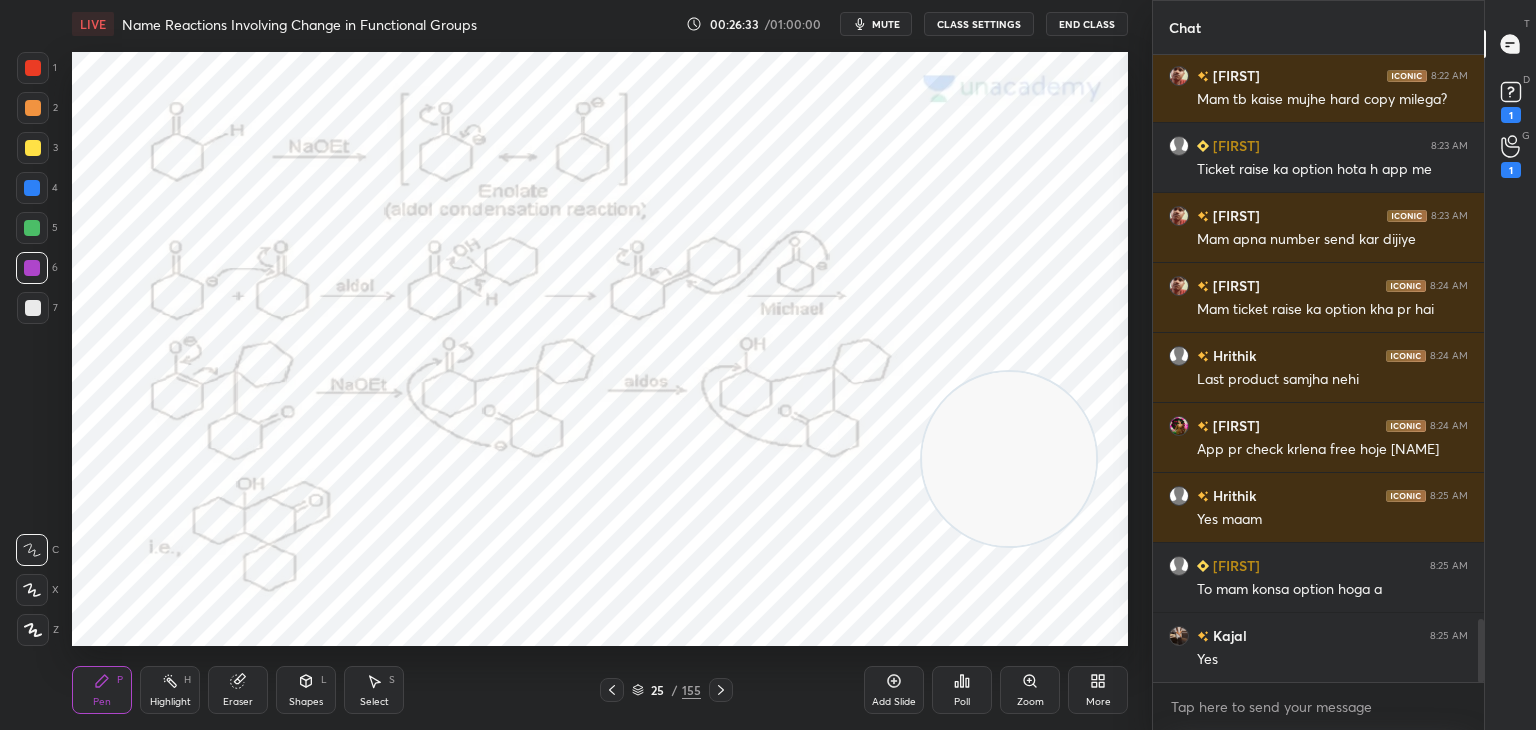 scroll, scrollTop: 5574, scrollLeft: 0, axis: vertical 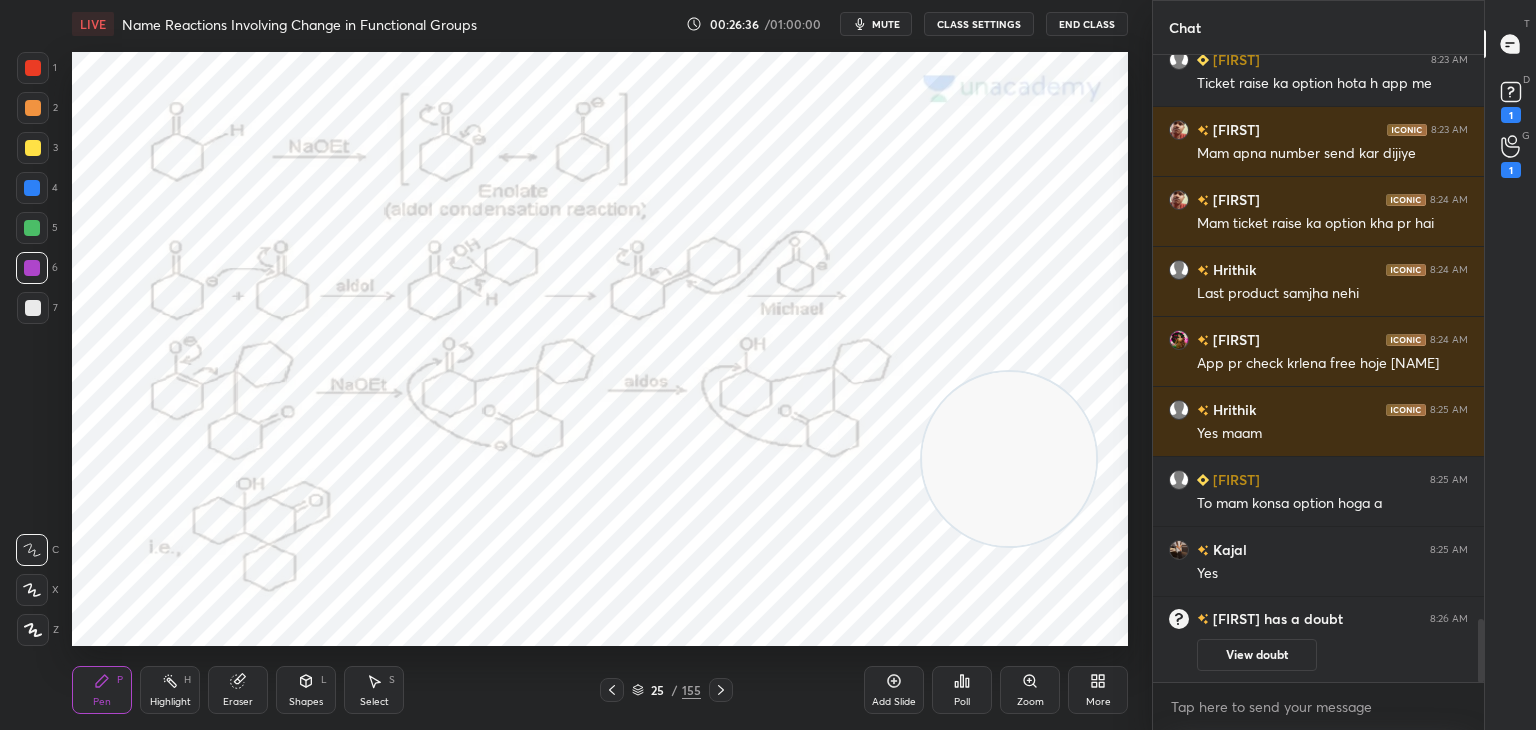 click at bounding box center [33, 68] 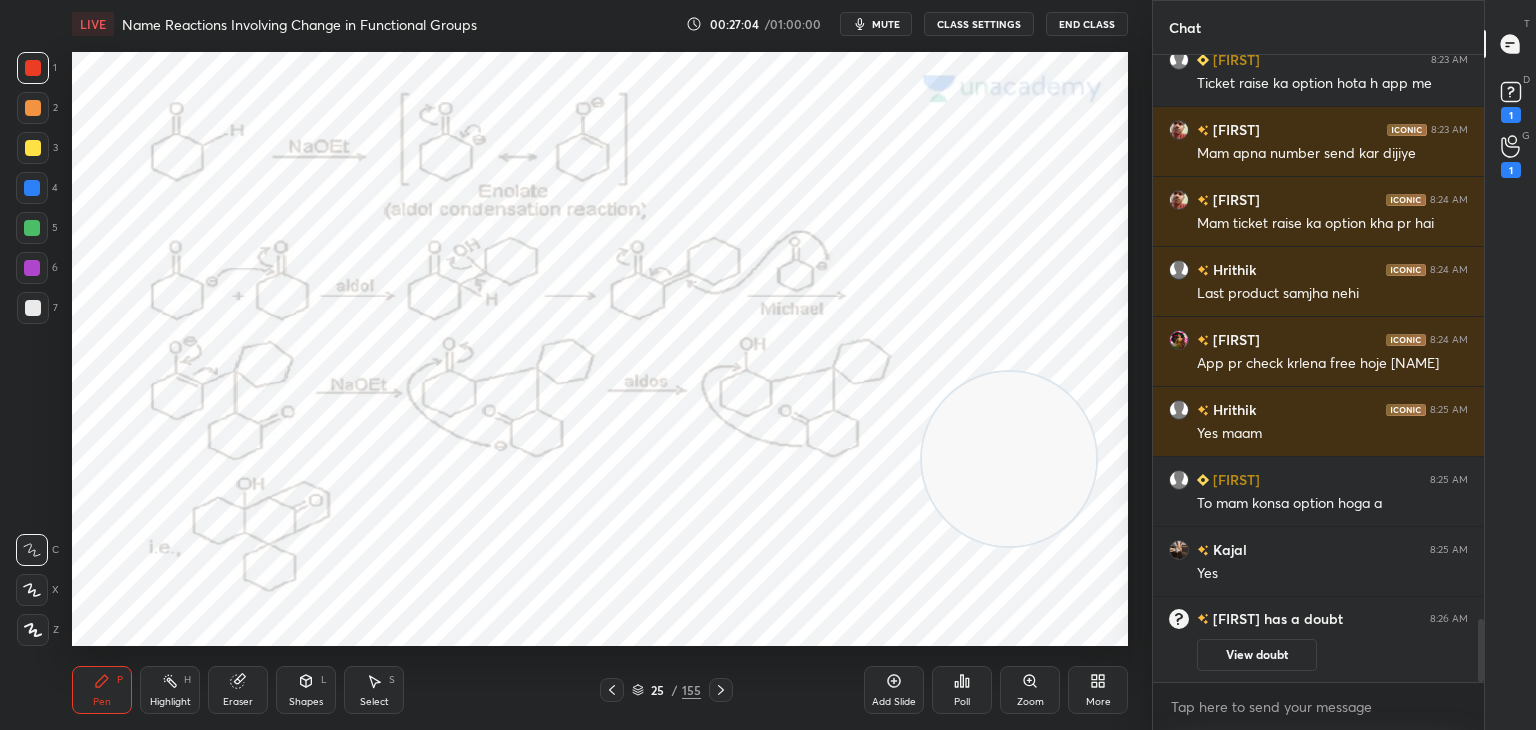 click on "View doubt" at bounding box center [1257, 655] 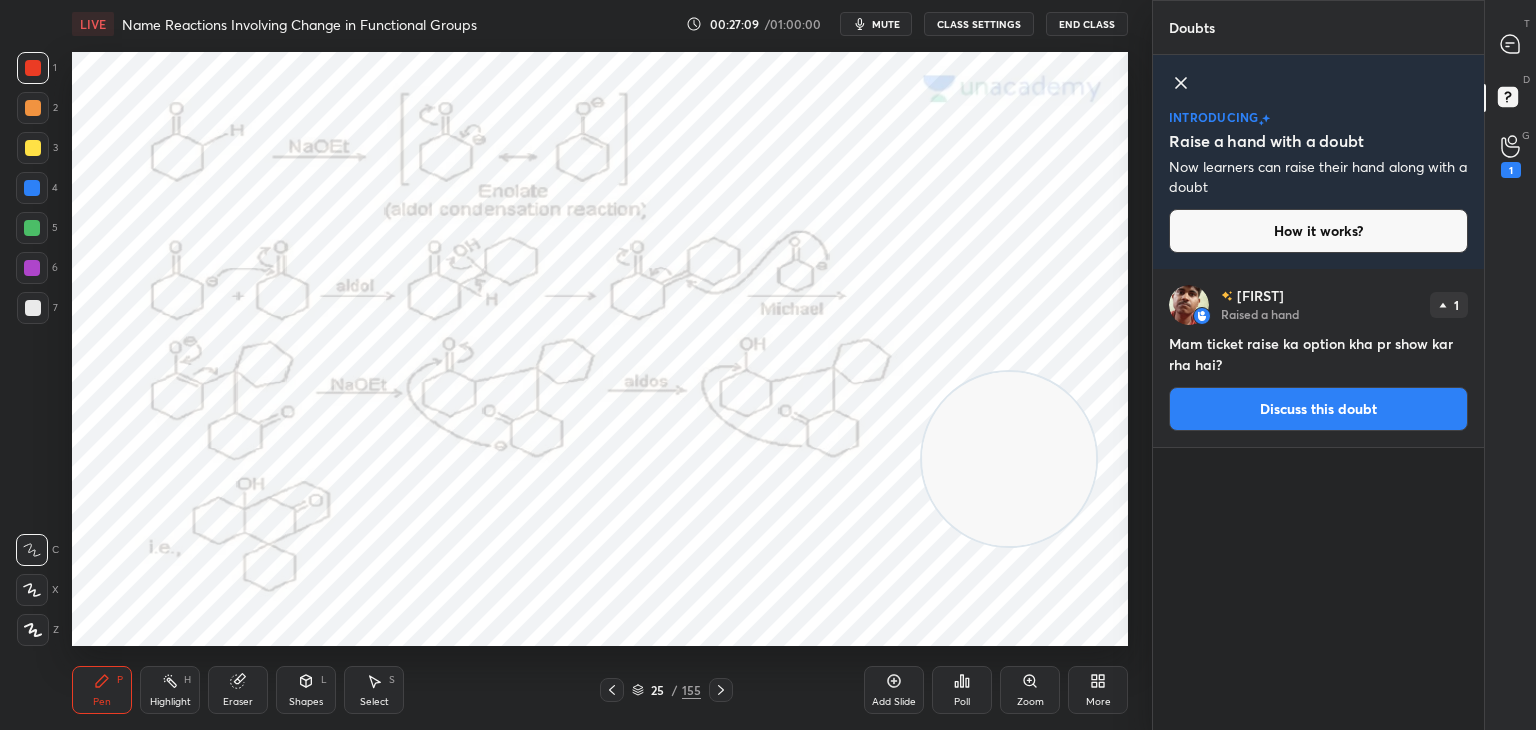 click on "Discuss this doubt" at bounding box center [1318, 409] 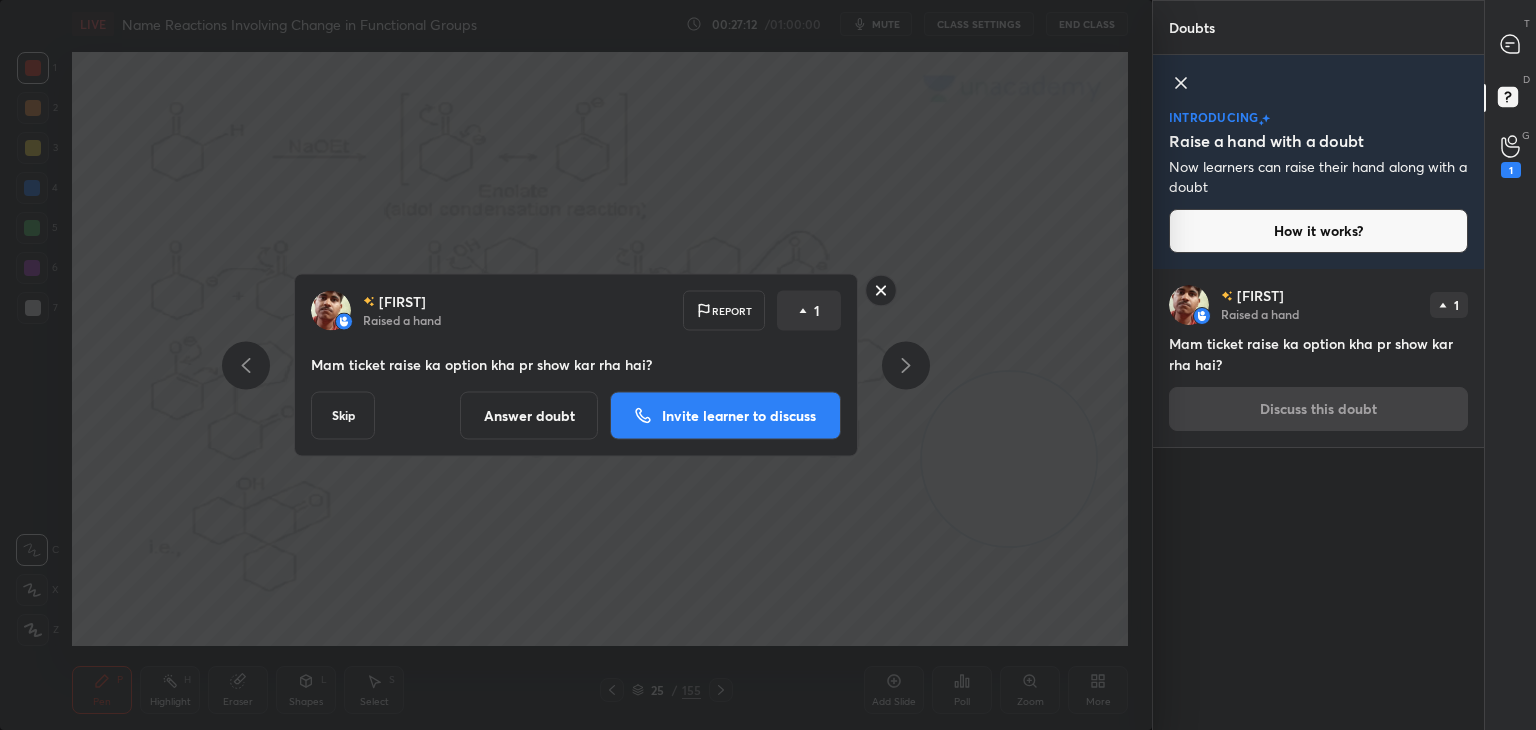 click on "Answer doubt" at bounding box center (529, 416) 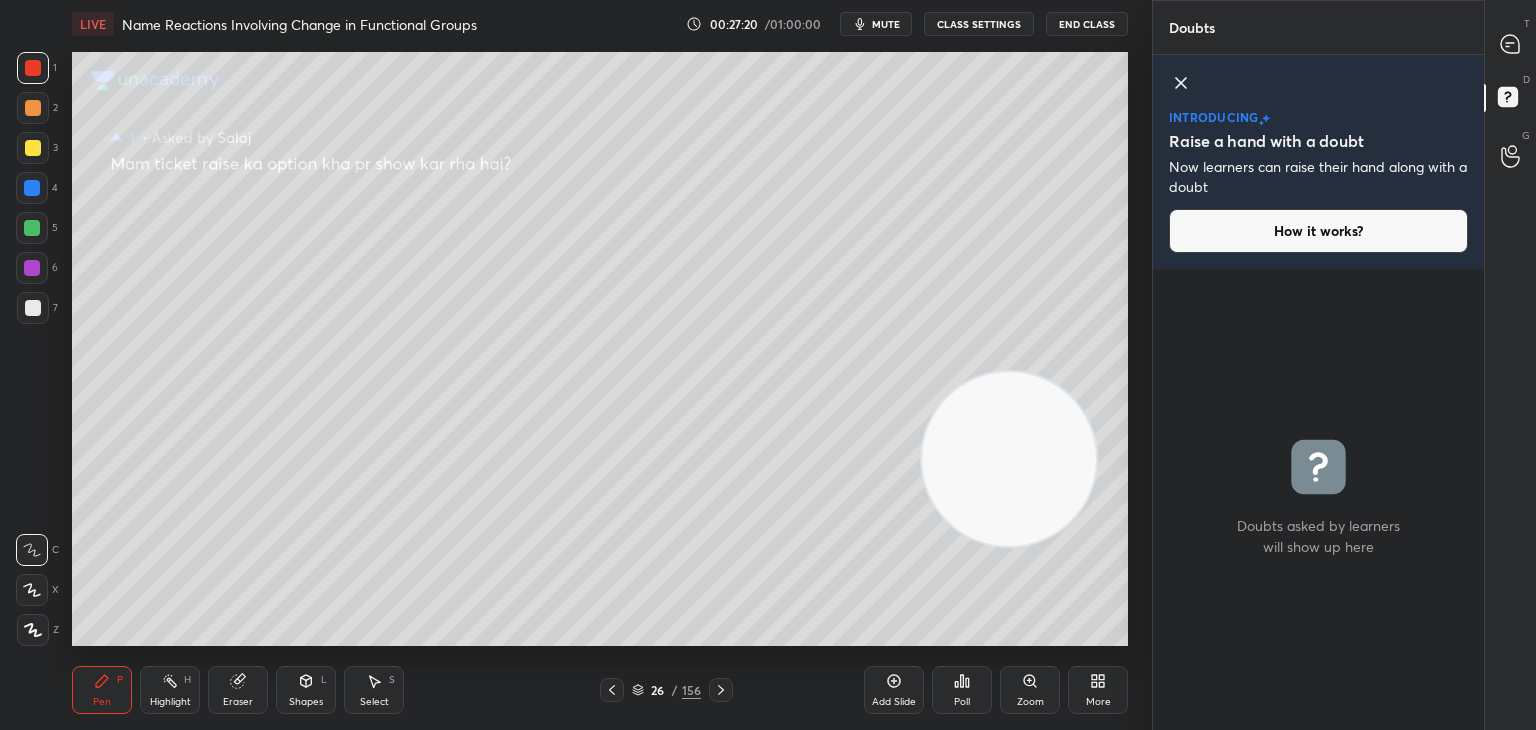 click 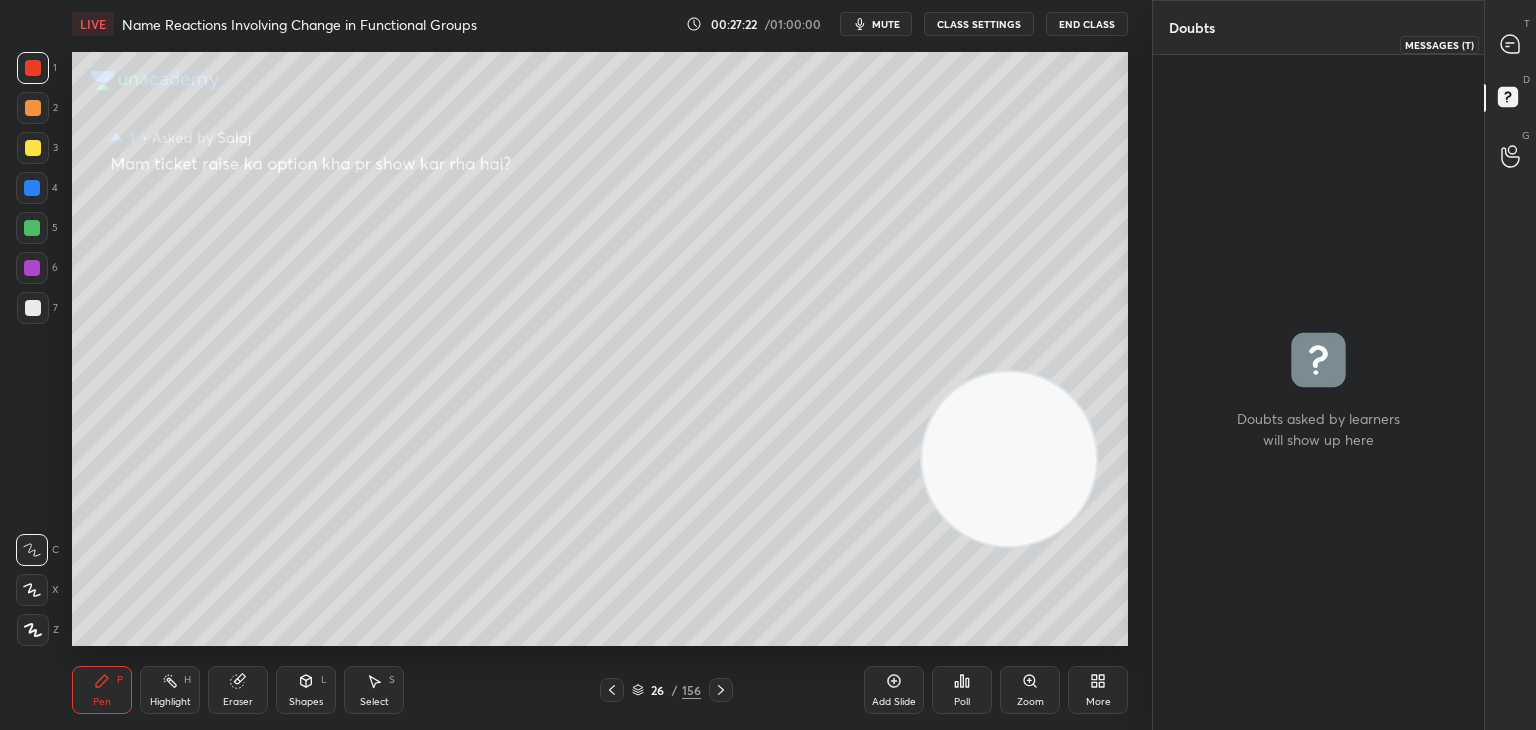 click 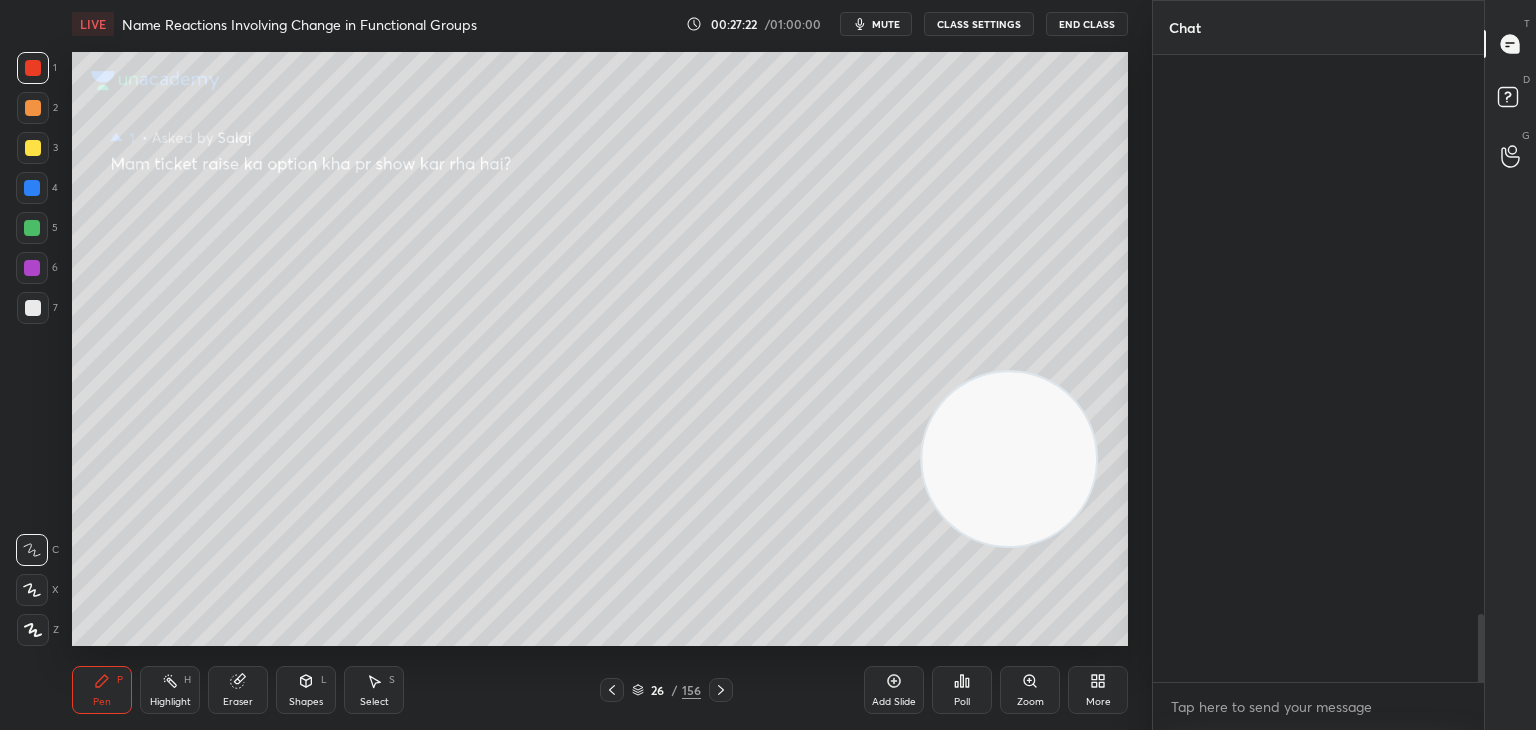 scroll, scrollTop: 5308, scrollLeft: 0, axis: vertical 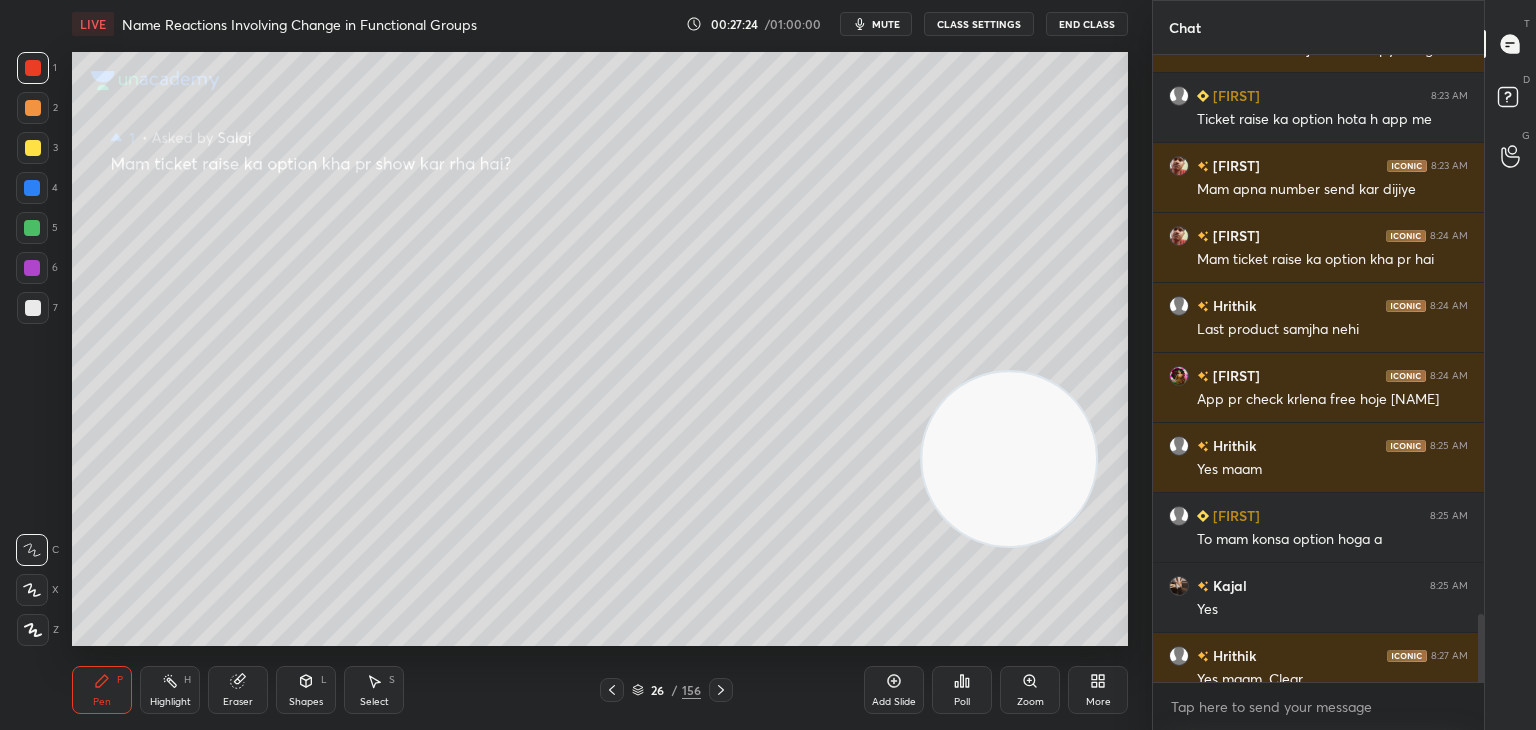 click 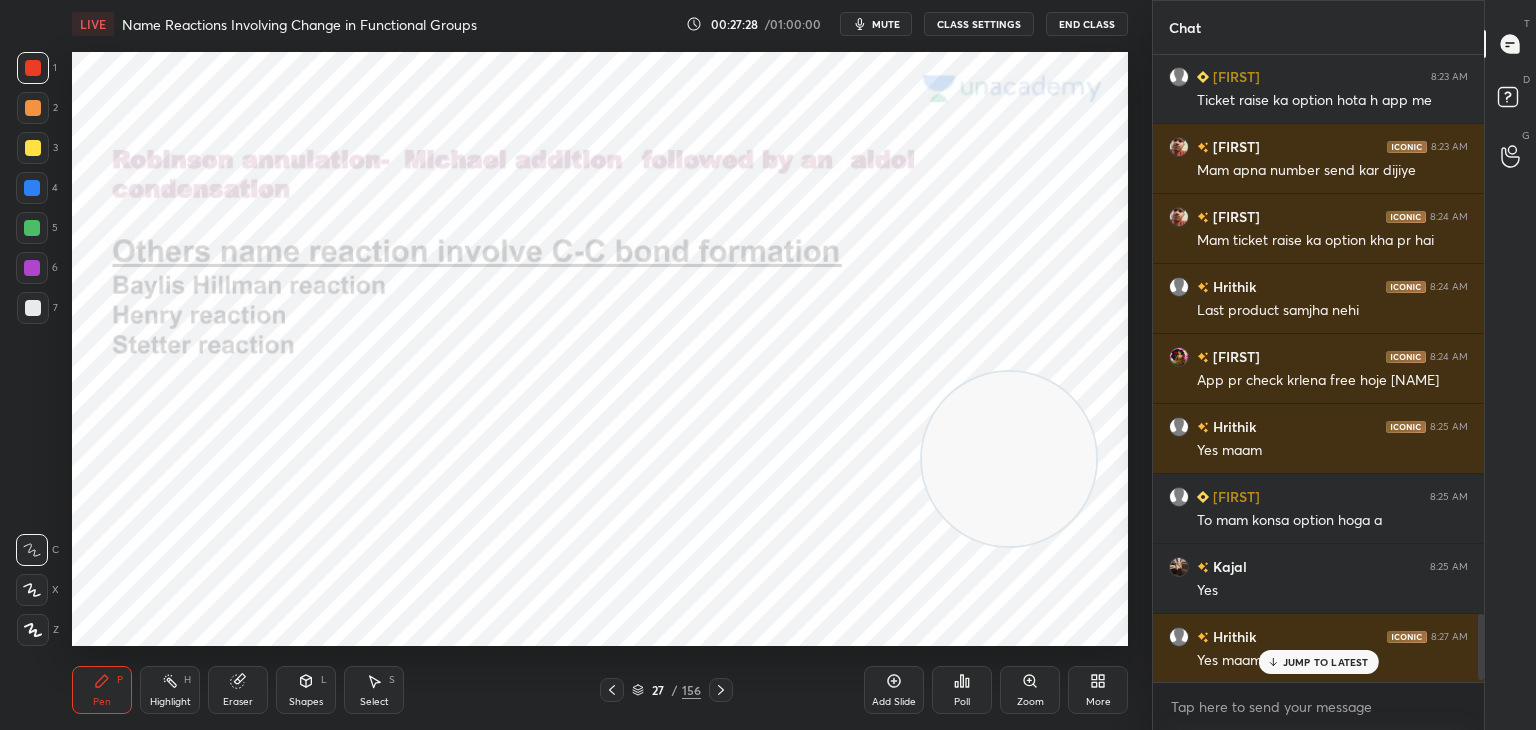 scroll, scrollTop: 5328, scrollLeft: 0, axis: vertical 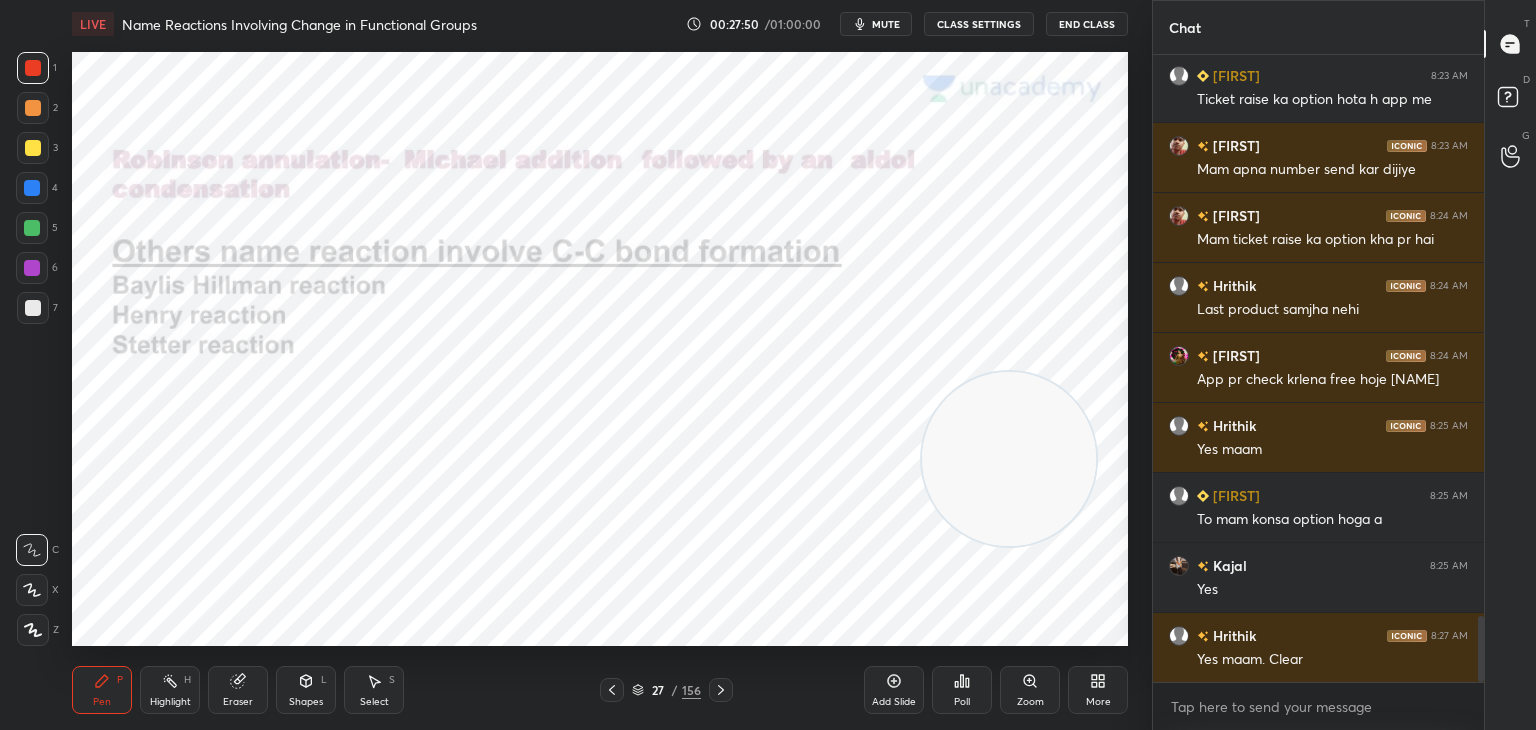click 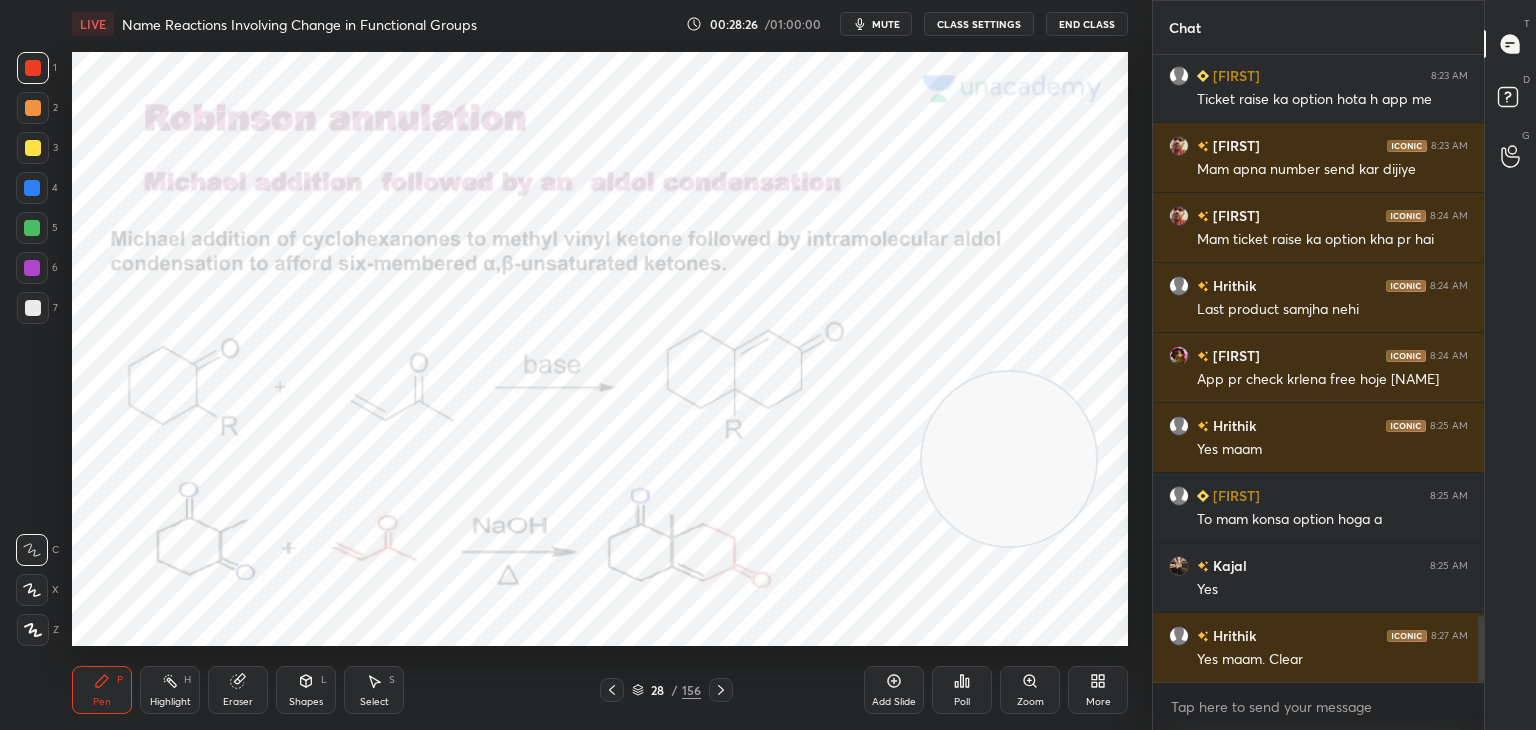click 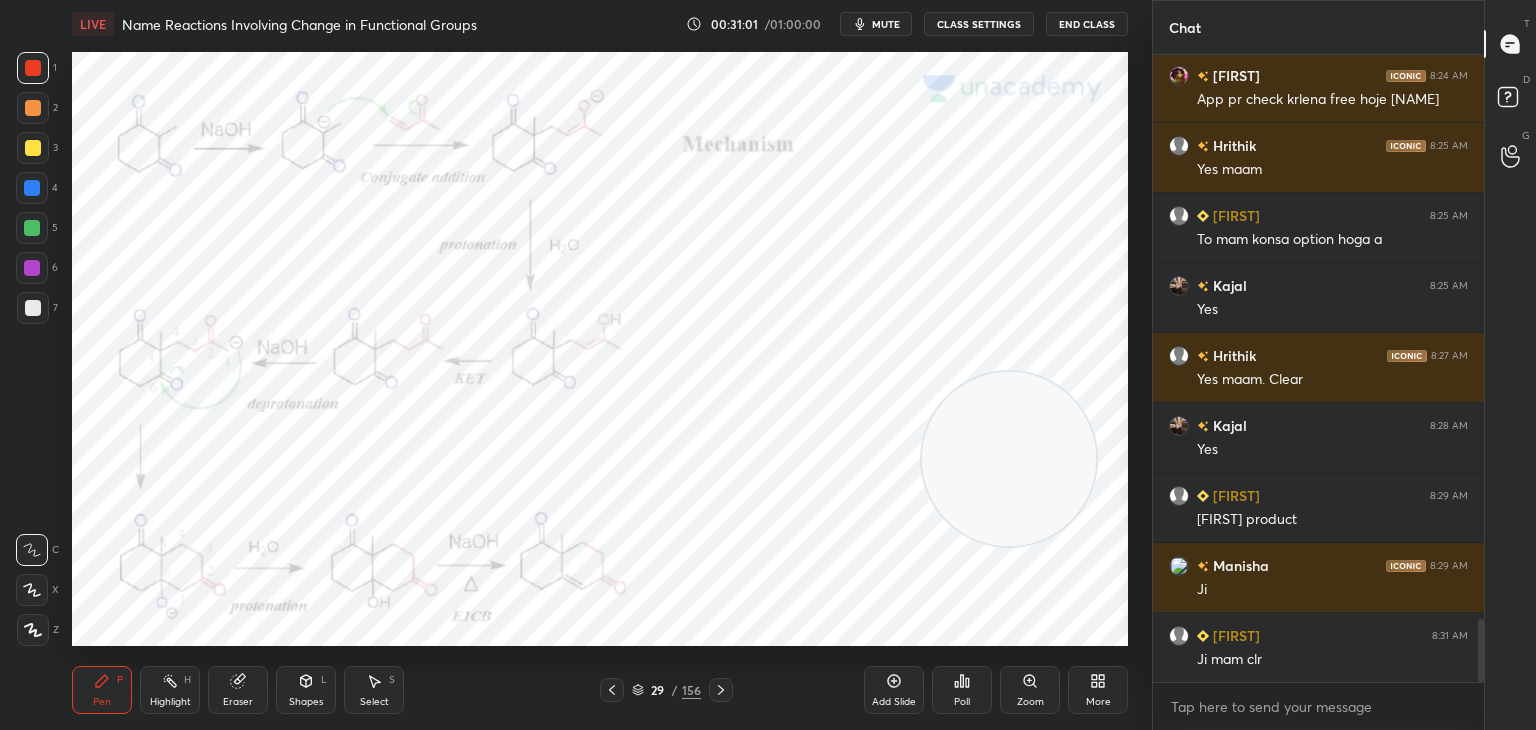 scroll, scrollTop: 5678, scrollLeft: 0, axis: vertical 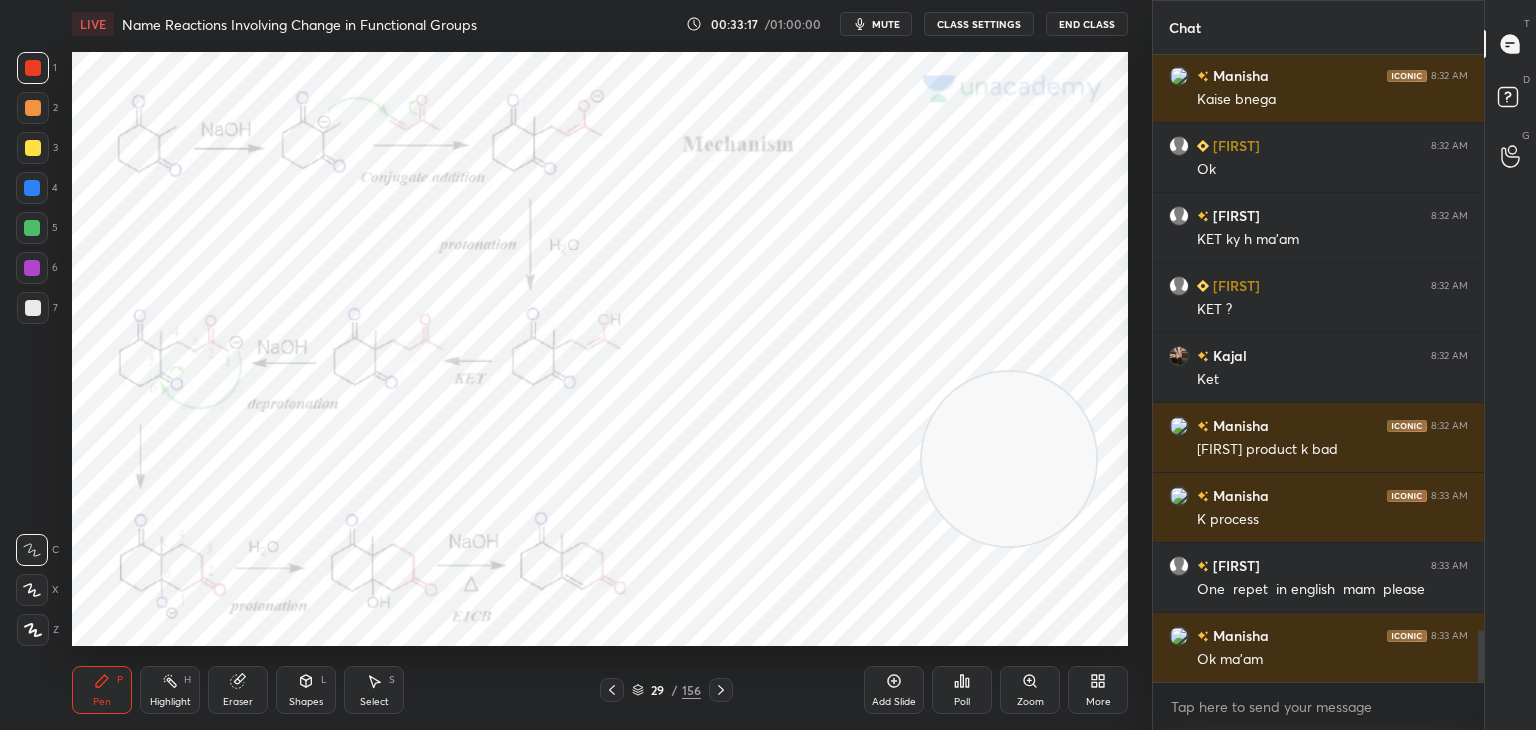 click 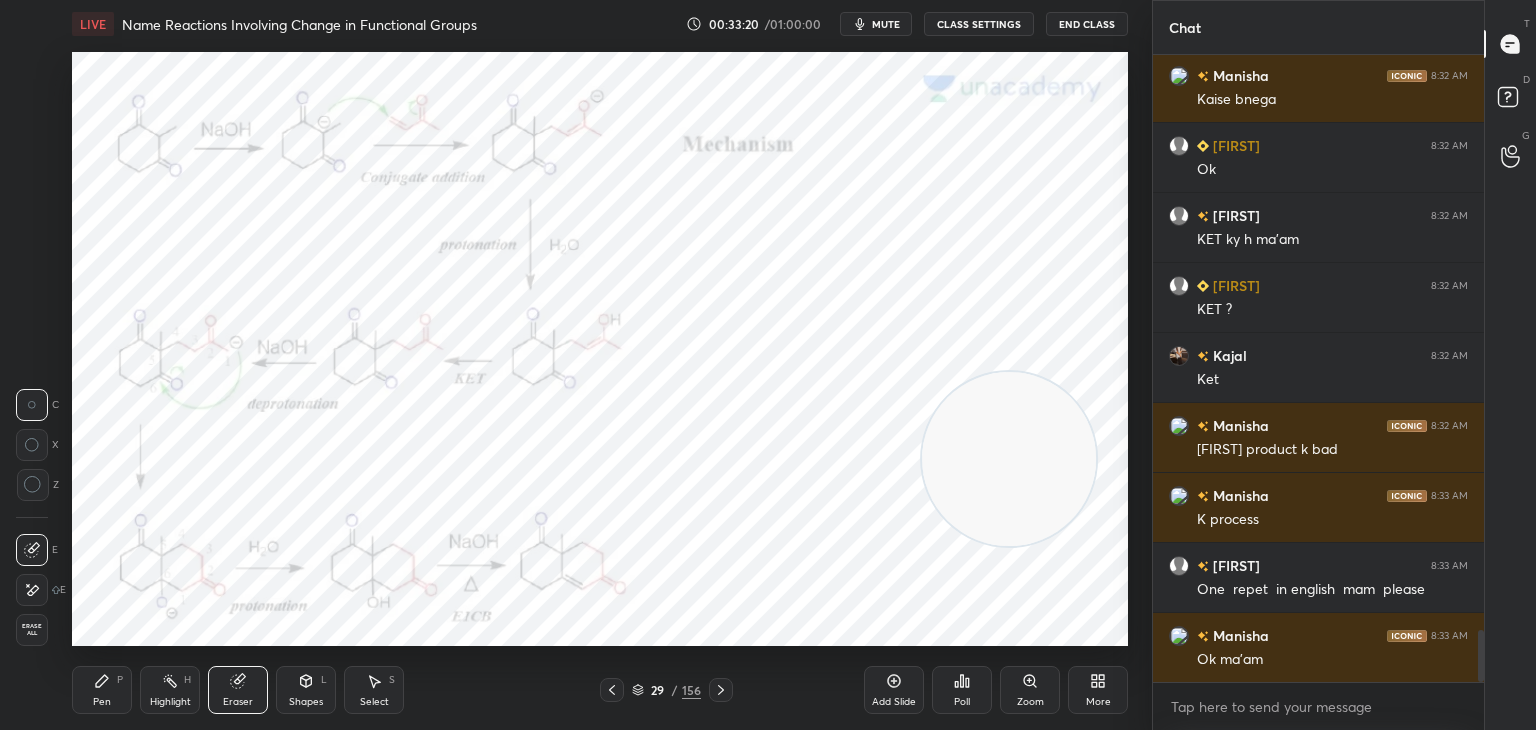 click on "Erase all" at bounding box center (32, 630) 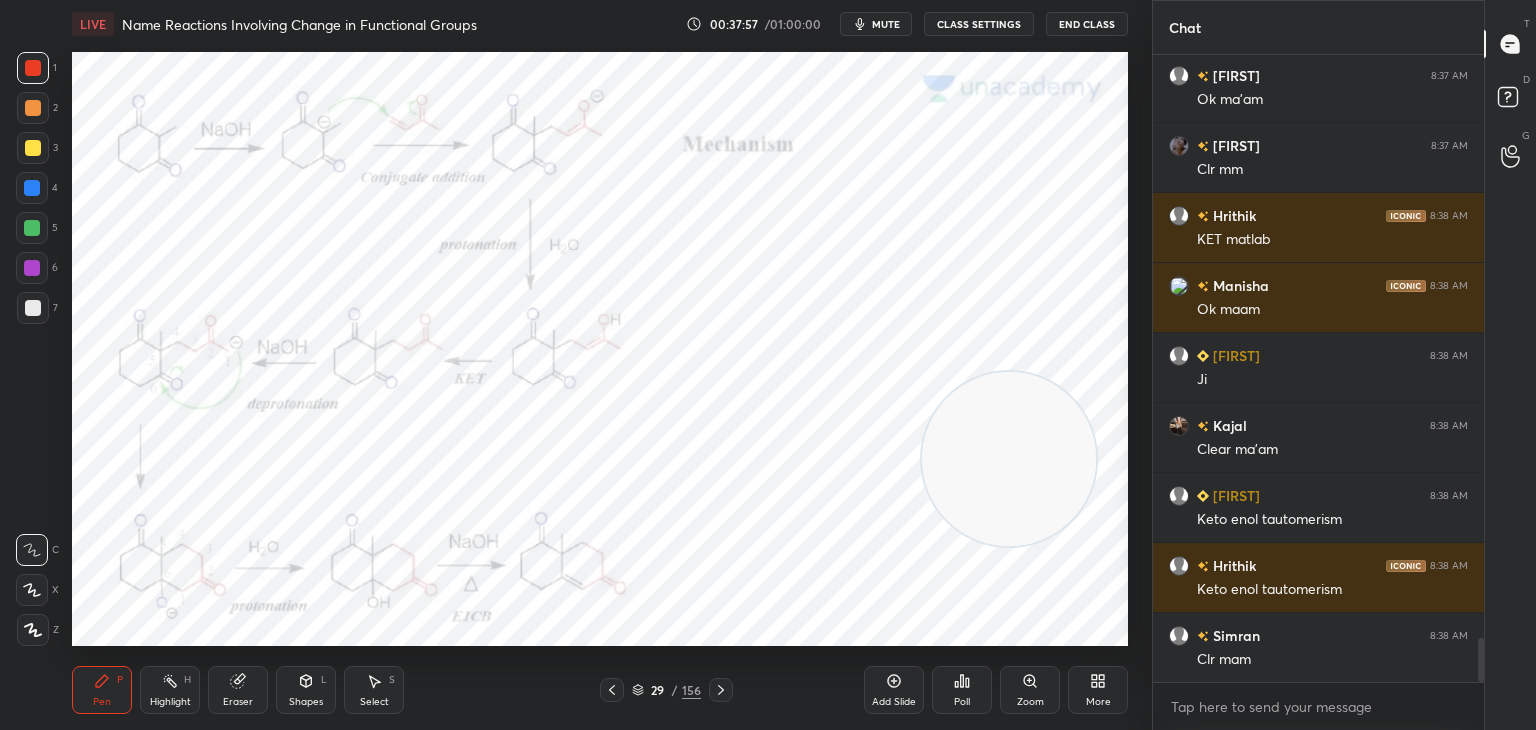 scroll, scrollTop: 8428, scrollLeft: 0, axis: vertical 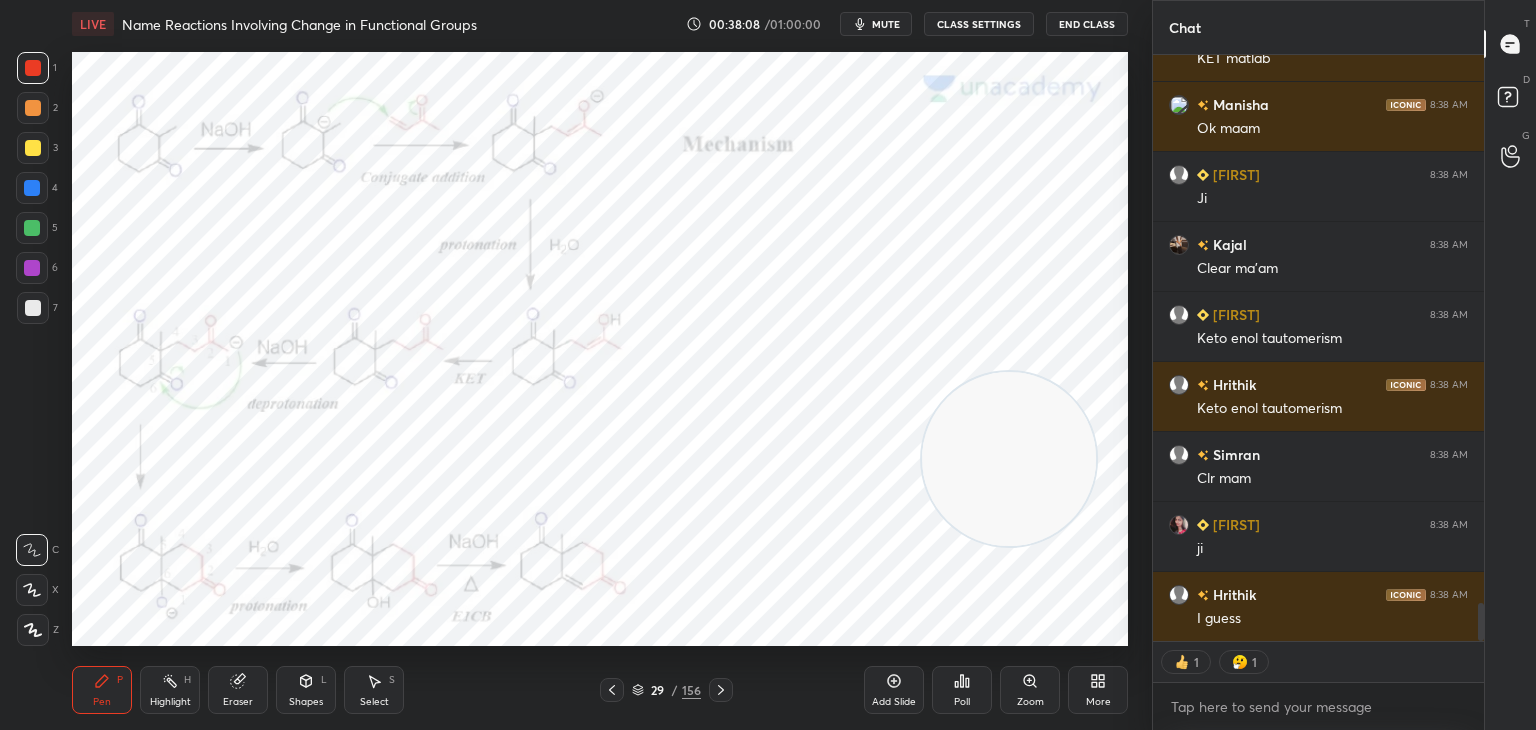 click at bounding box center (721, 690) 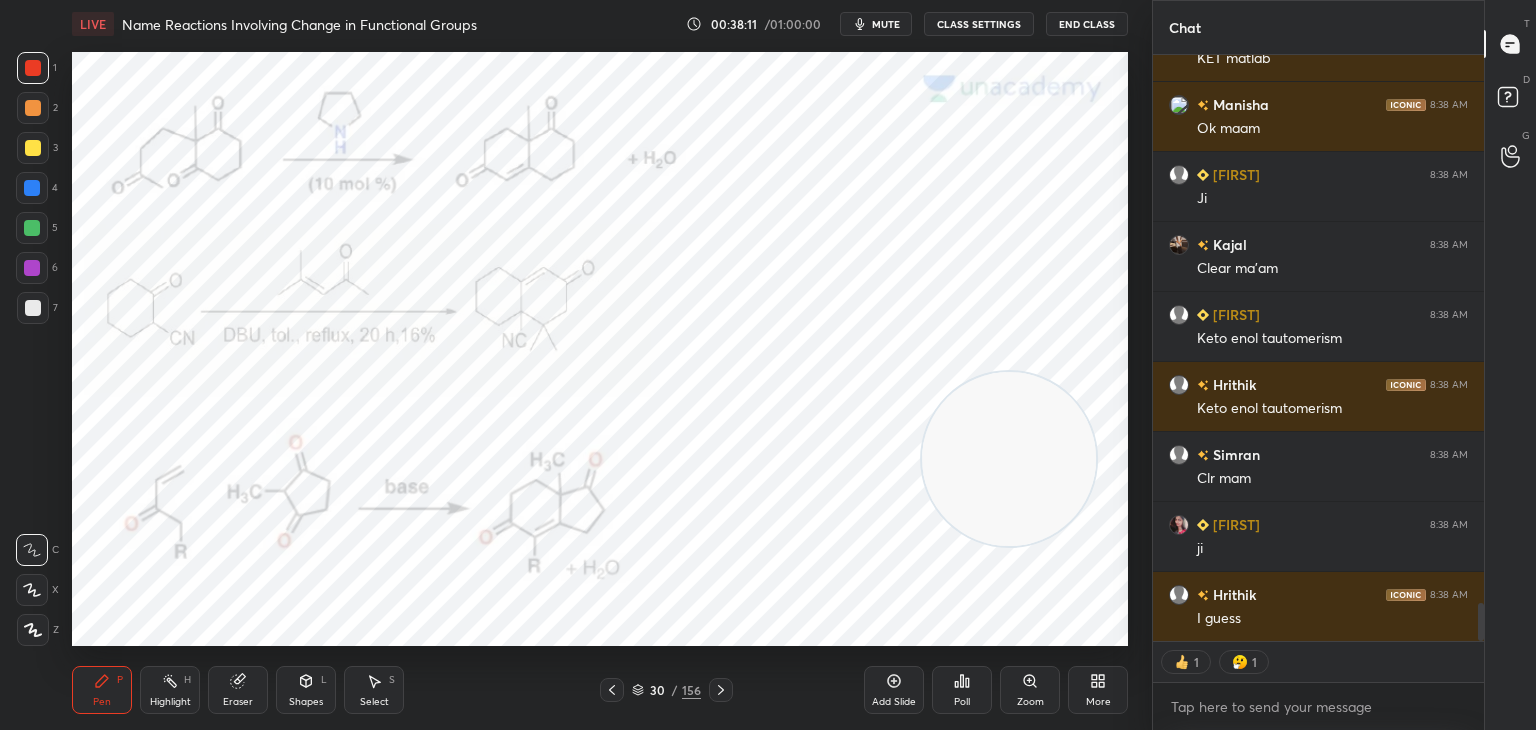 scroll, scrollTop: 8608, scrollLeft: 0, axis: vertical 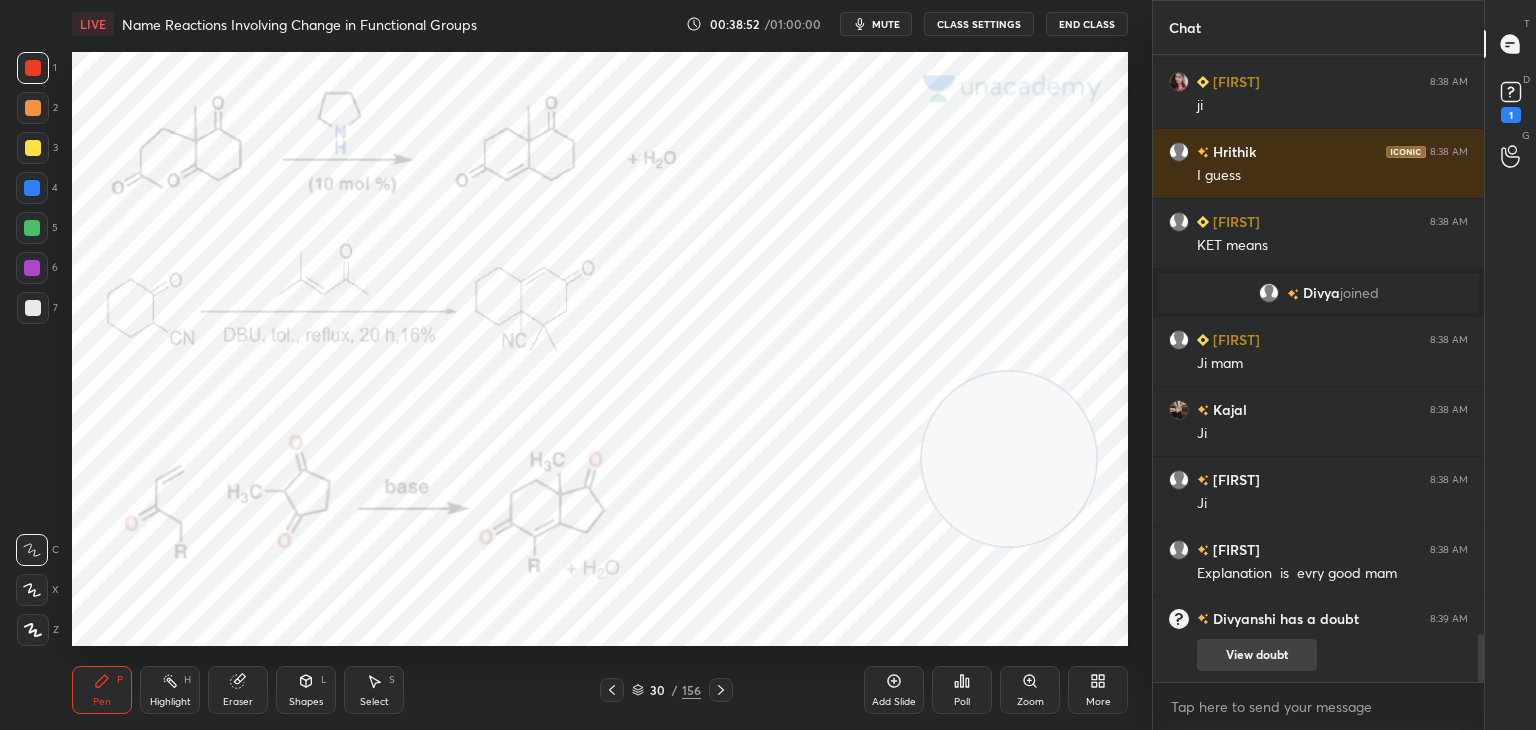 click on "View doubt" at bounding box center (1257, 655) 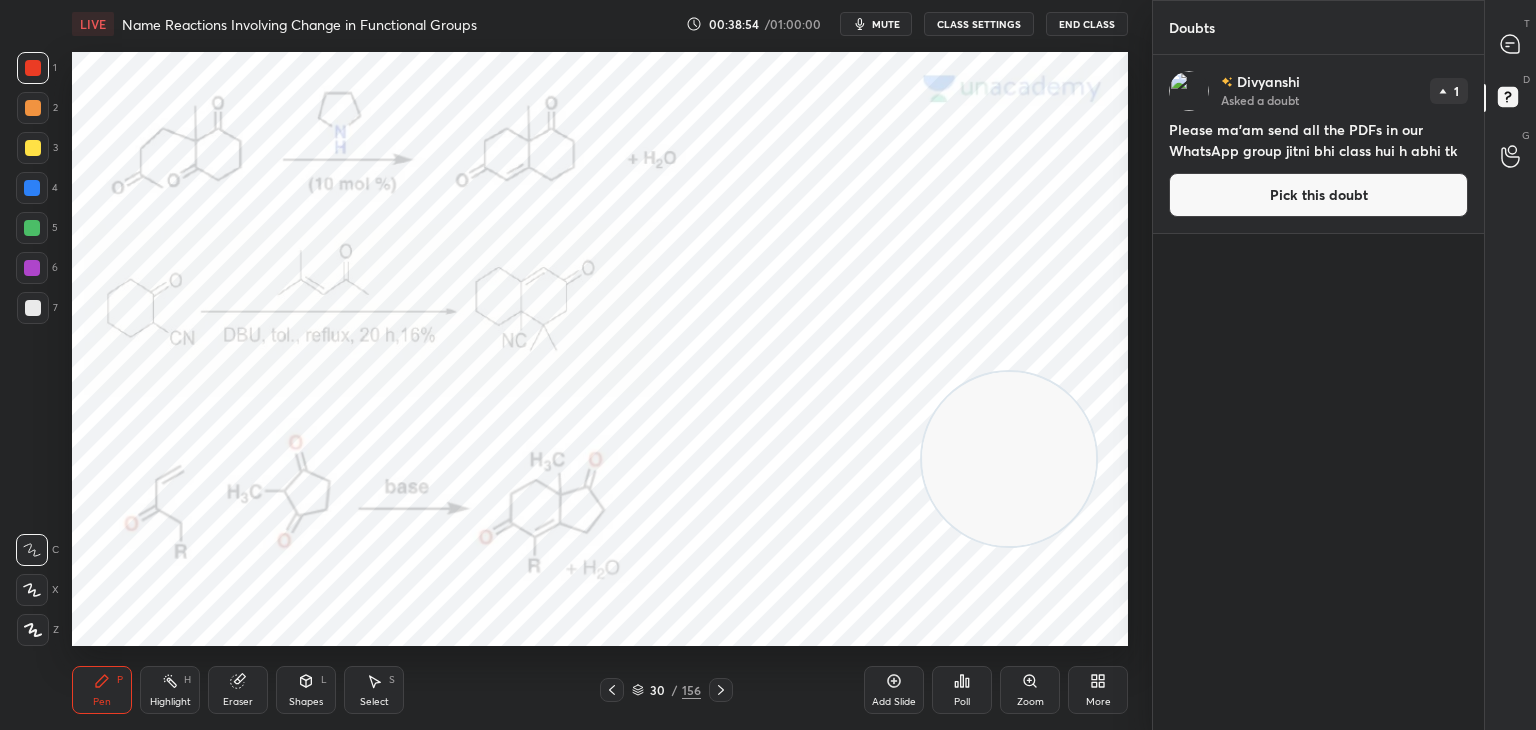 click on "Pick this doubt" at bounding box center (1318, 195) 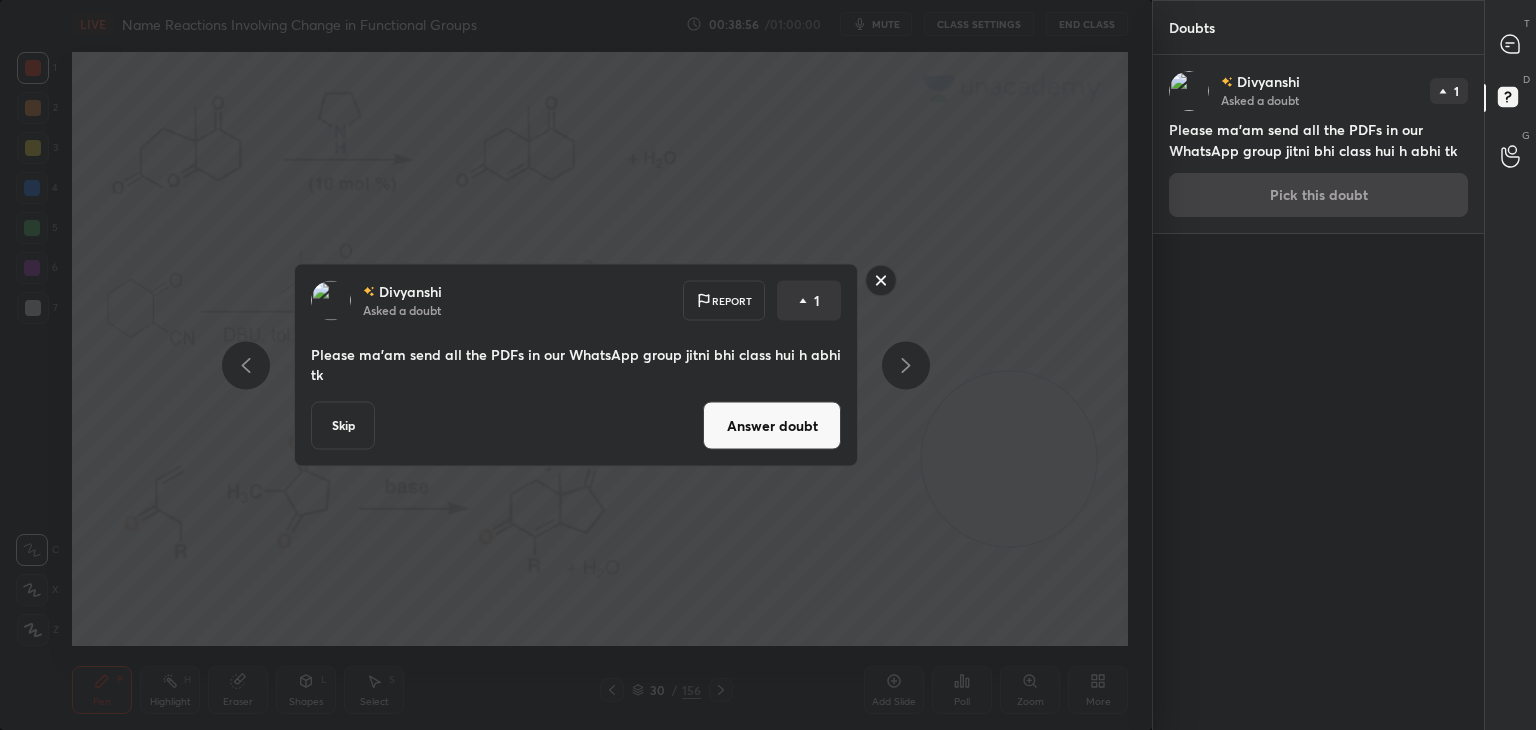 click on "Answer doubt" at bounding box center (772, 426) 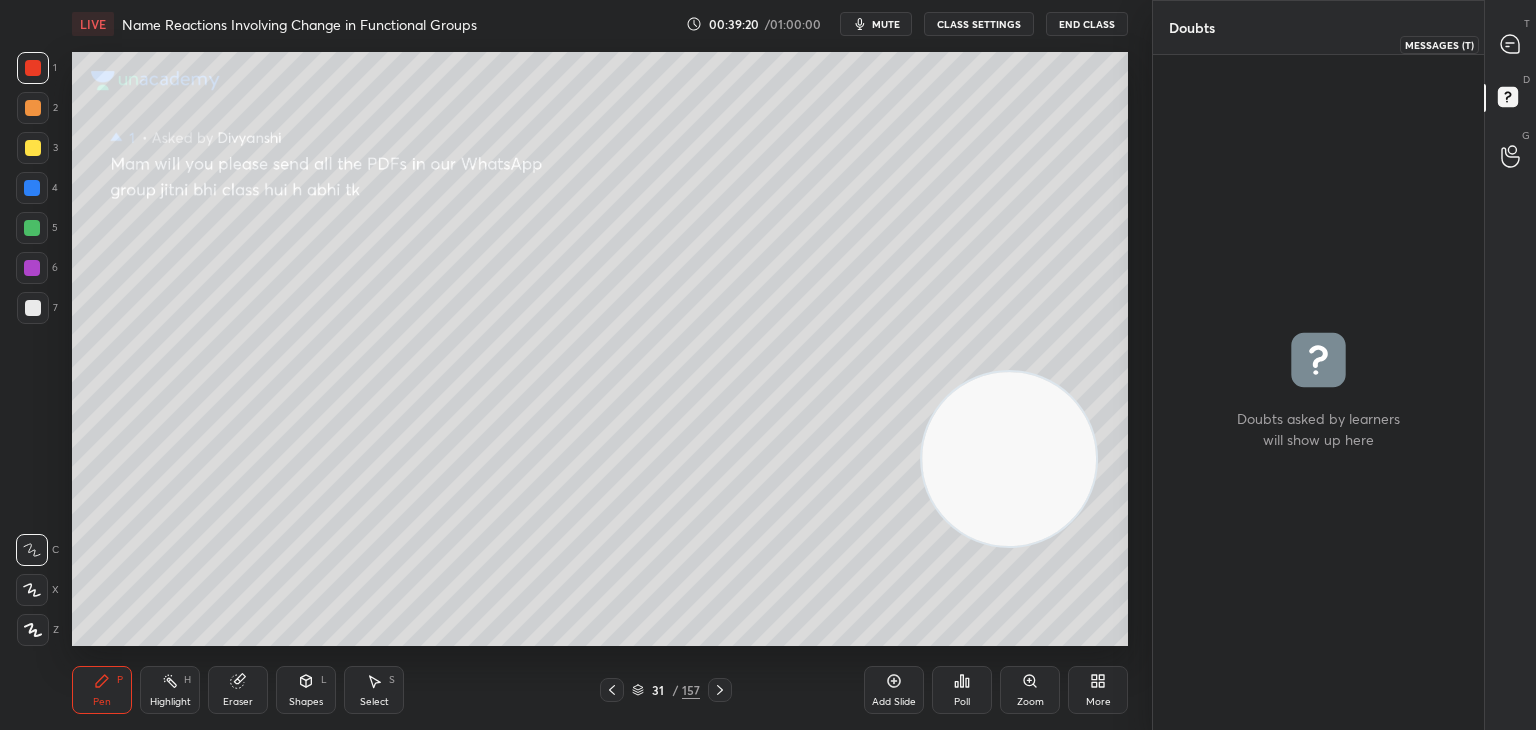 click 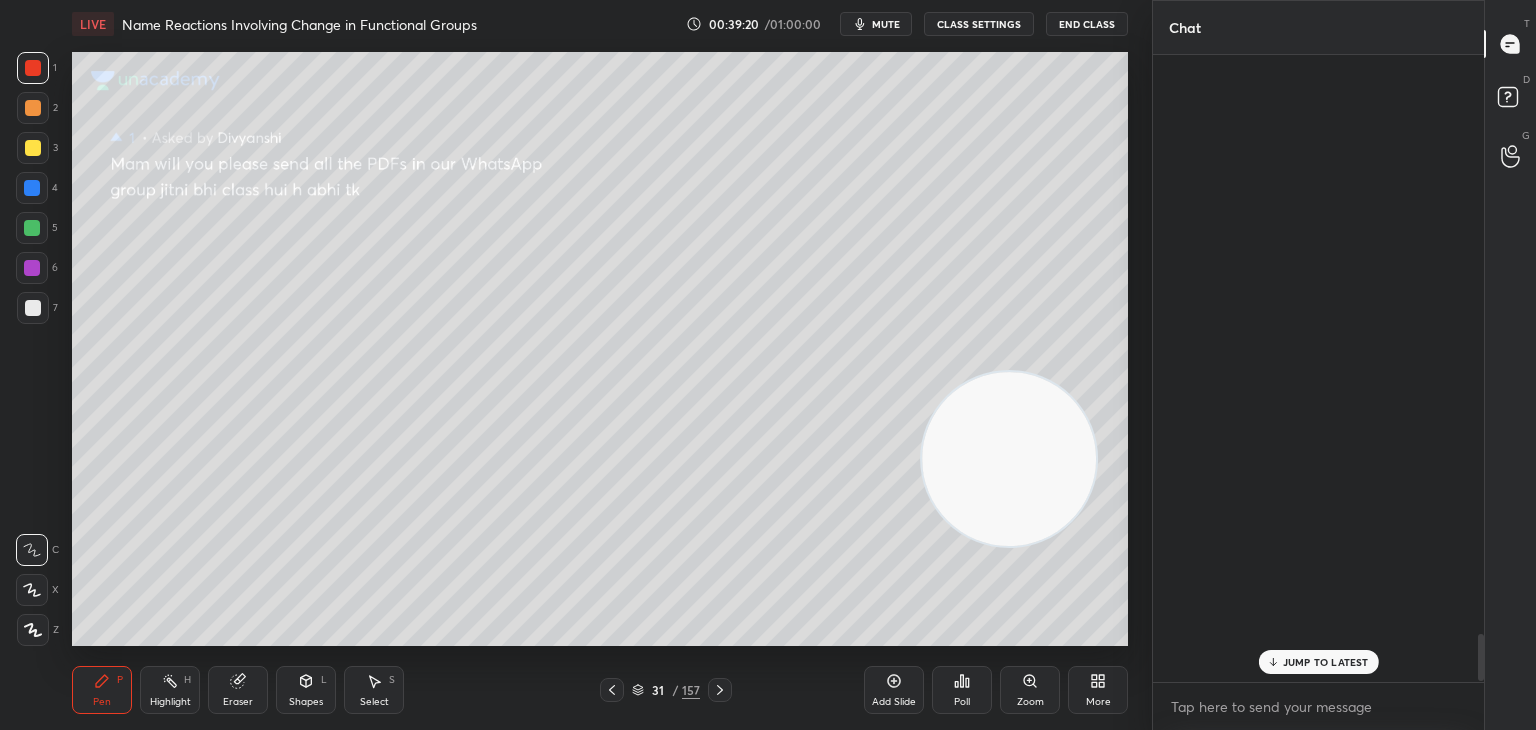 scroll, scrollTop: 7746, scrollLeft: 0, axis: vertical 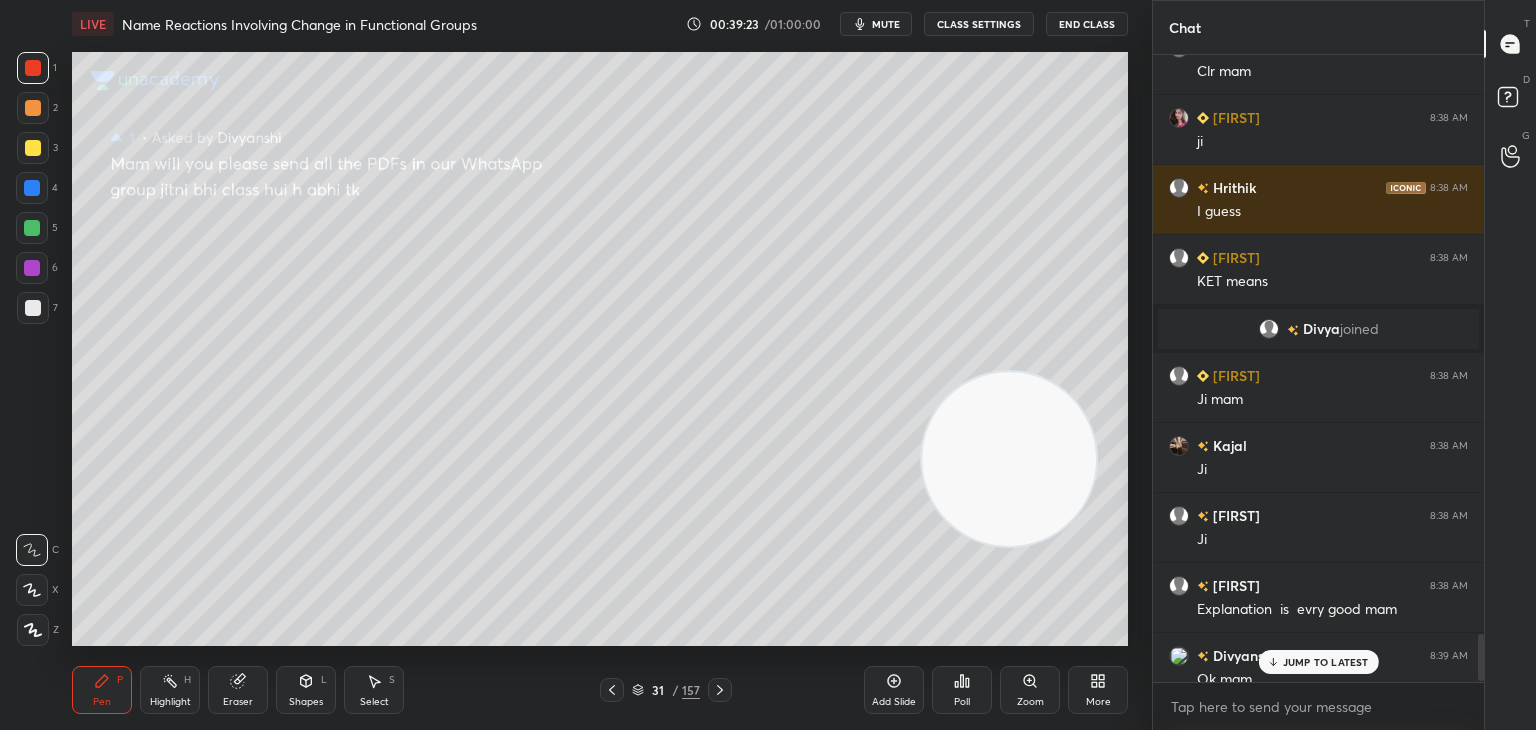 click 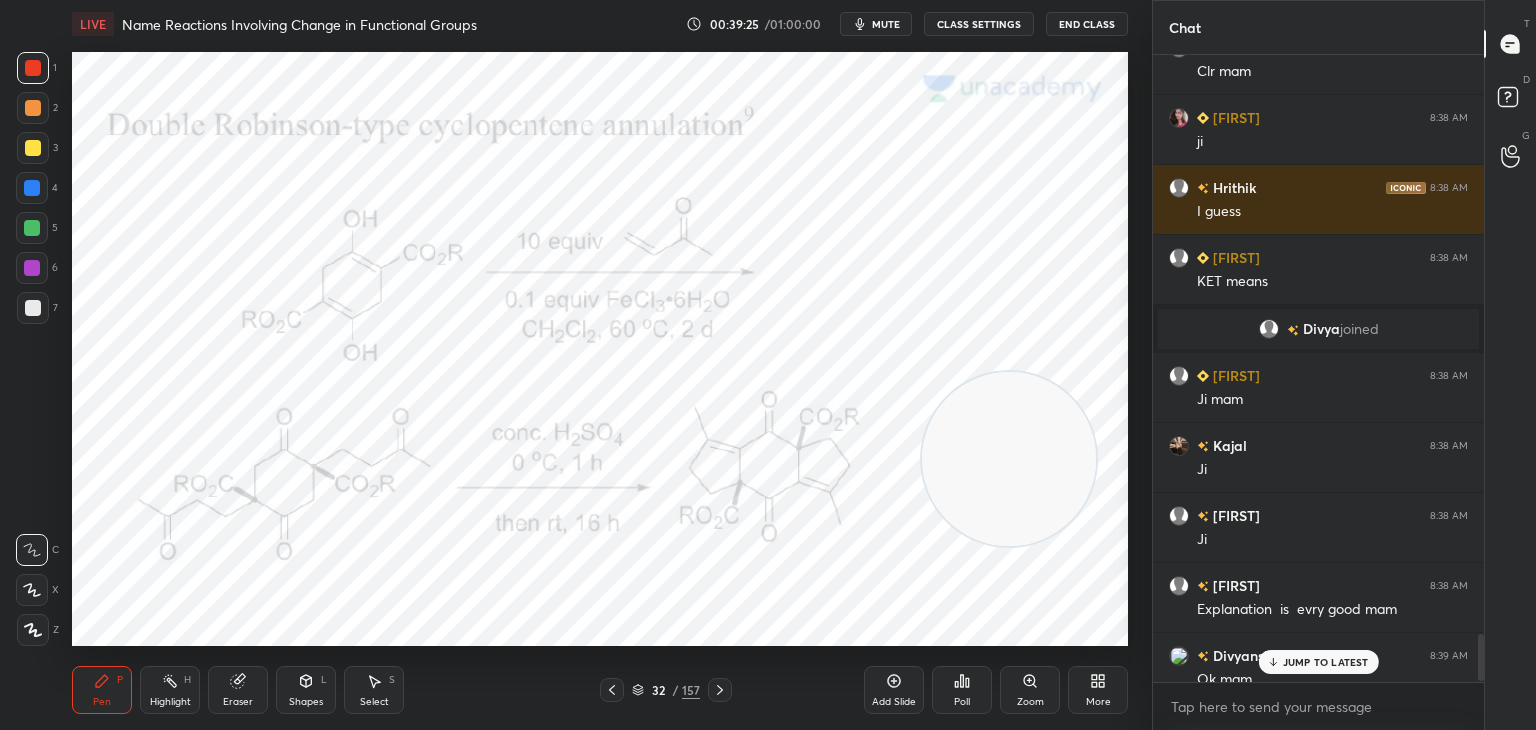 scroll, scrollTop: 7786, scrollLeft: 0, axis: vertical 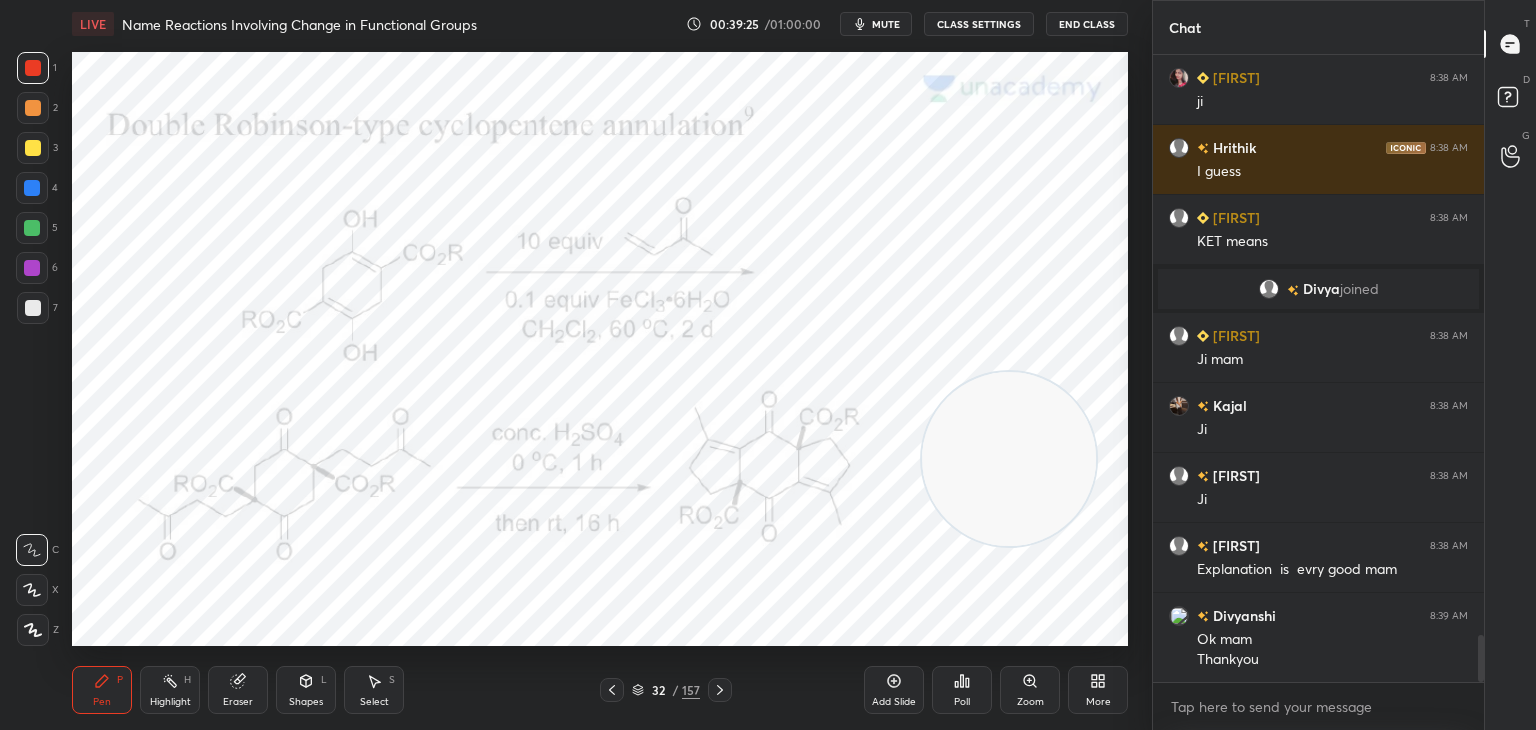 click 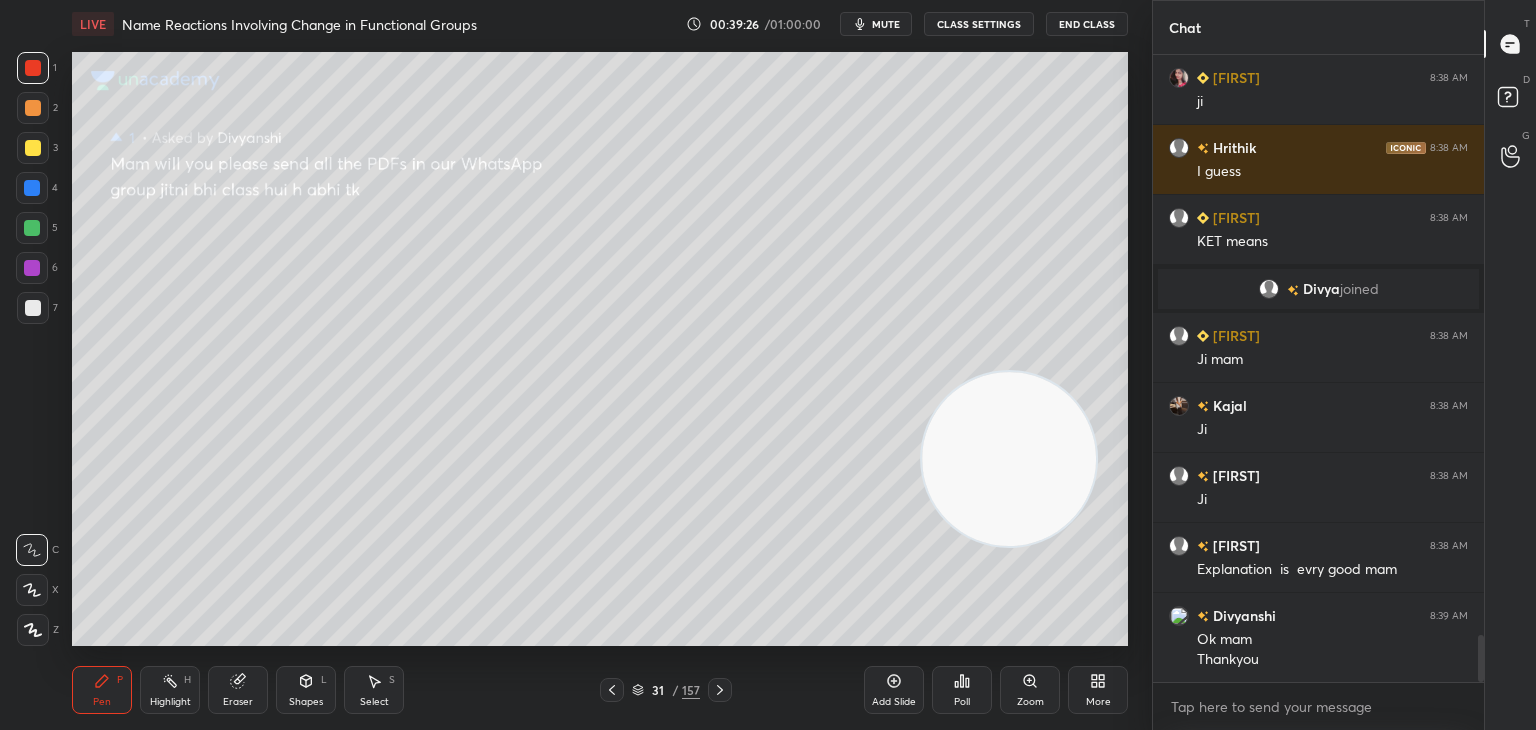 click 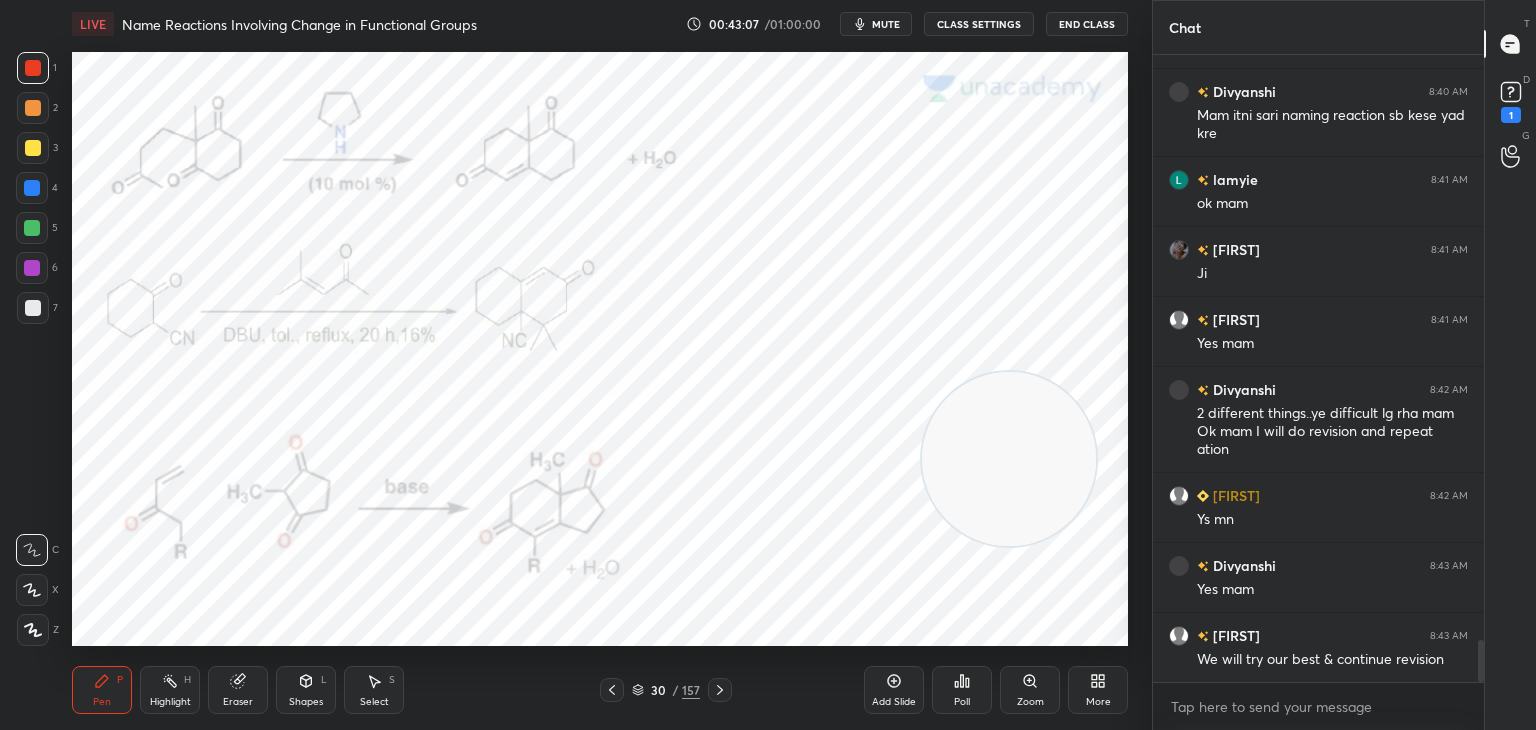 scroll, scrollTop: 8696, scrollLeft: 0, axis: vertical 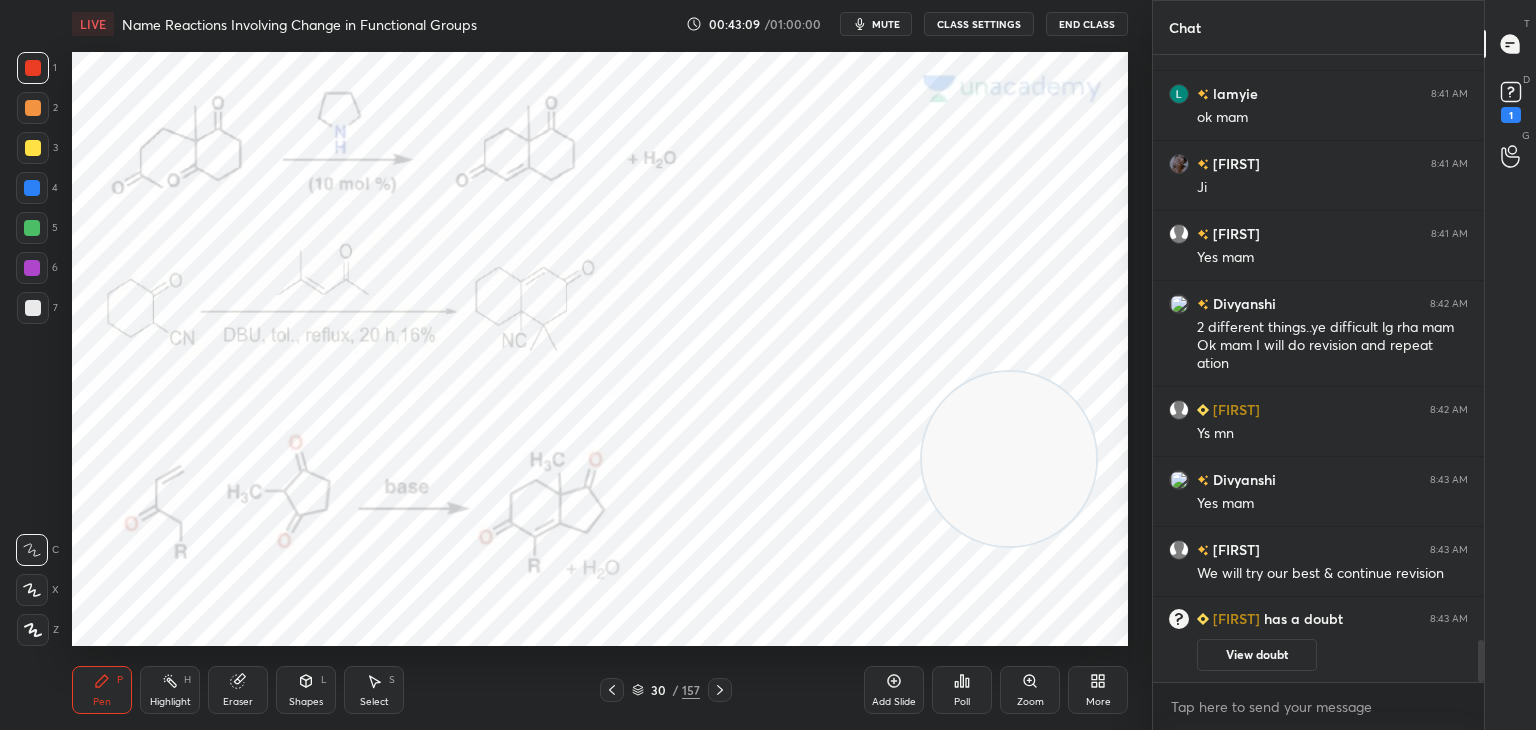 click on "View doubt" at bounding box center [1257, 655] 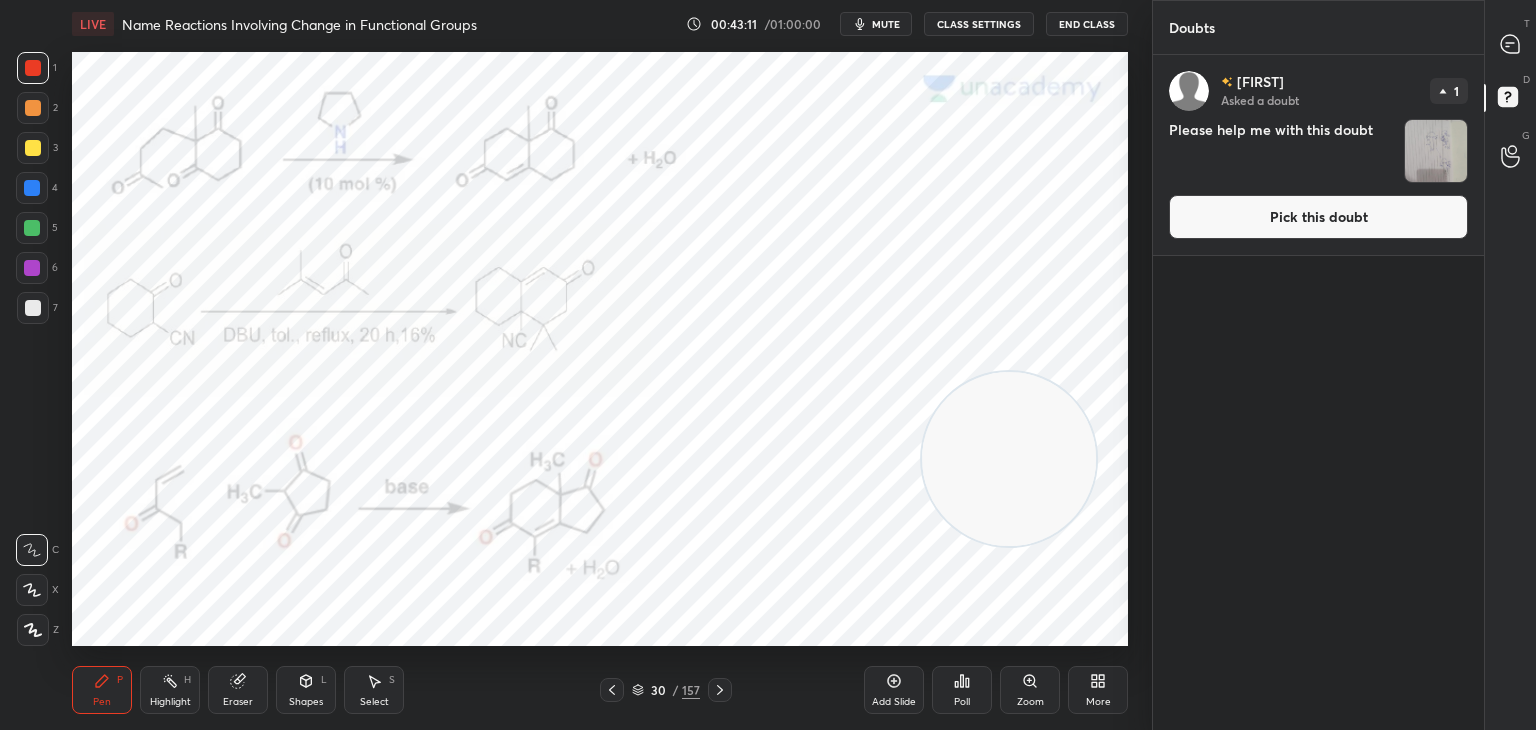 click on "Pick this doubt" at bounding box center [1318, 217] 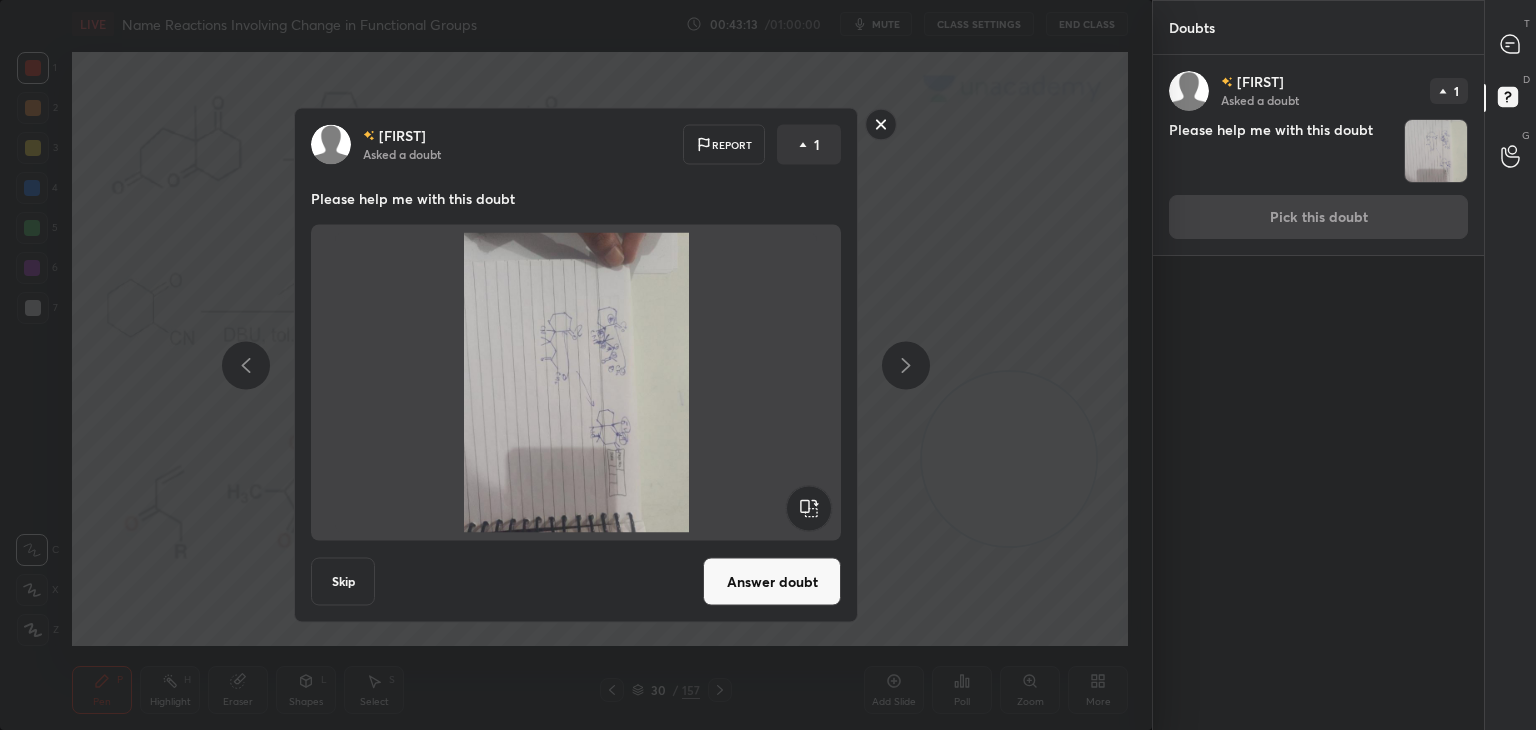 click on "Answer doubt" at bounding box center (772, 582) 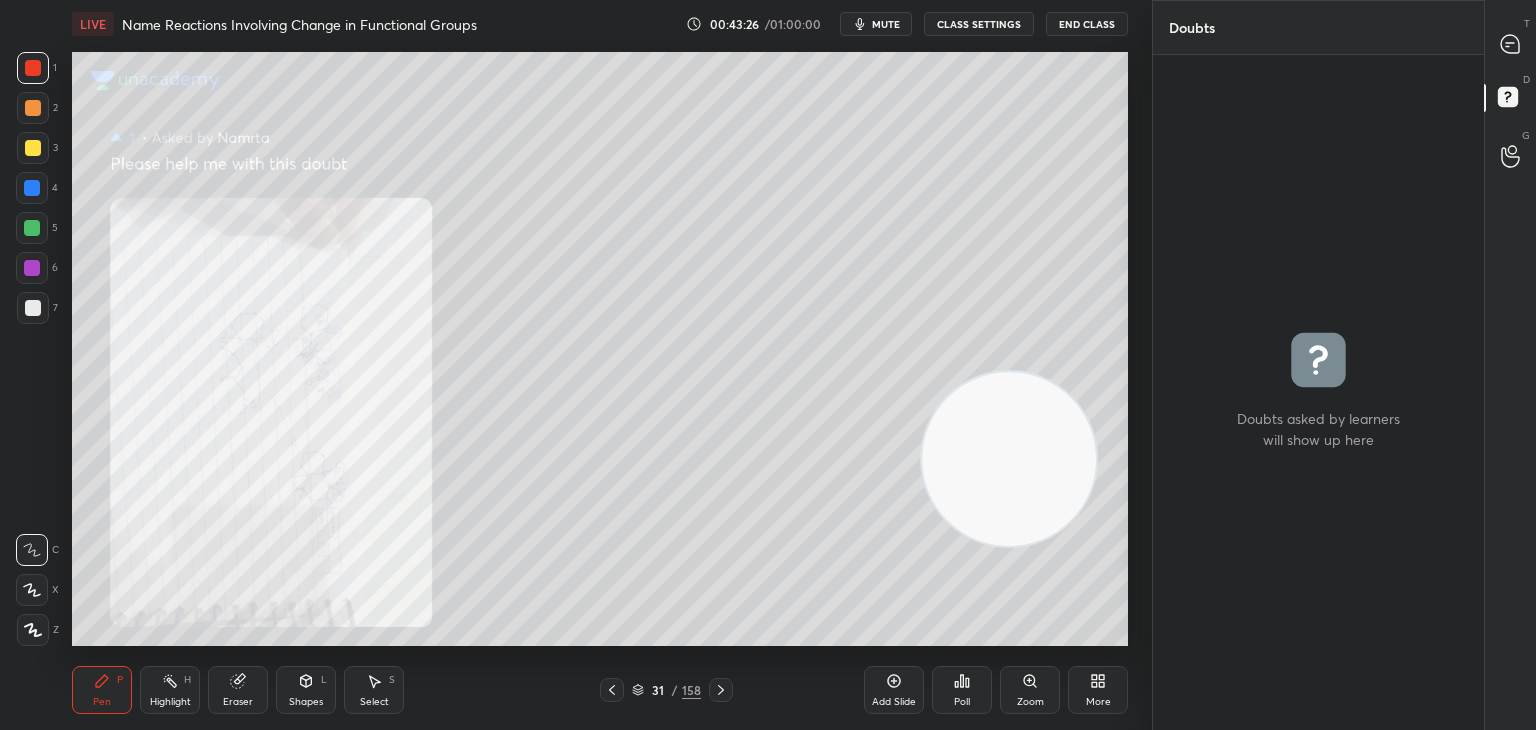 click at bounding box center [612, 690] 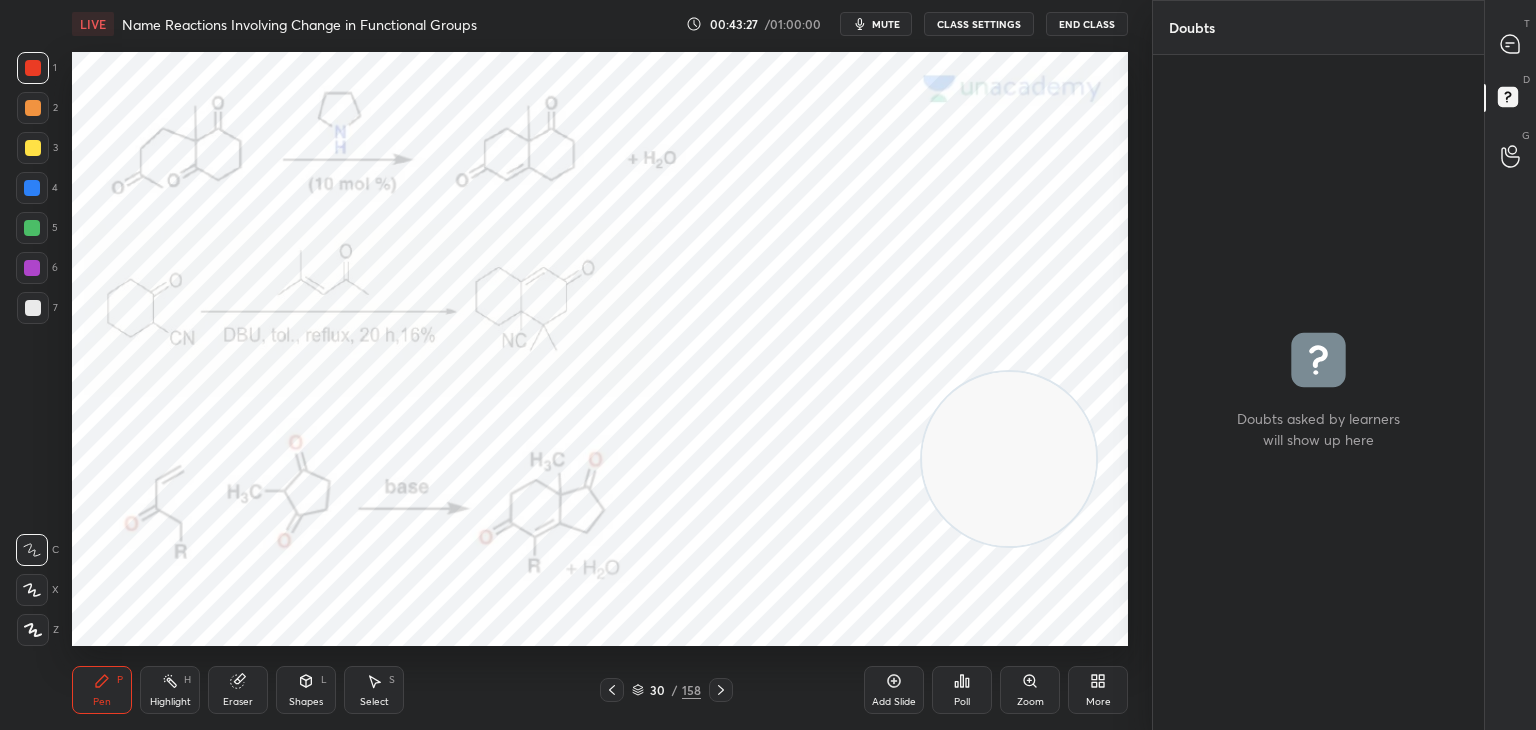 click 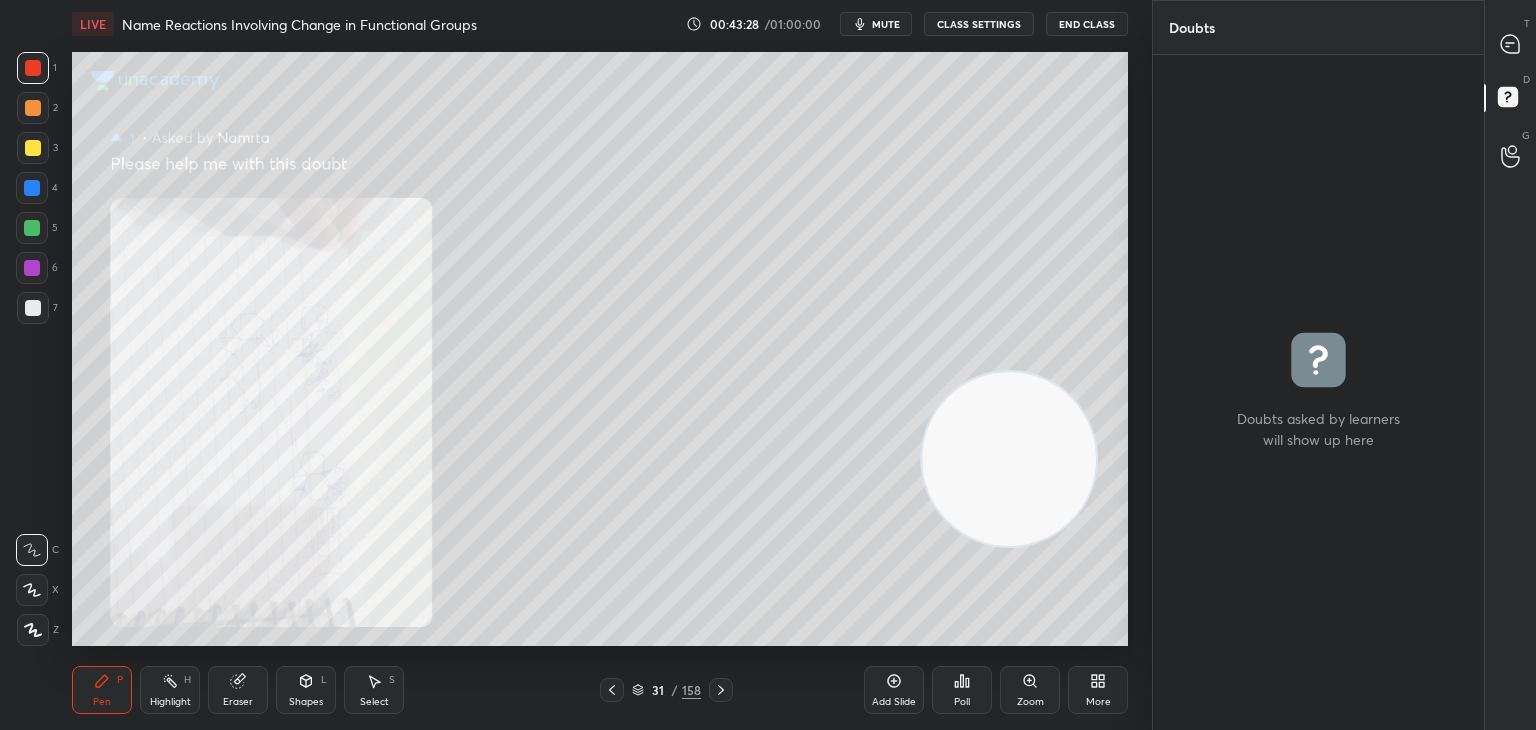 click 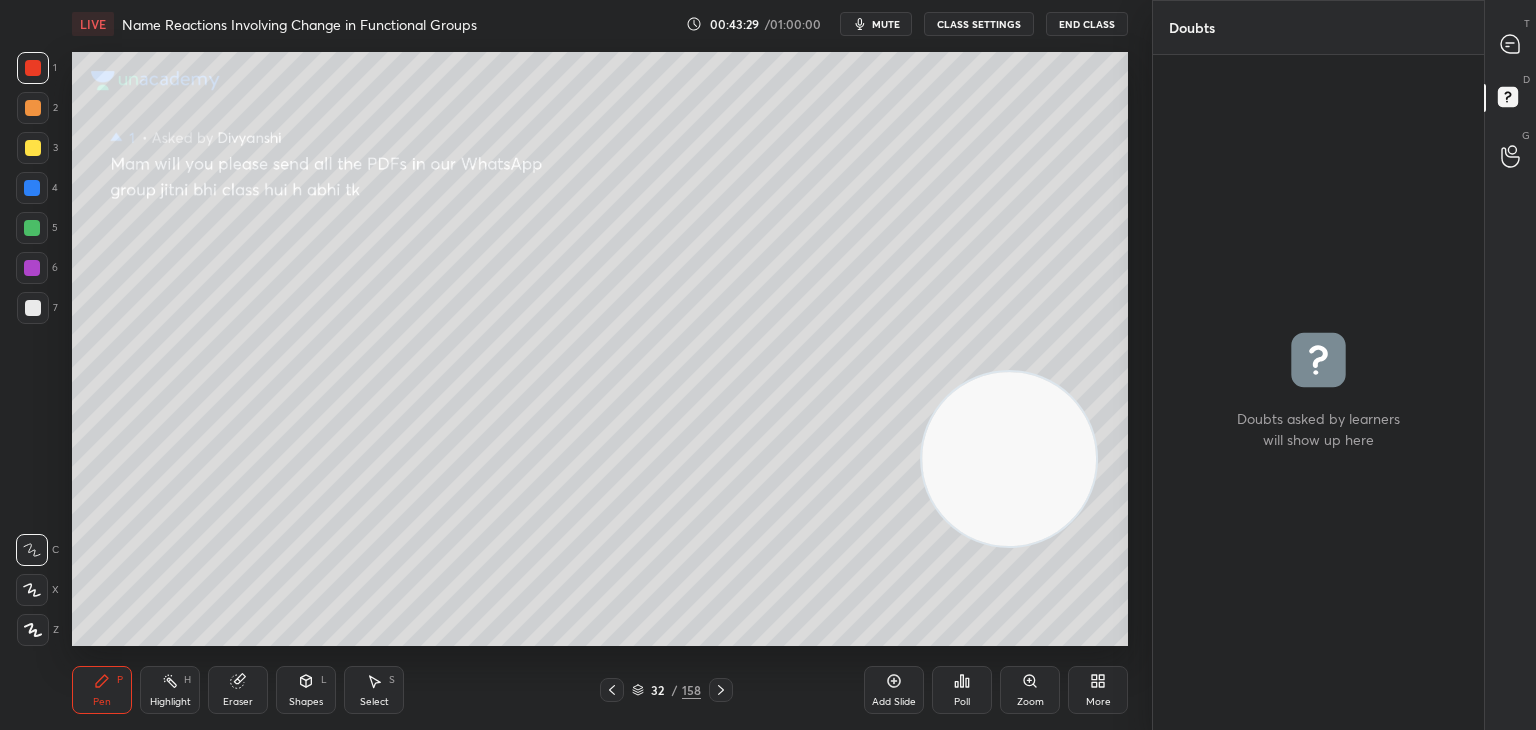 click 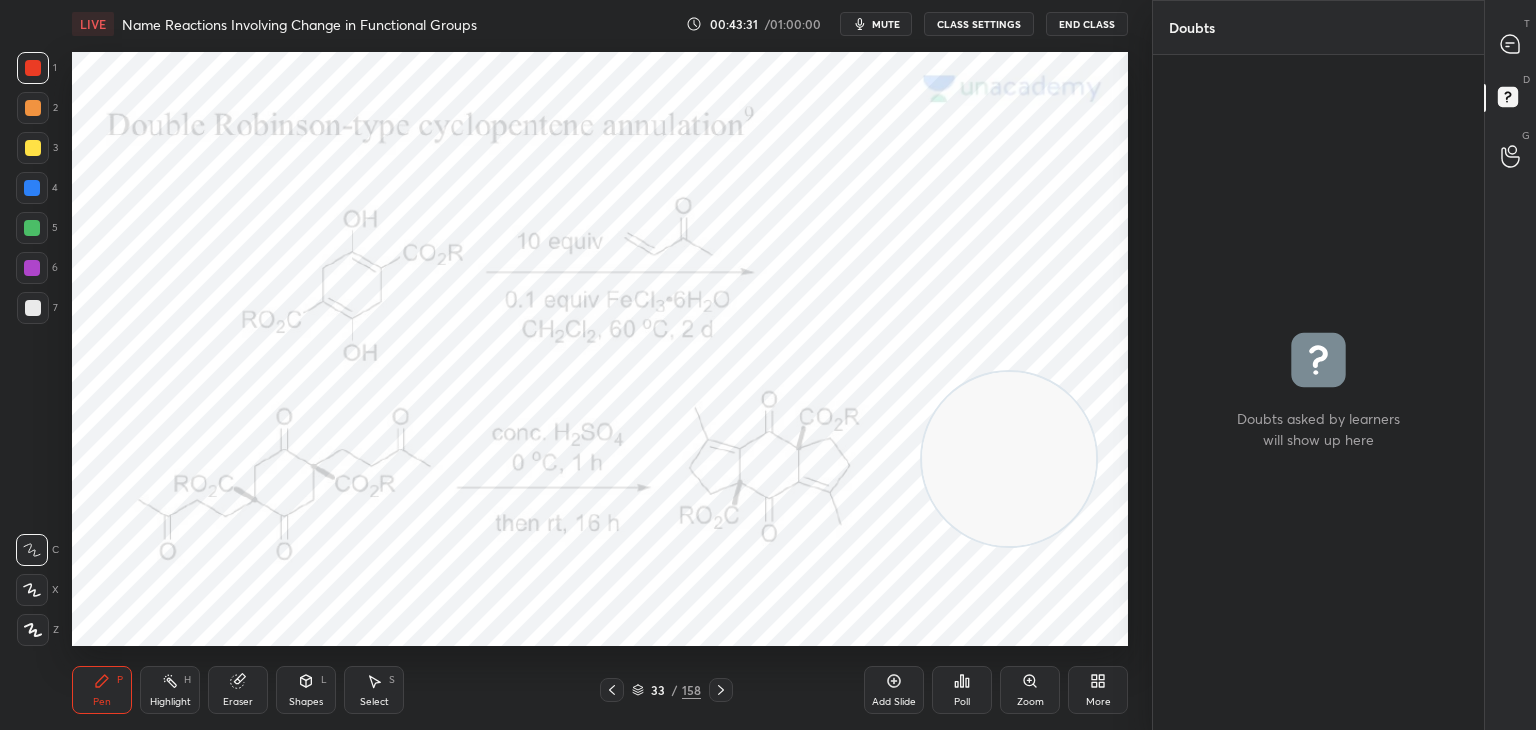 click 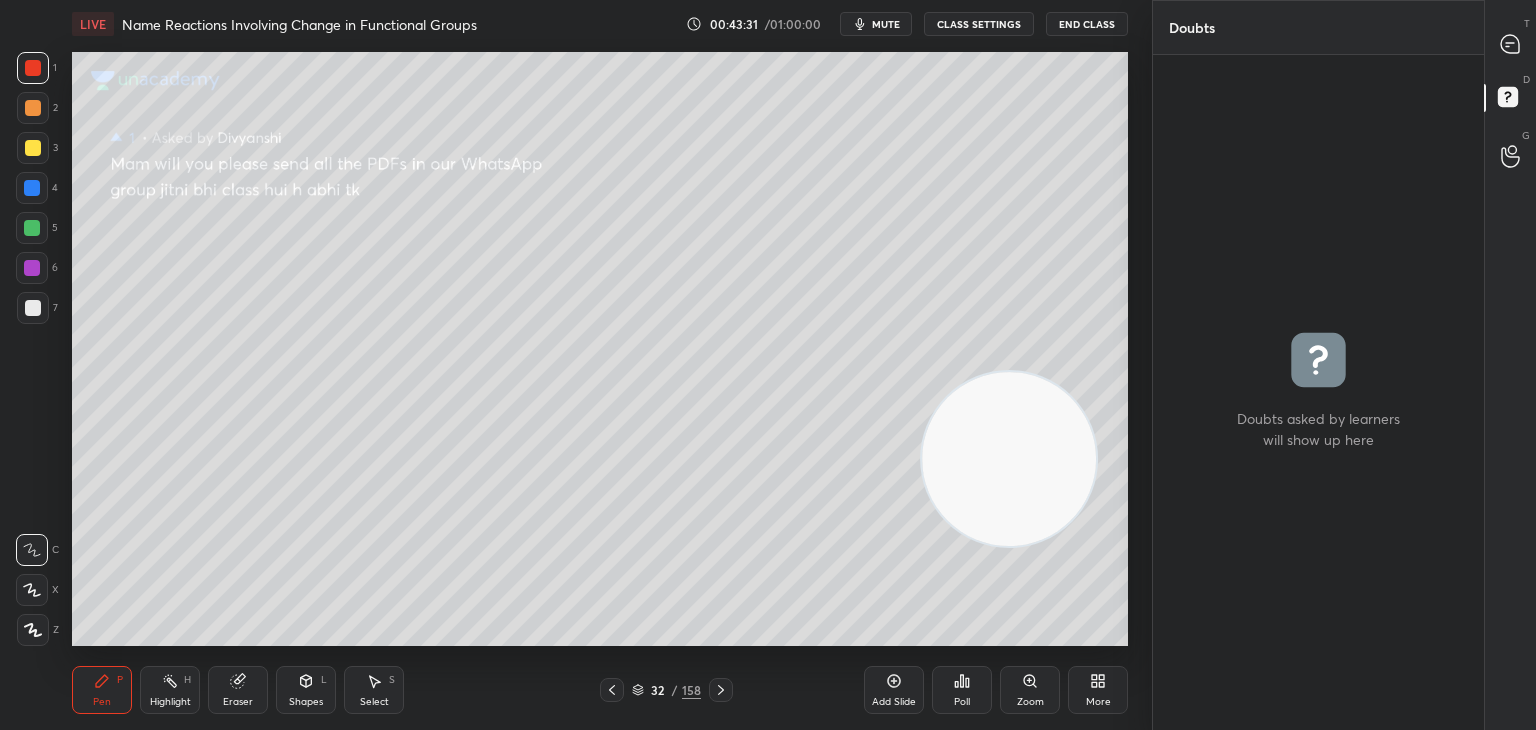 click 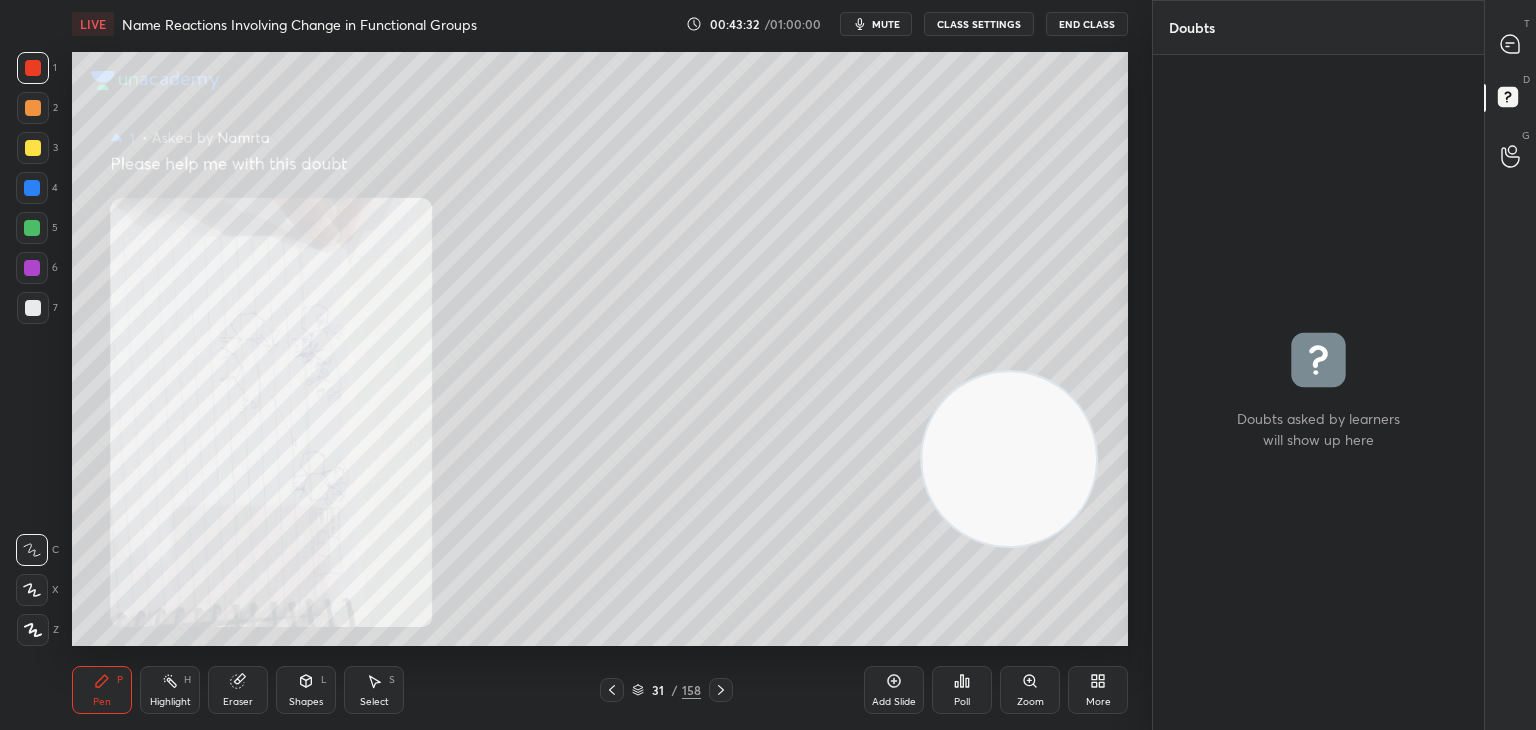 click 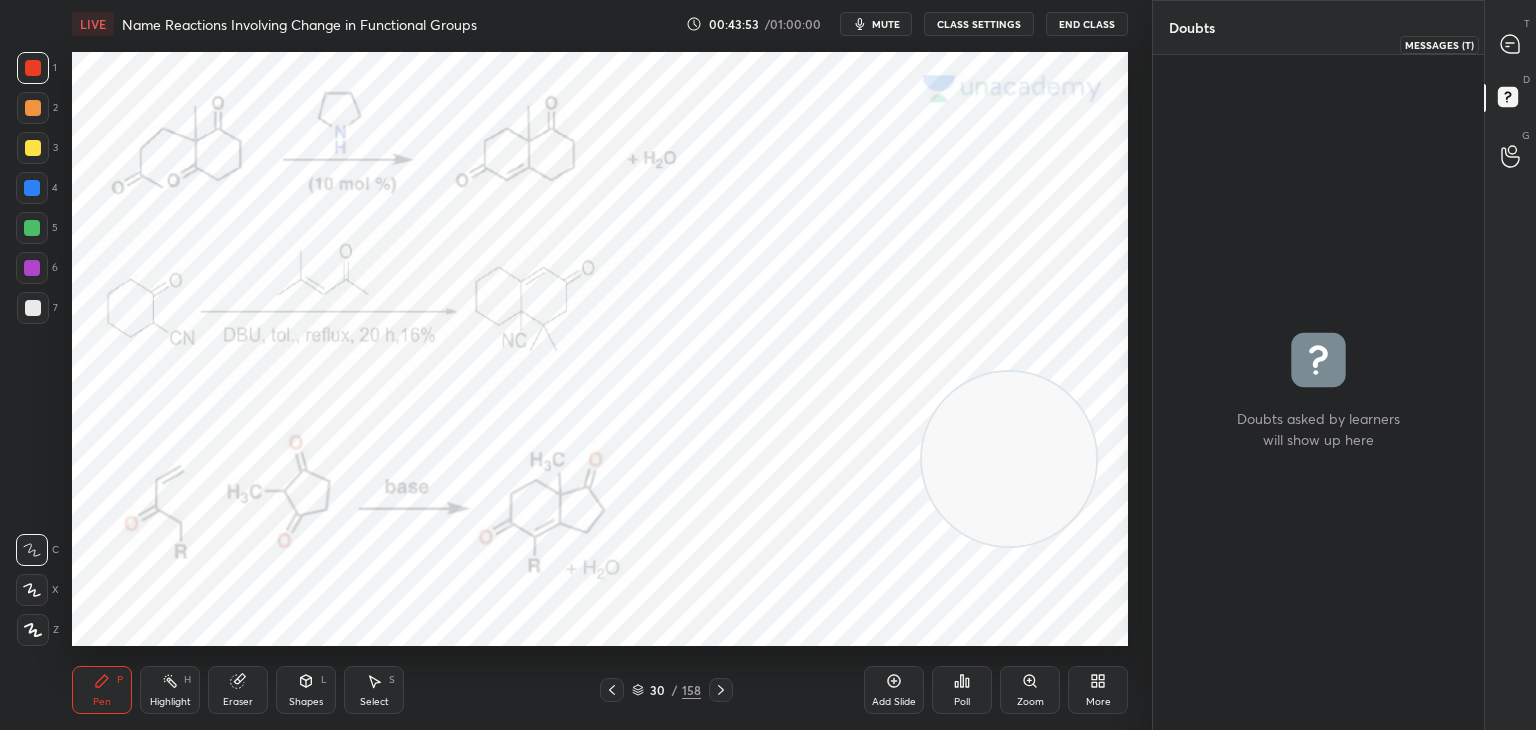 click 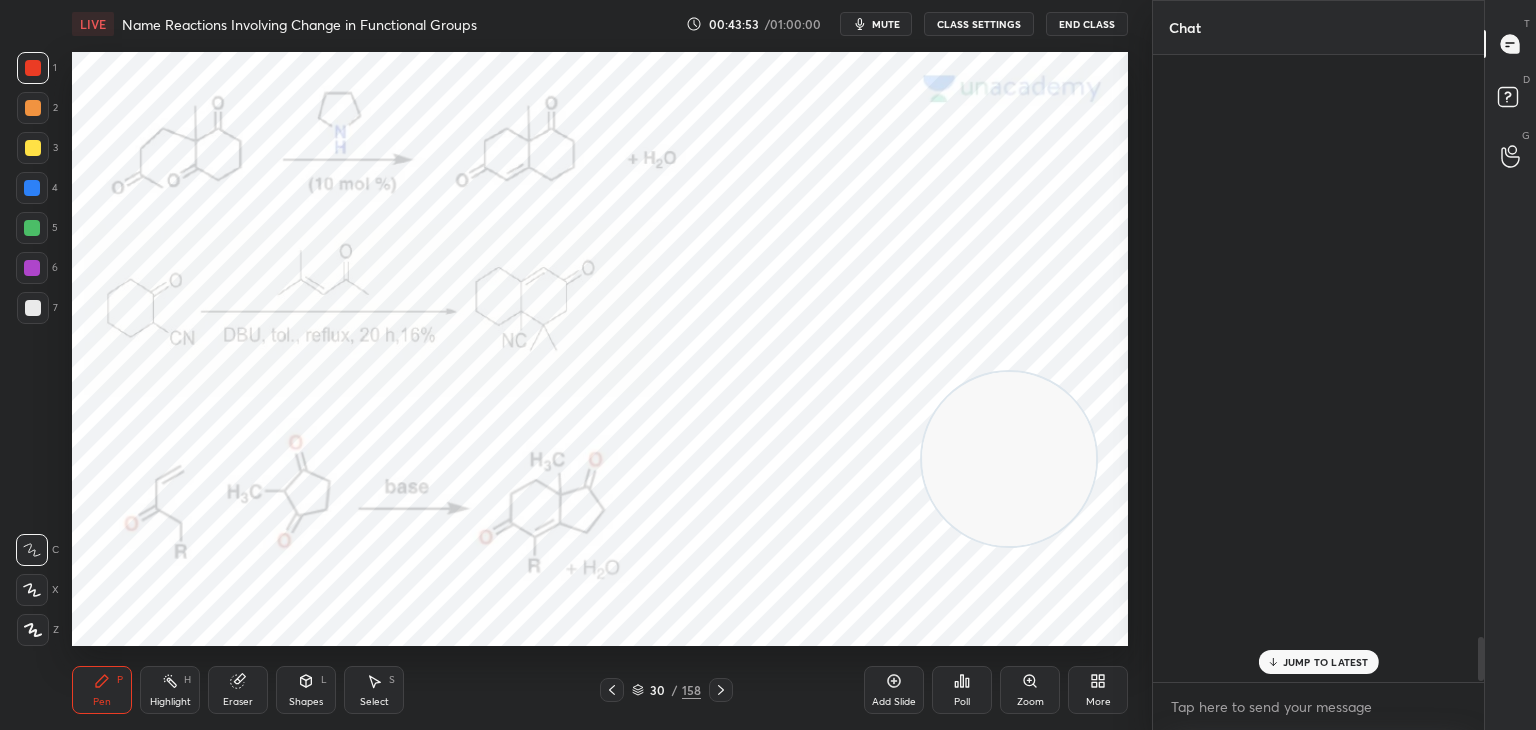 scroll, scrollTop: 8402, scrollLeft: 0, axis: vertical 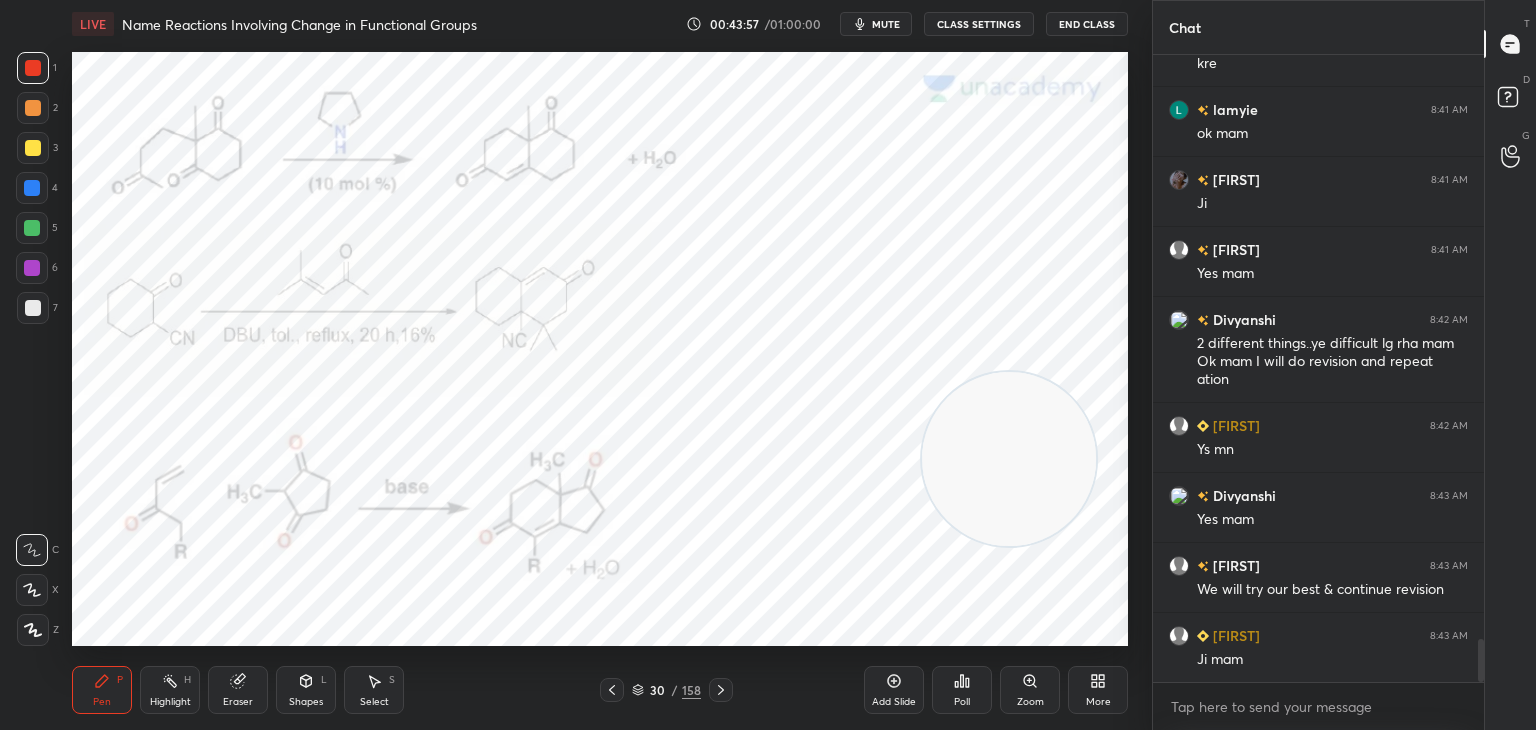 click 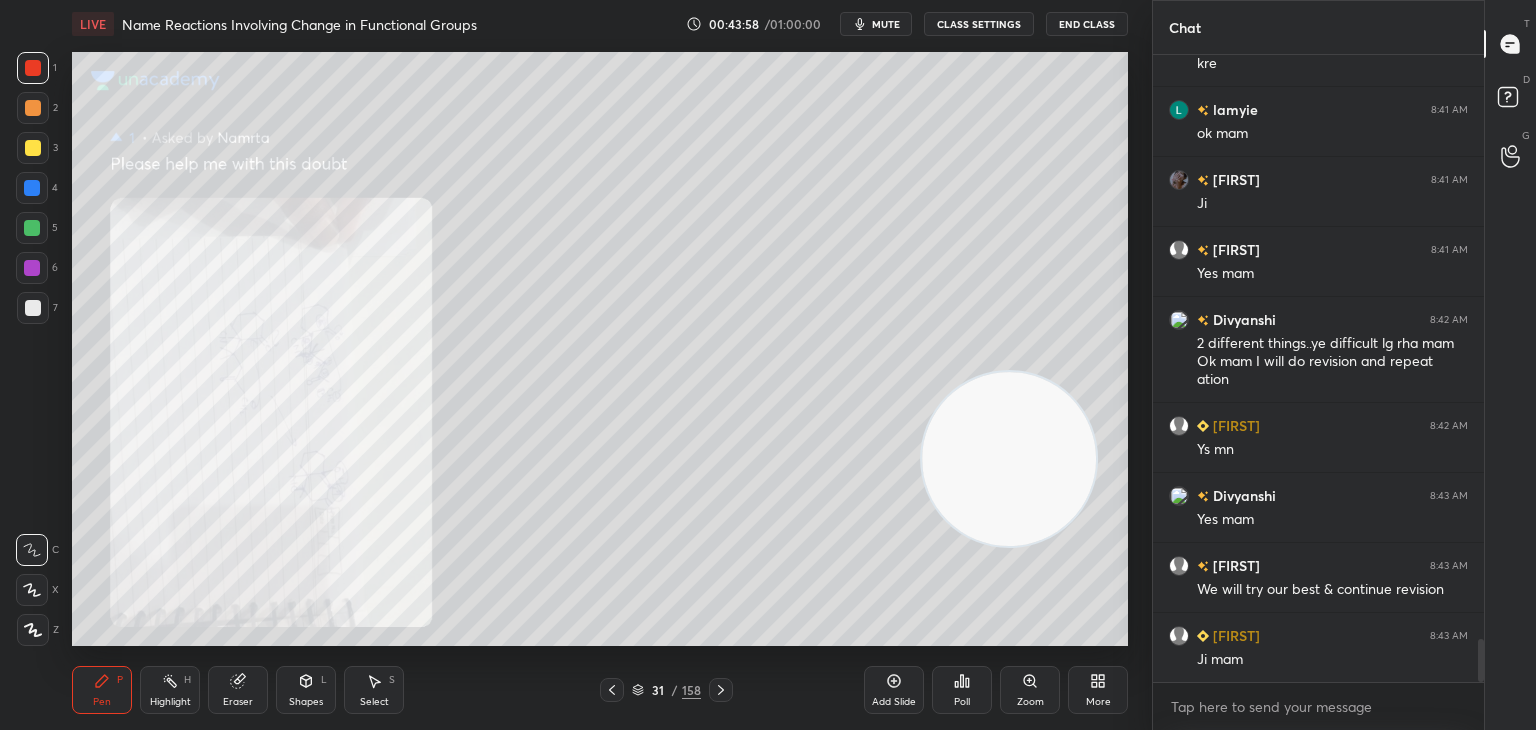 click 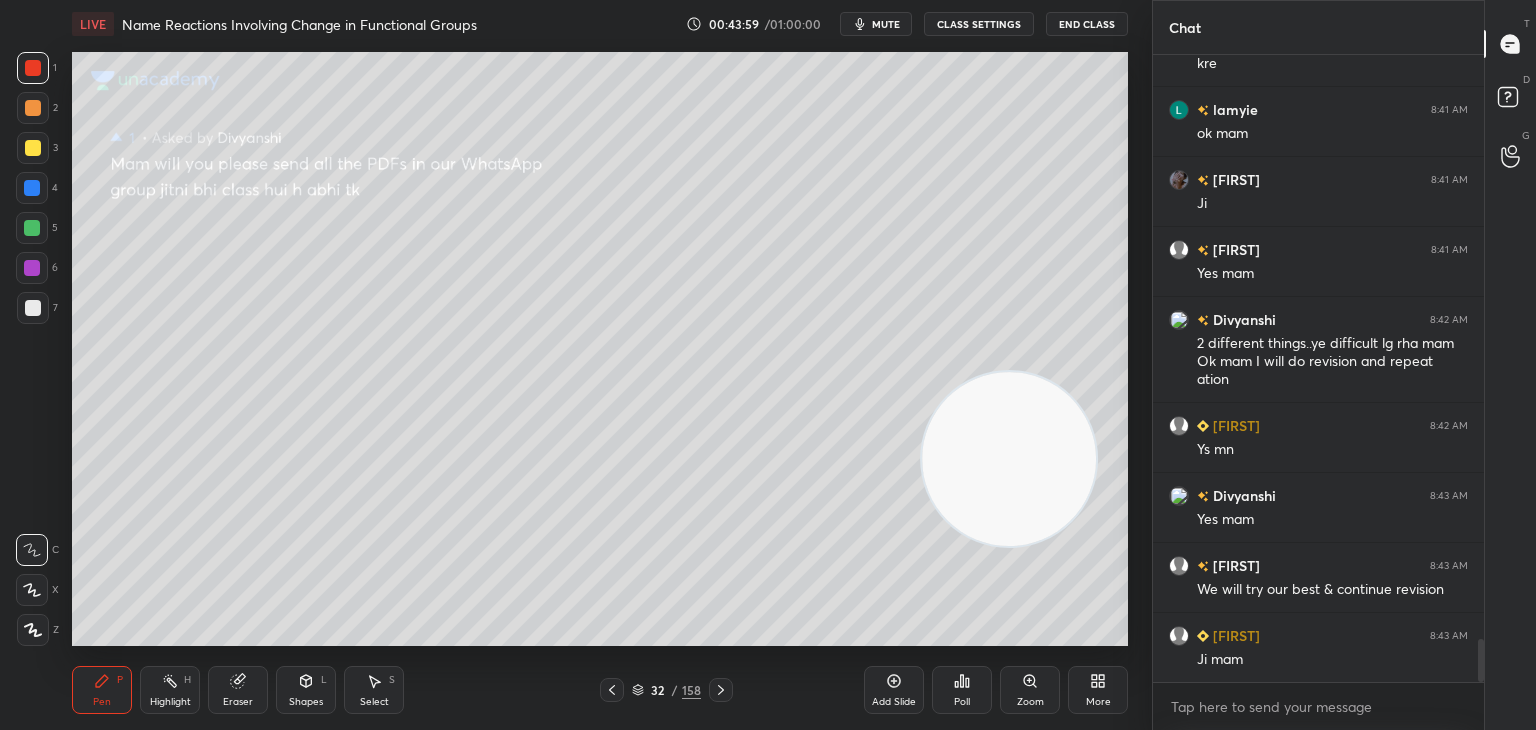 click 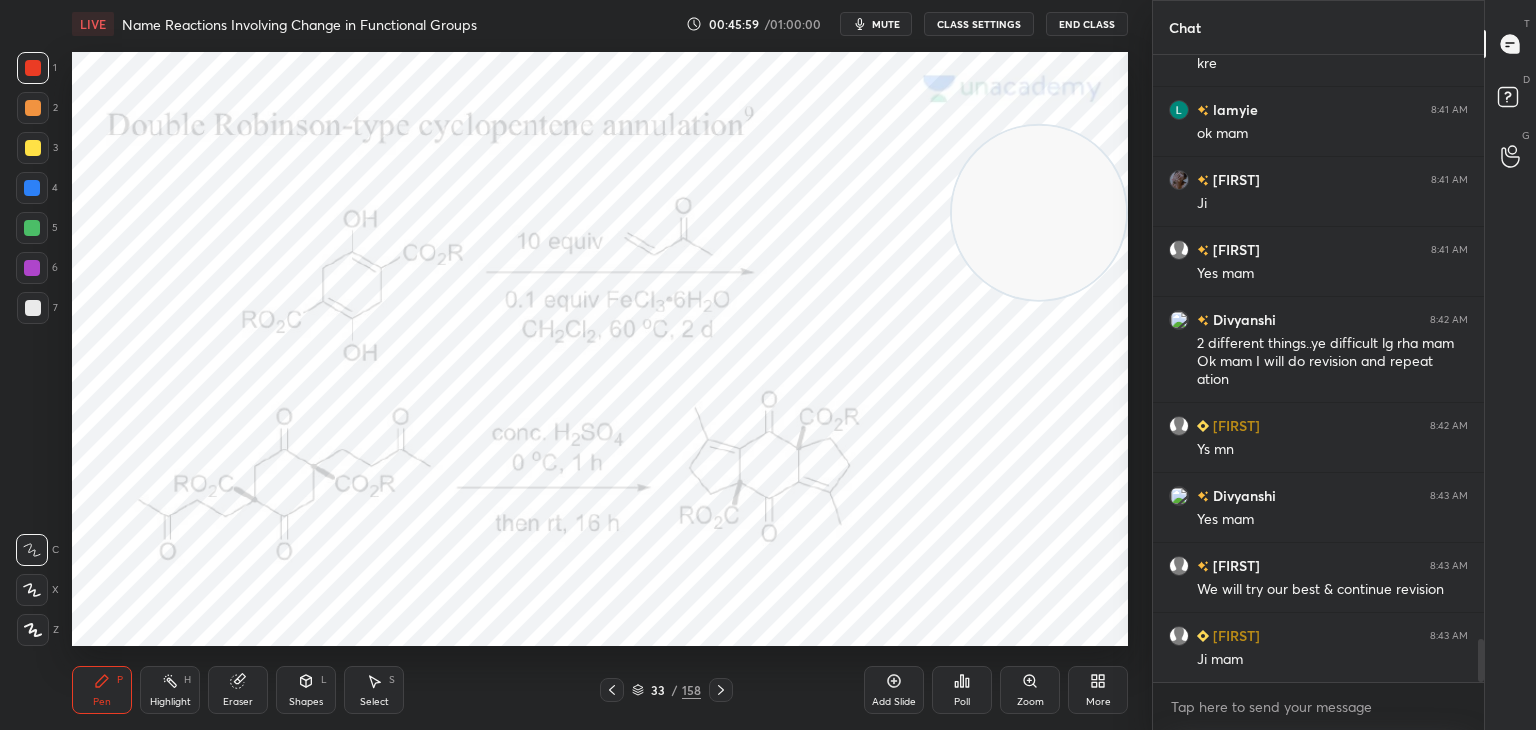 click 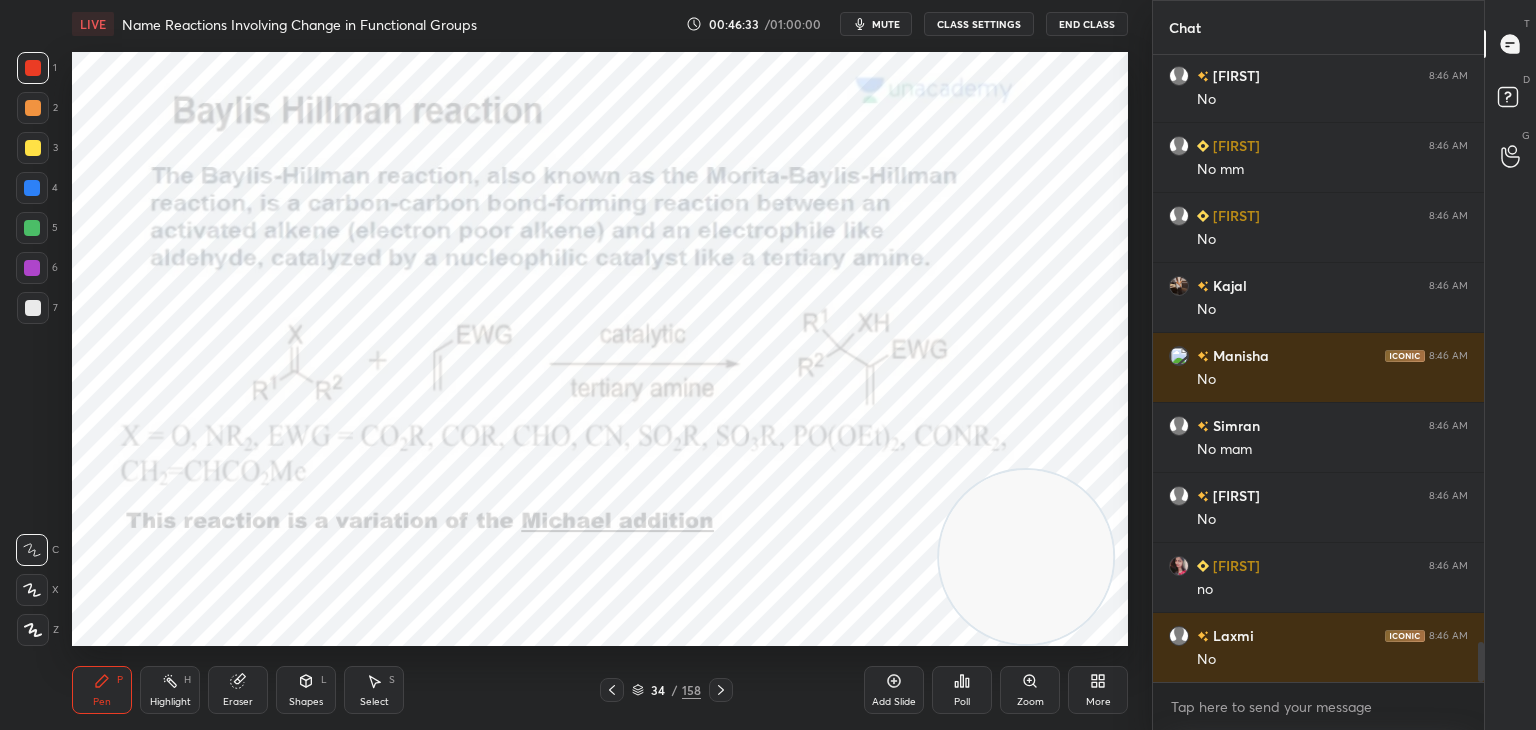 scroll, scrollTop: 9122, scrollLeft: 0, axis: vertical 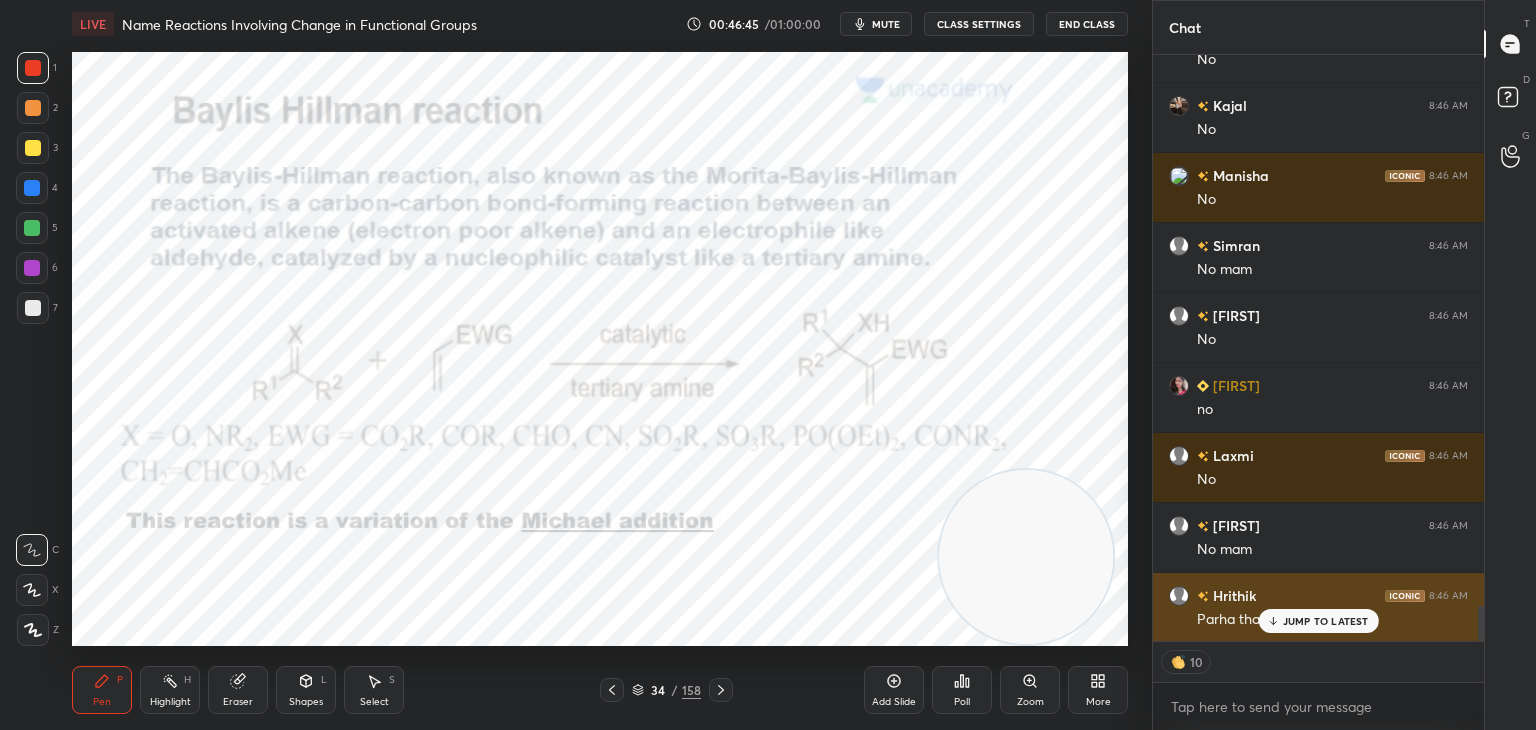 click on "JUMP TO LATEST" at bounding box center (1326, 621) 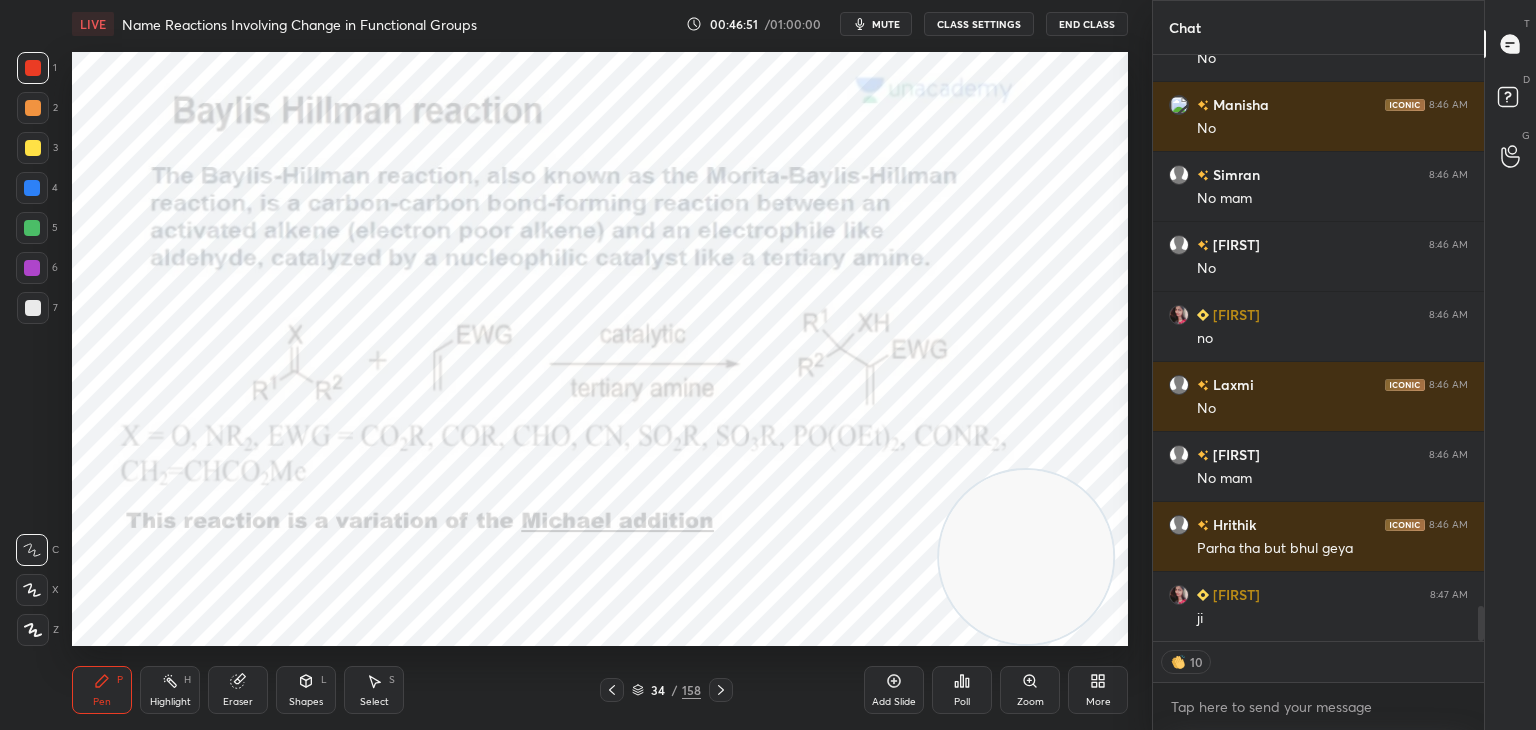 scroll, scrollTop: 9372, scrollLeft: 0, axis: vertical 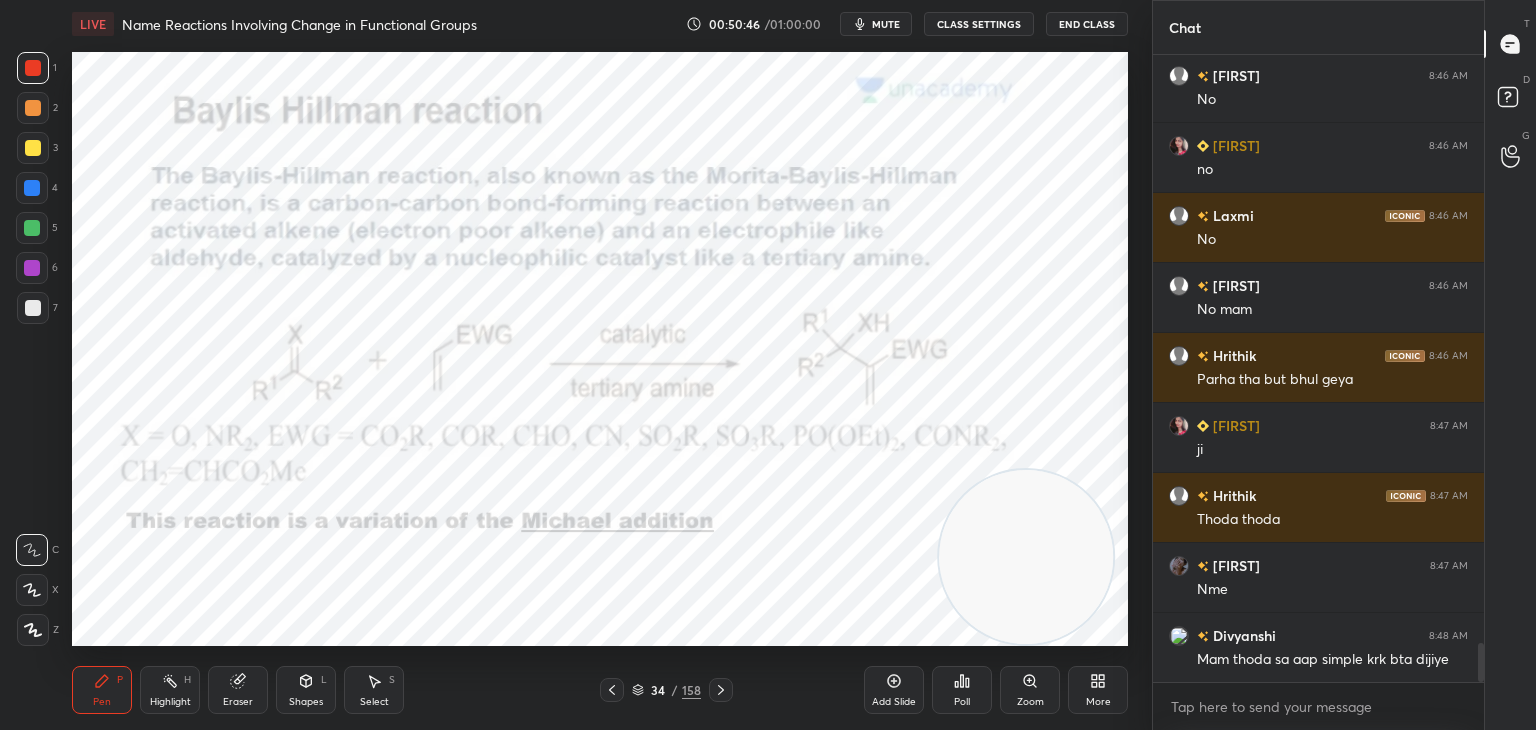 click 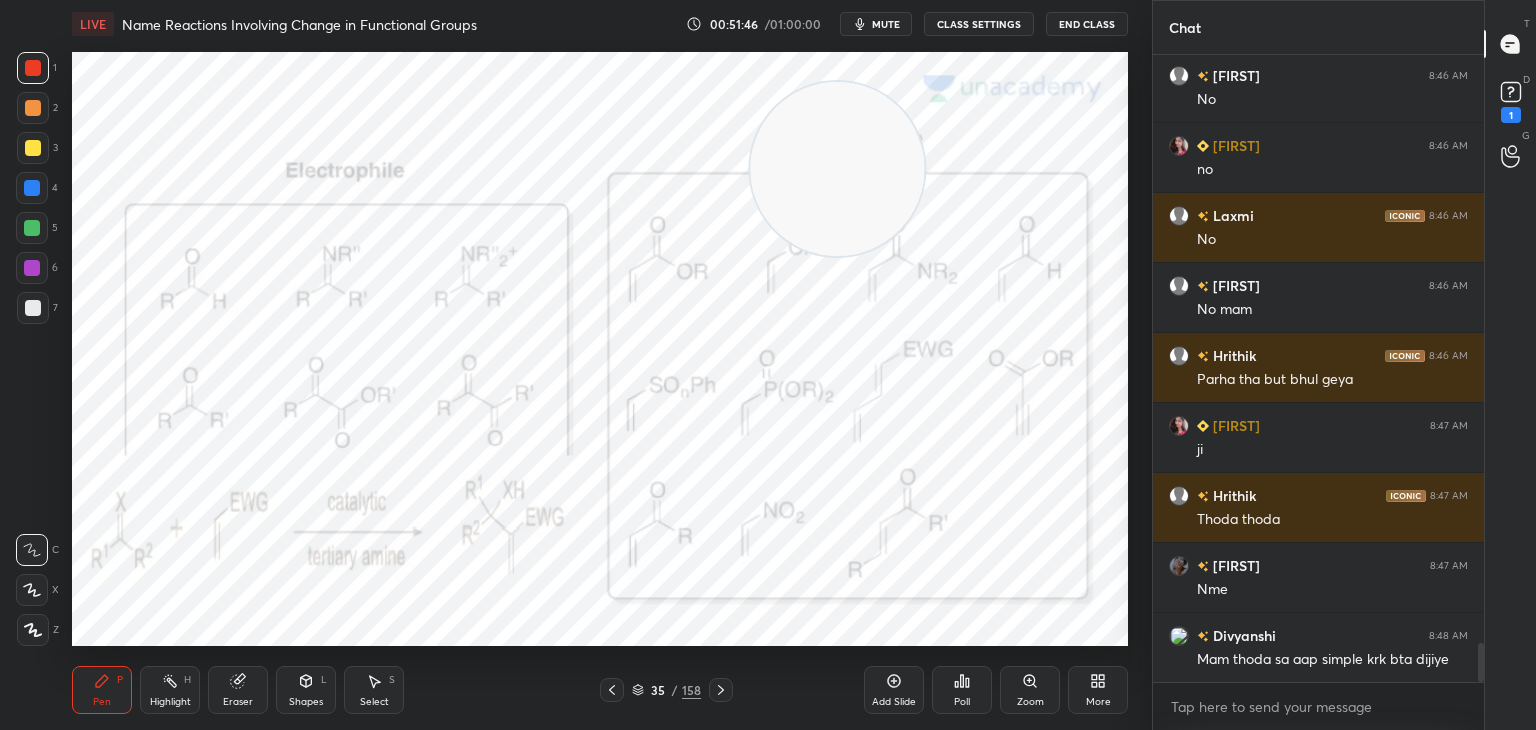 scroll, scrollTop: 9558, scrollLeft: 0, axis: vertical 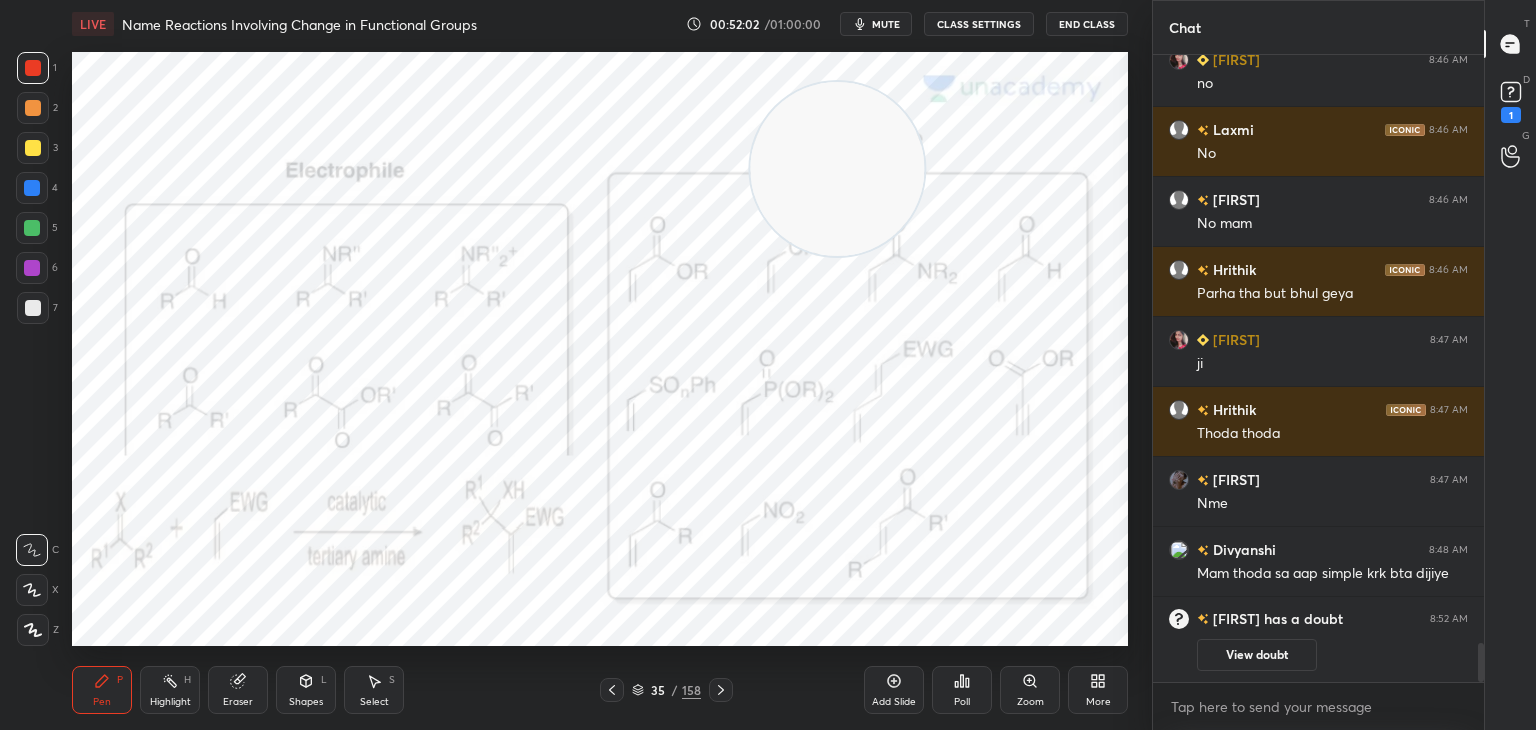 click on "View doubt" at bounding box center (1257, 655) 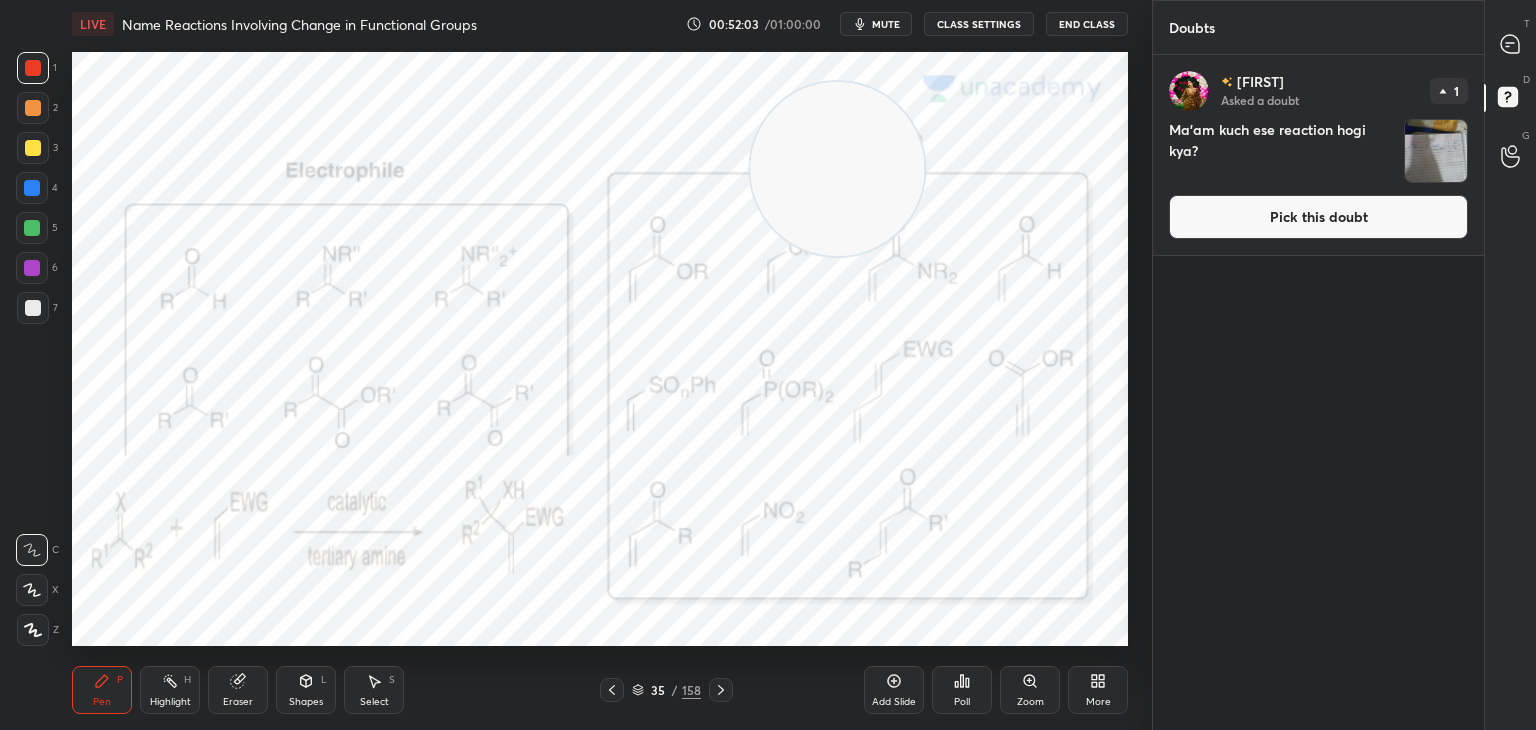 click on "Pick this doubt" at bounding box center [1318, 217] 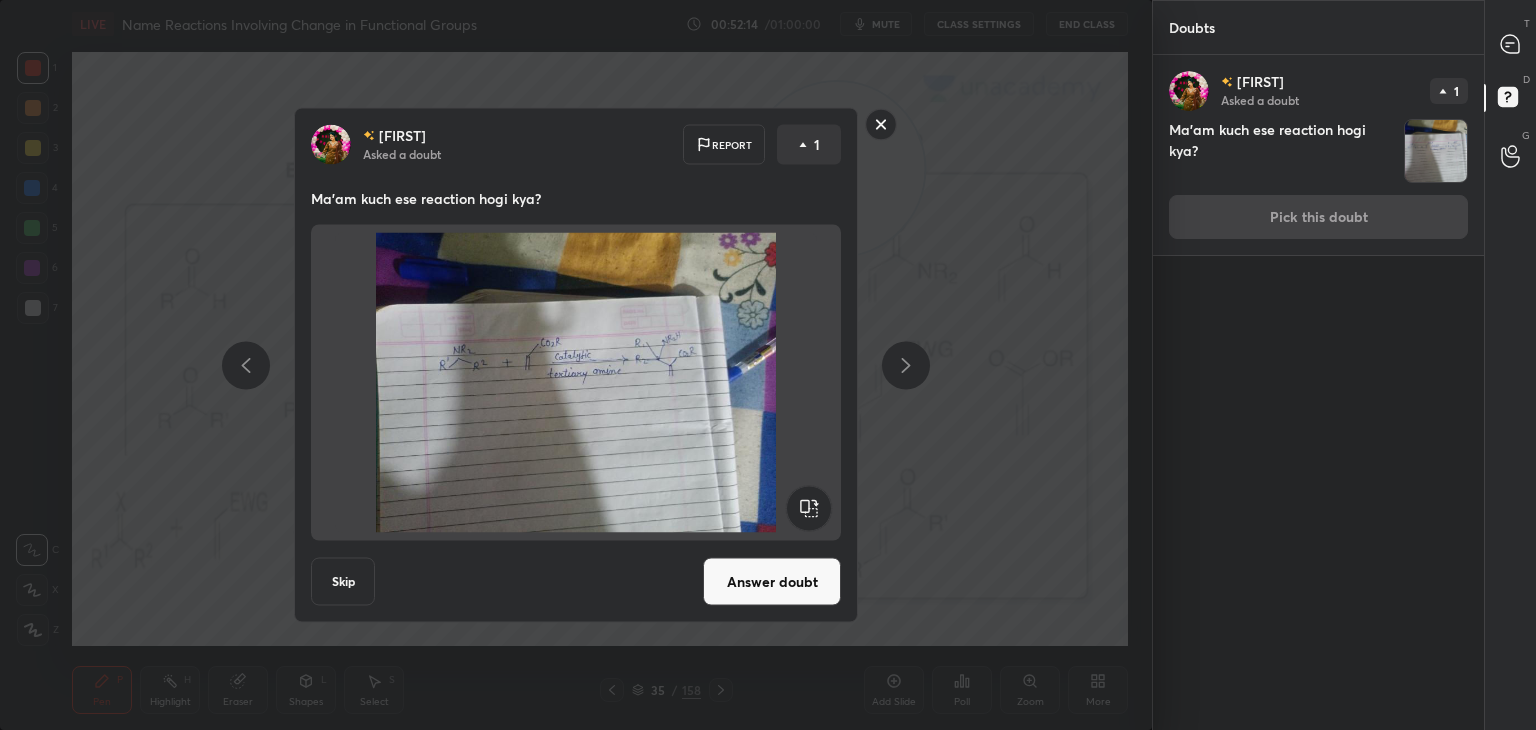 click on "Answer doubt" at bounding box center [772, 582] 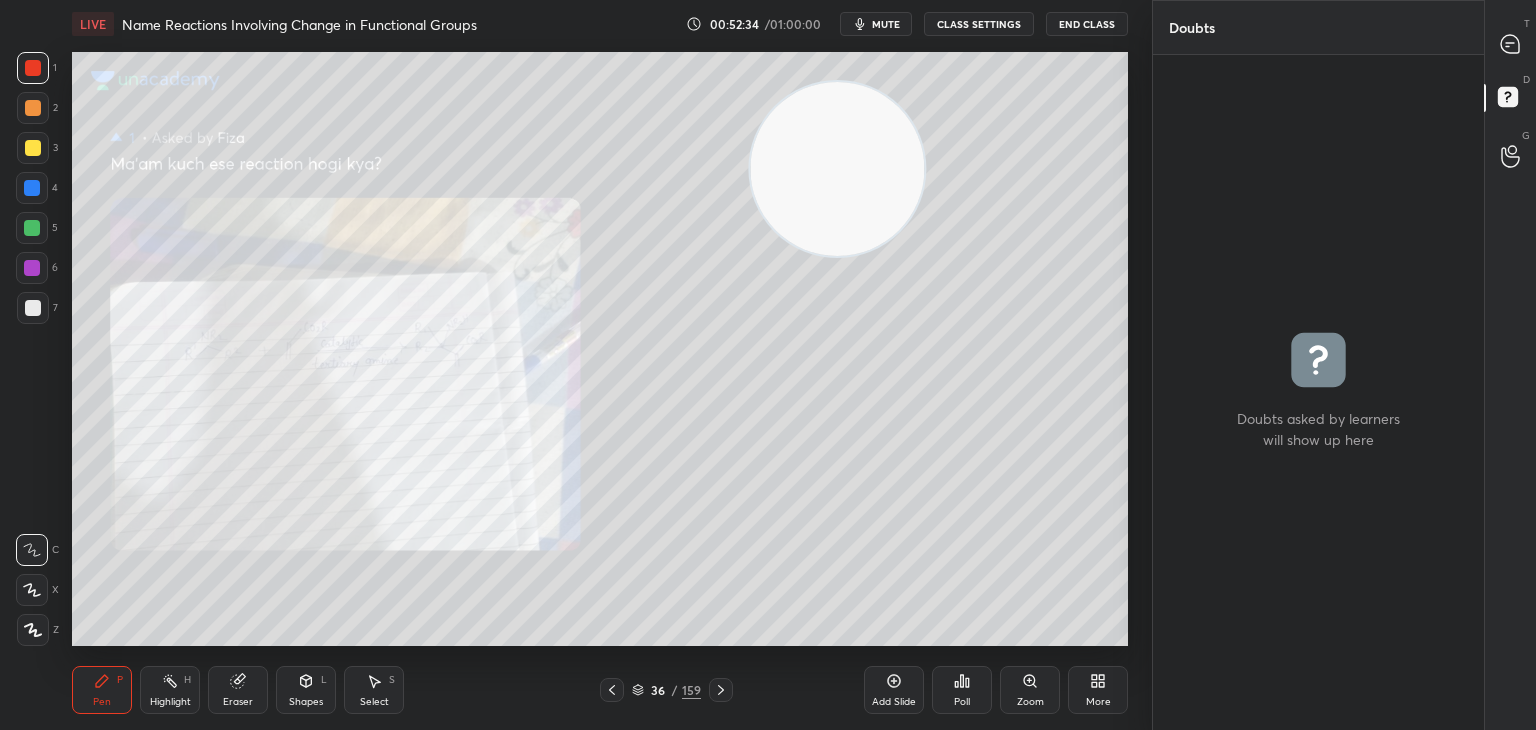 click 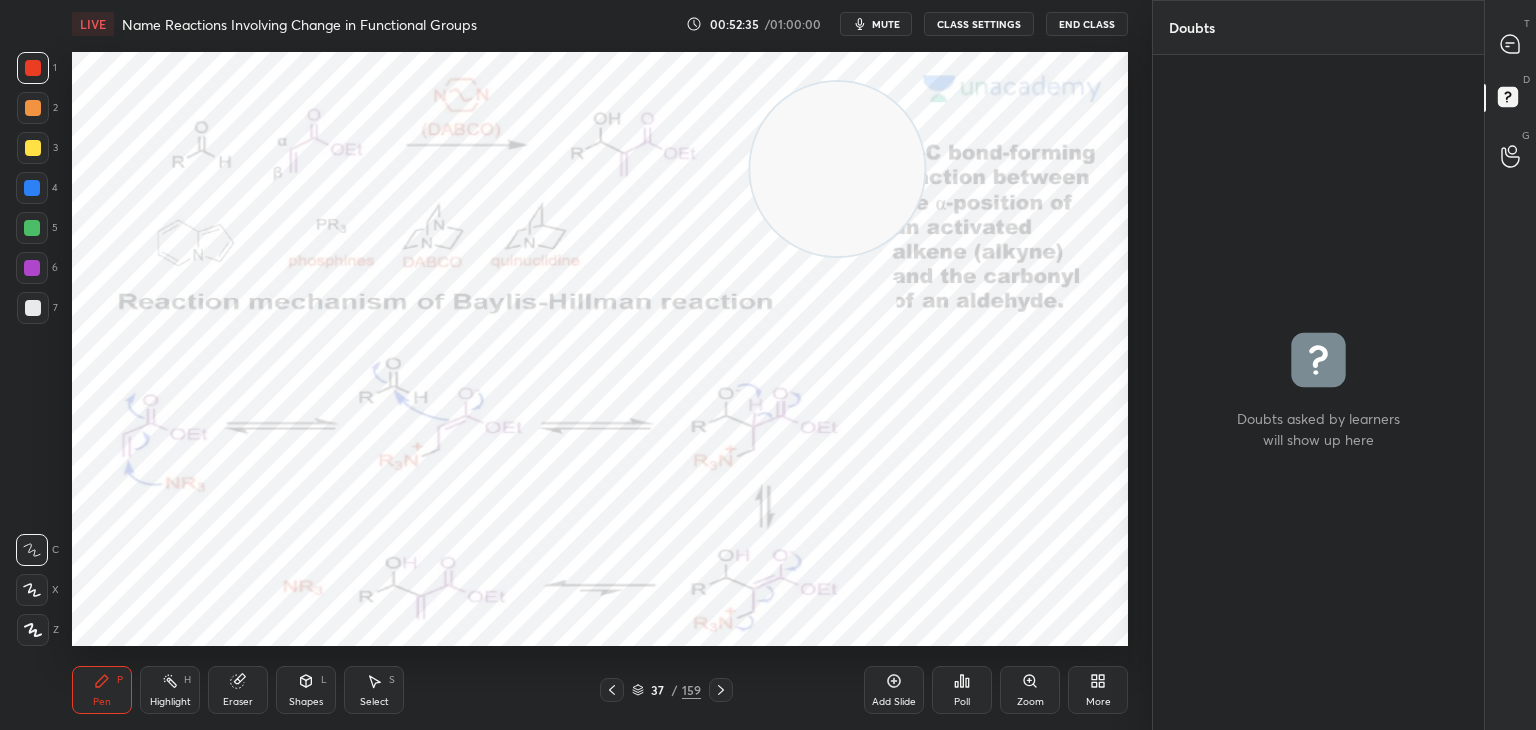 click 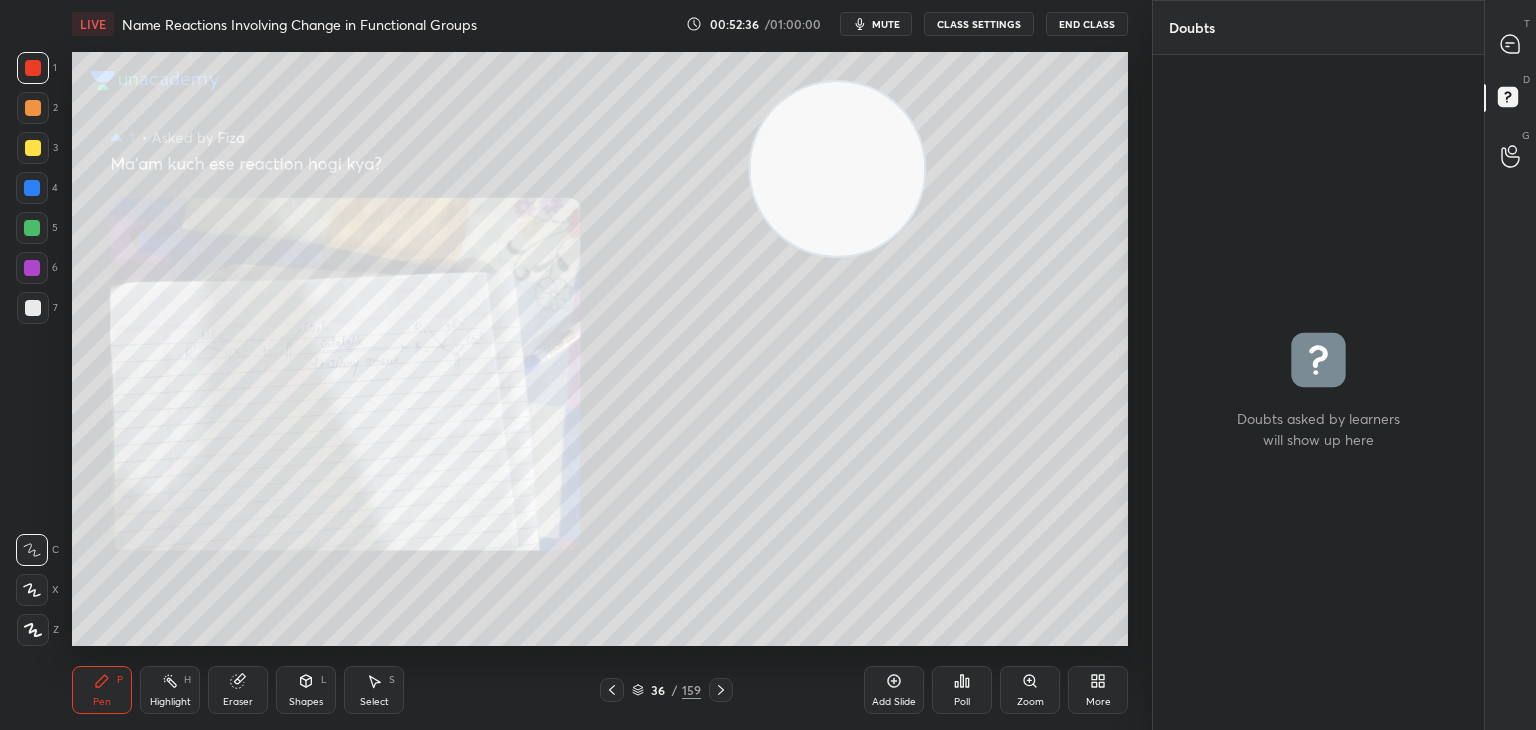 click 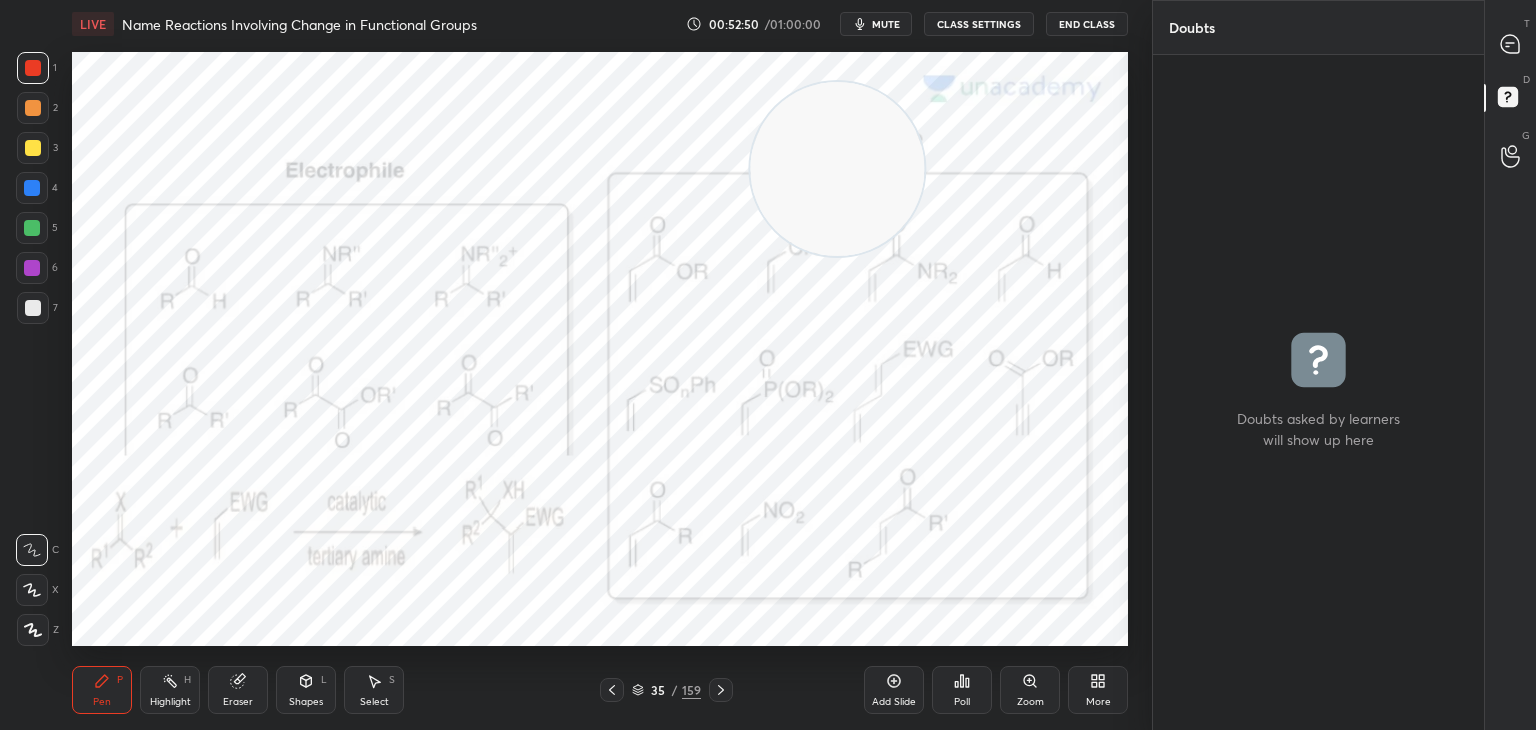 click 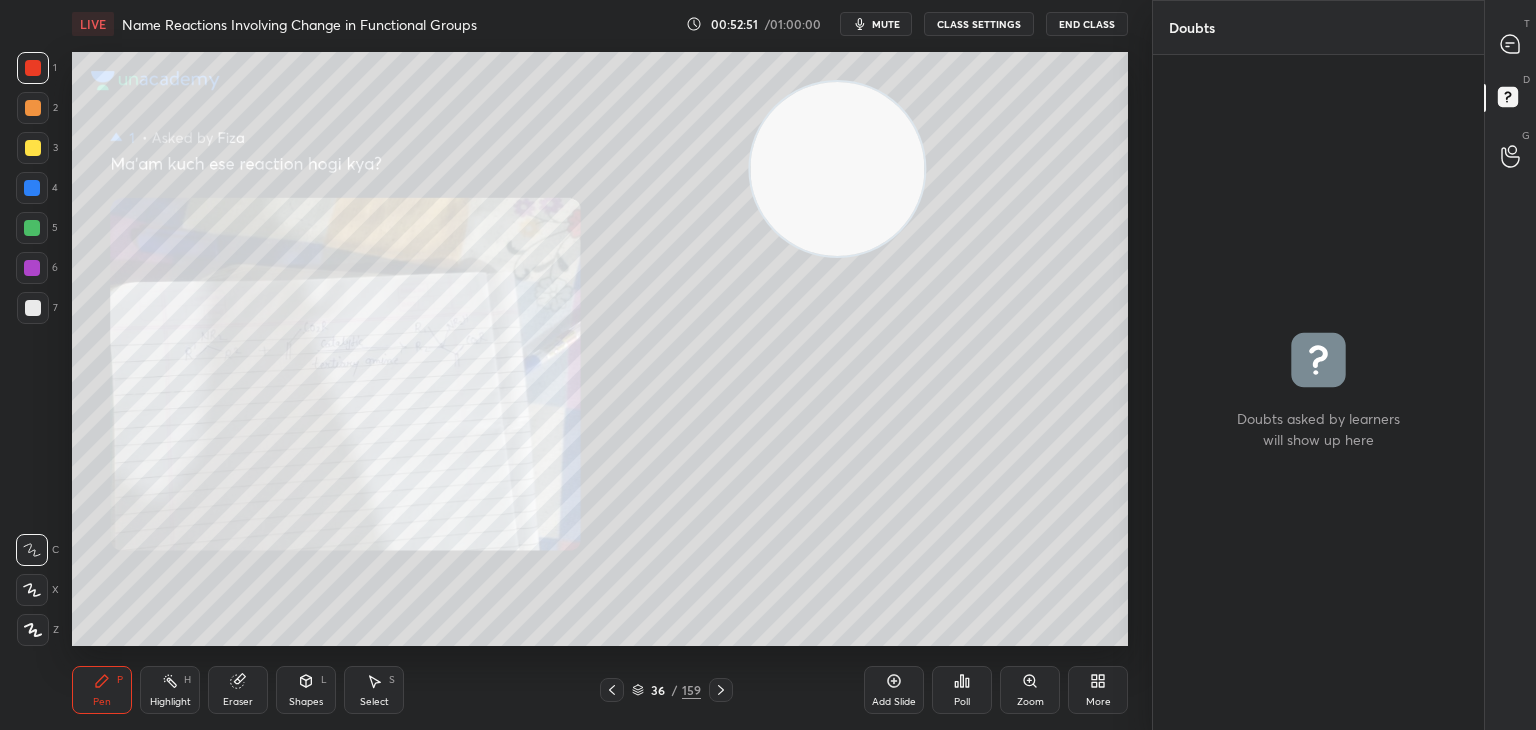 click 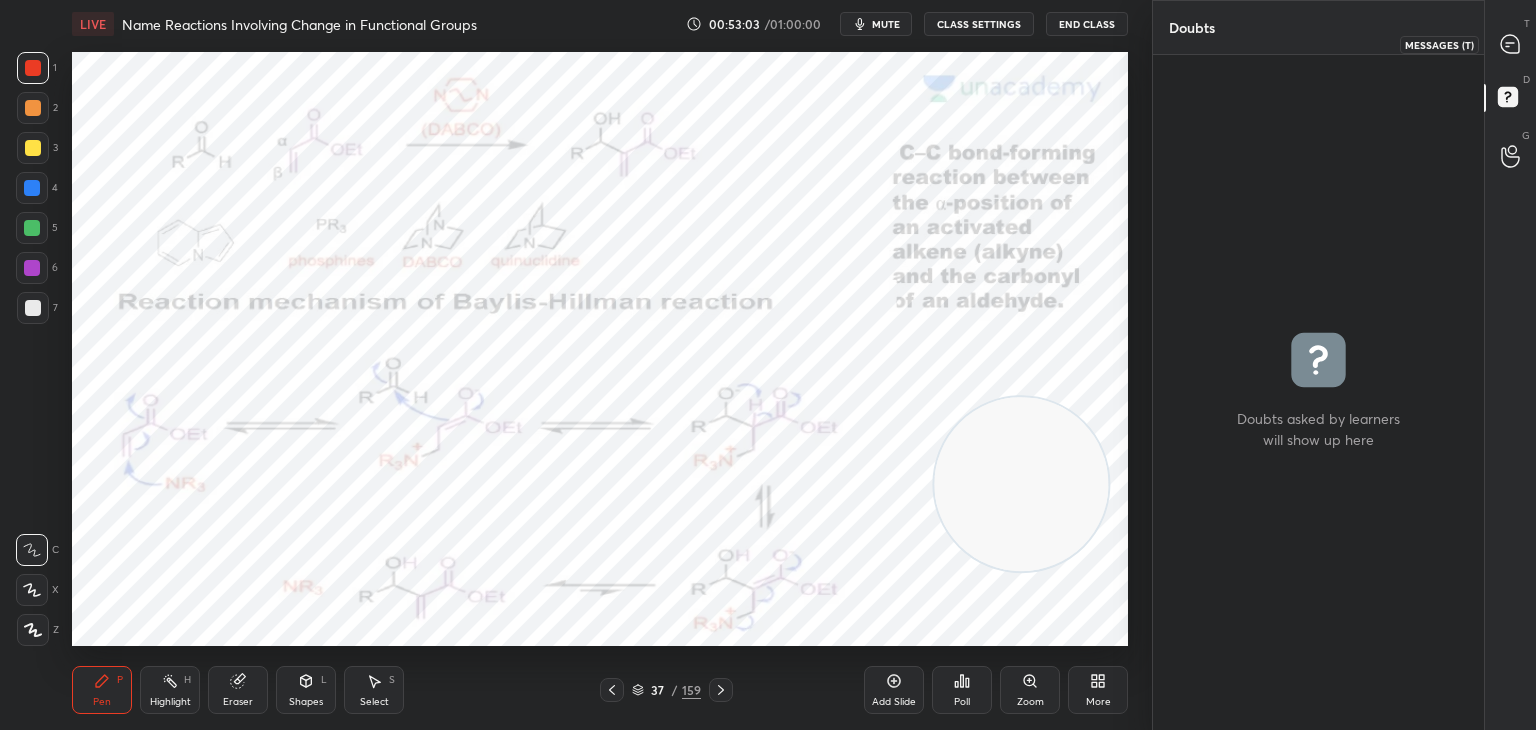 click 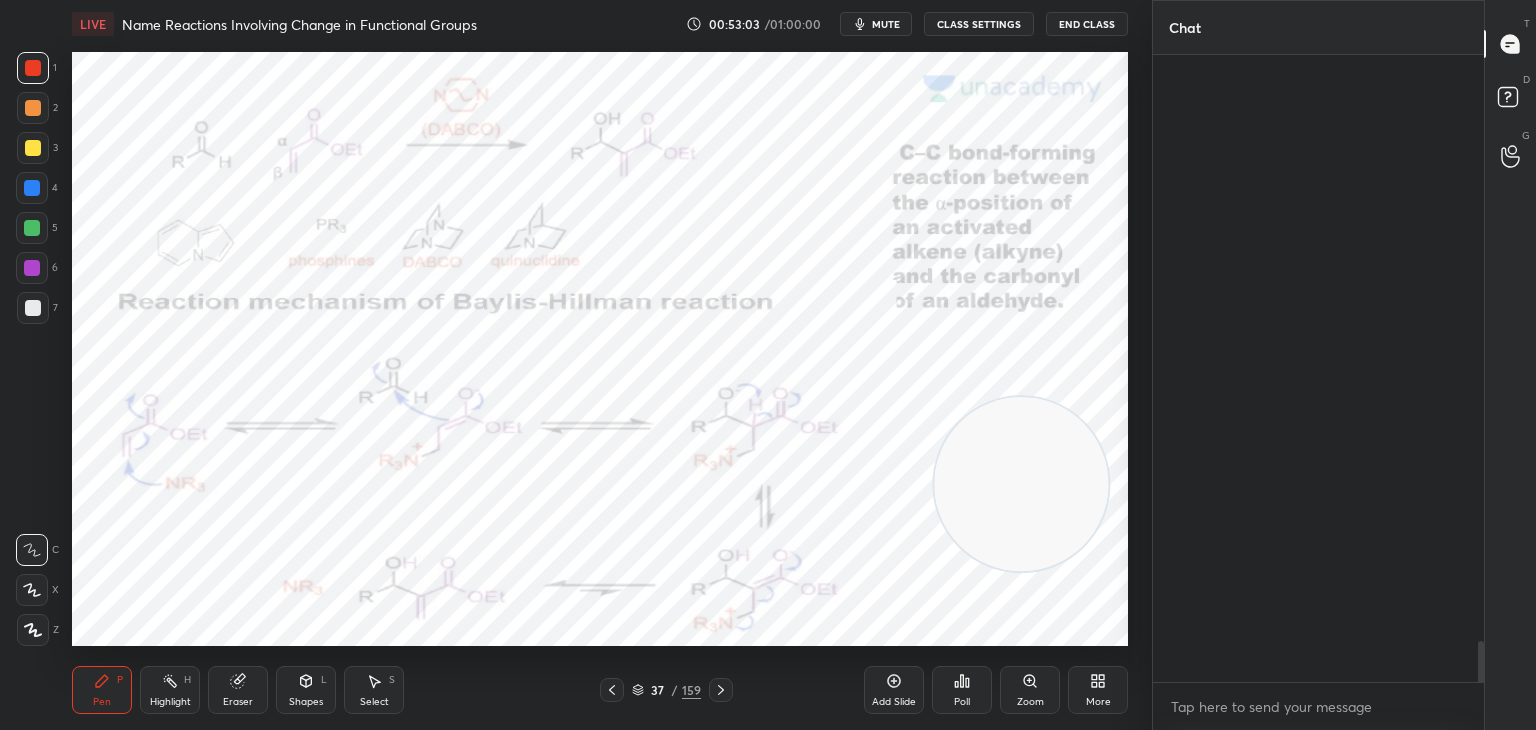 scroll, scrollTop: 9148, scrollLeft: 0, axis: vertical 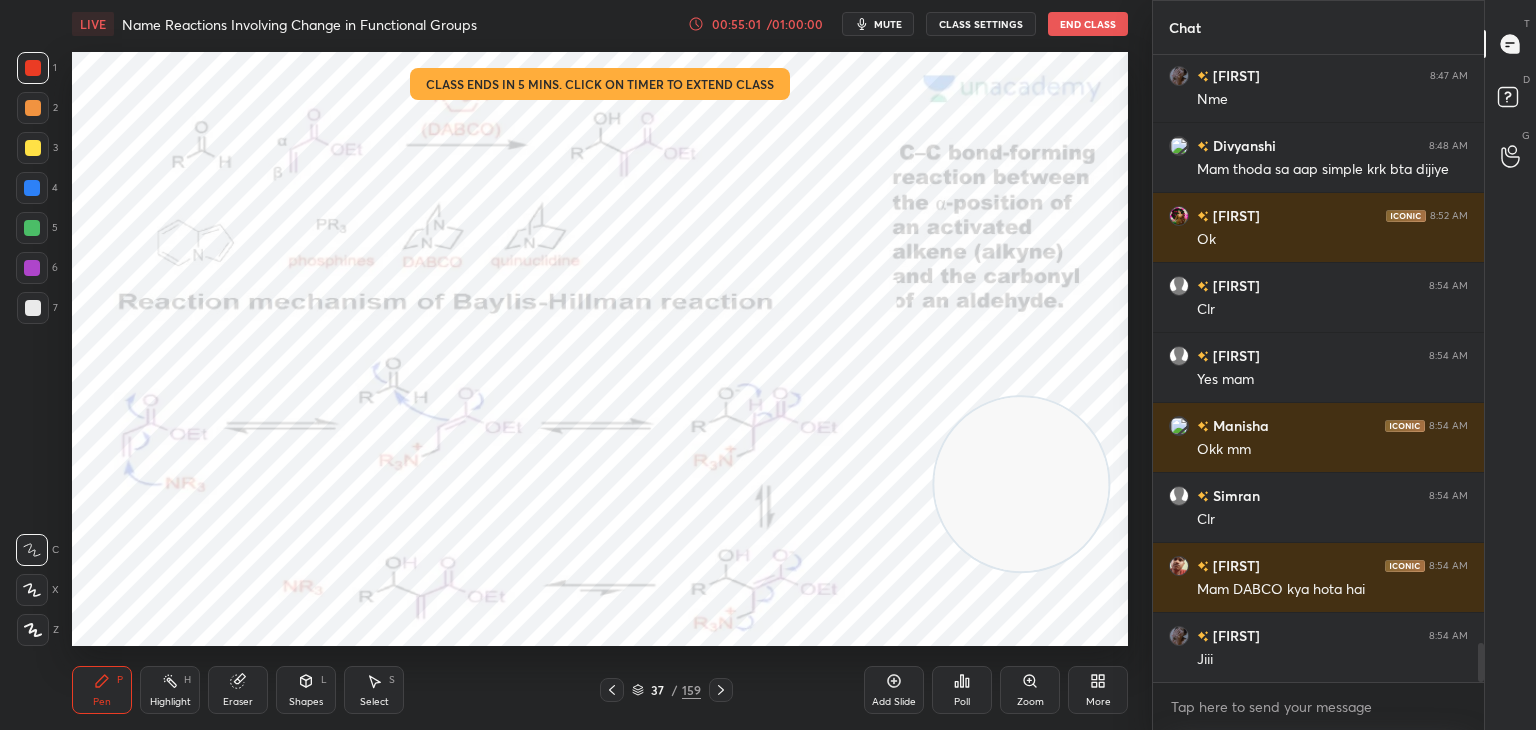 click 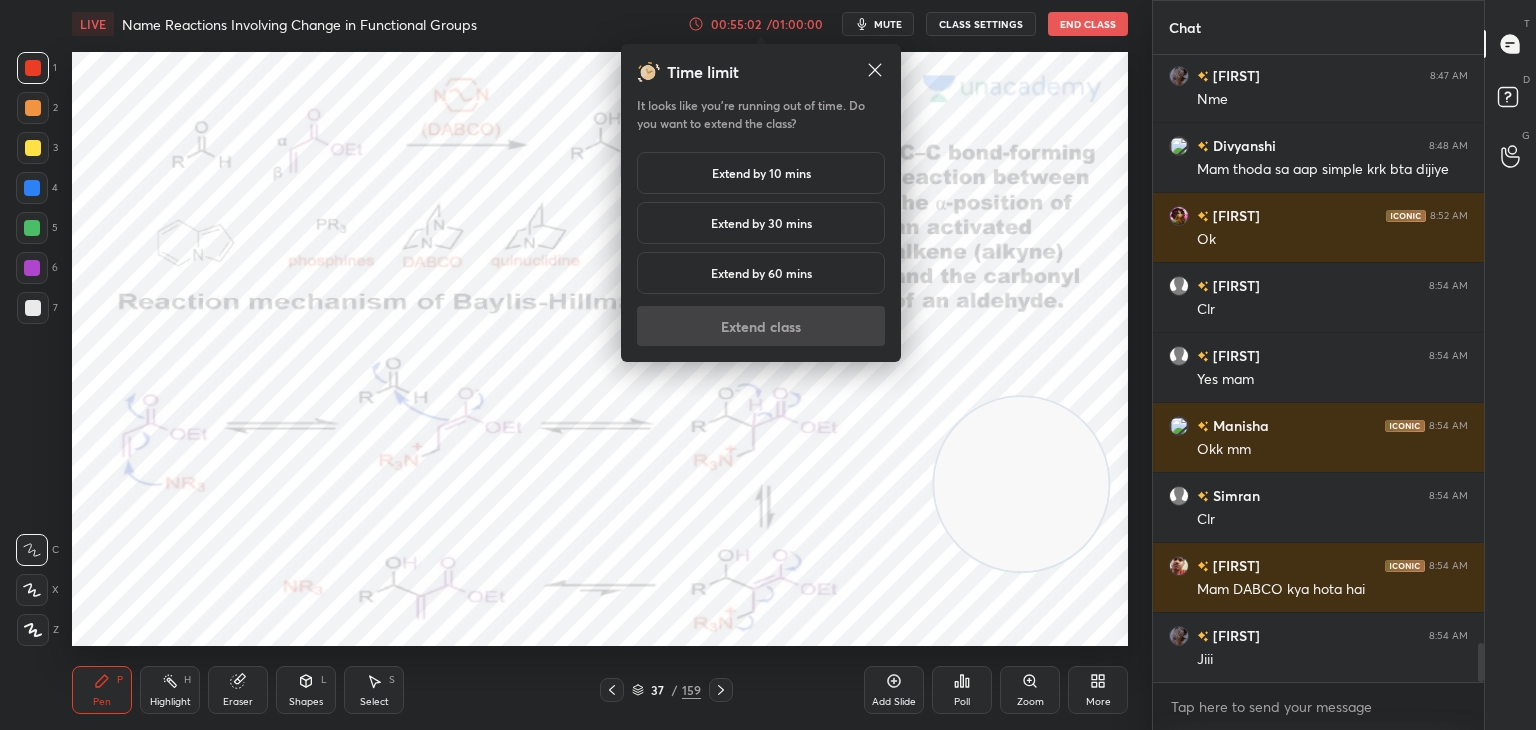 click on "Extend by 10 mins" at bounding box center (761, 173) 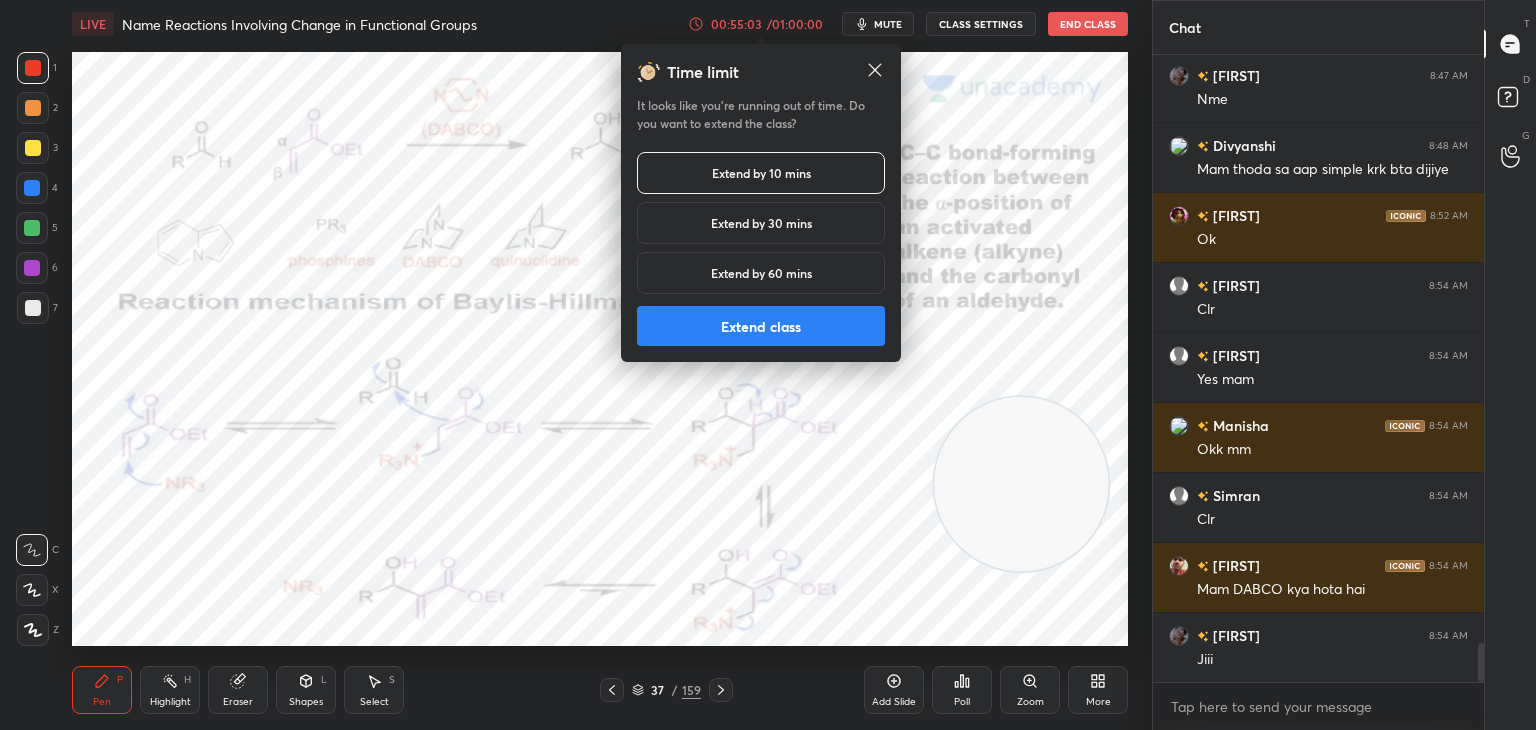 click on "Extend class" at bounding box center [761, 326] 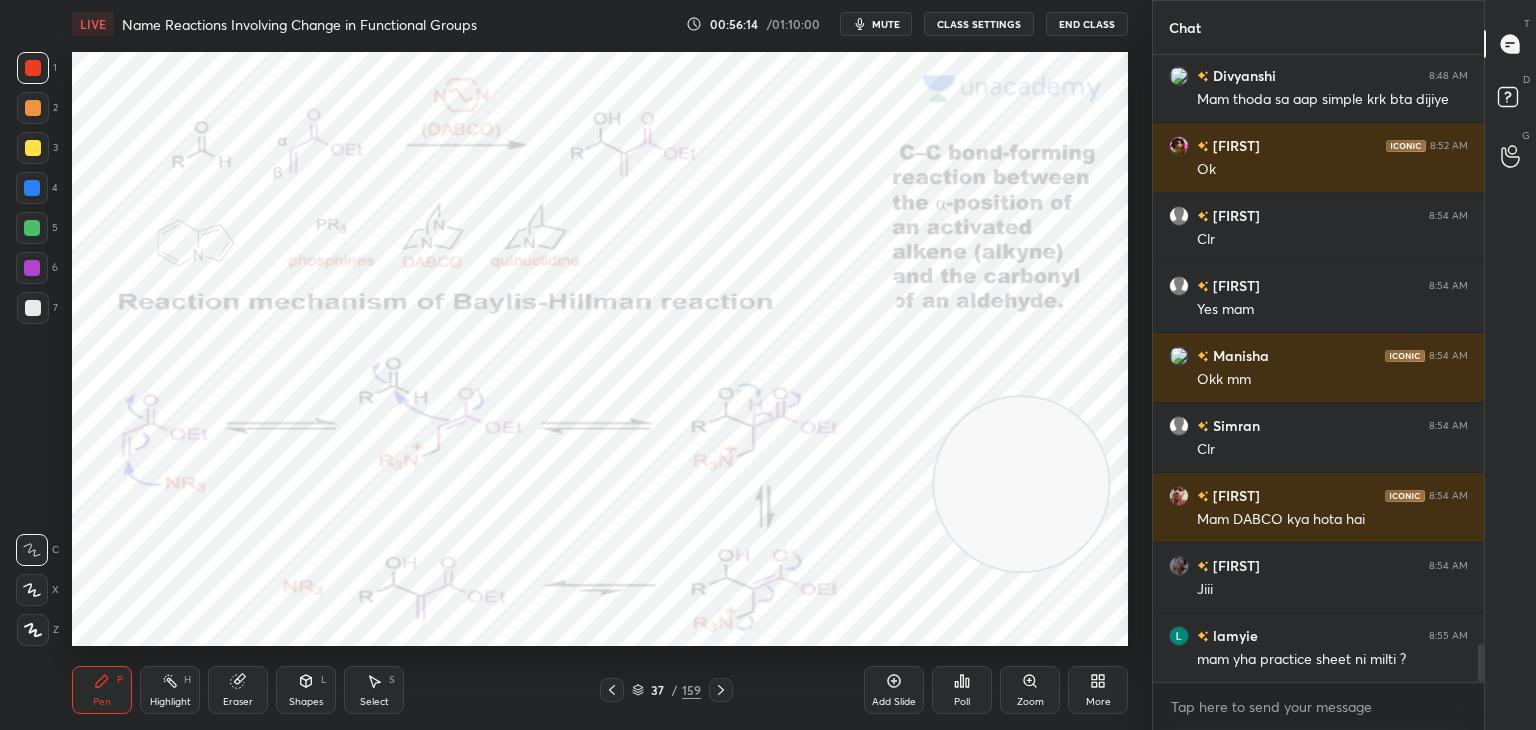scroll, scrollTop: 9768, scrollLeft: 0, axis: vertical 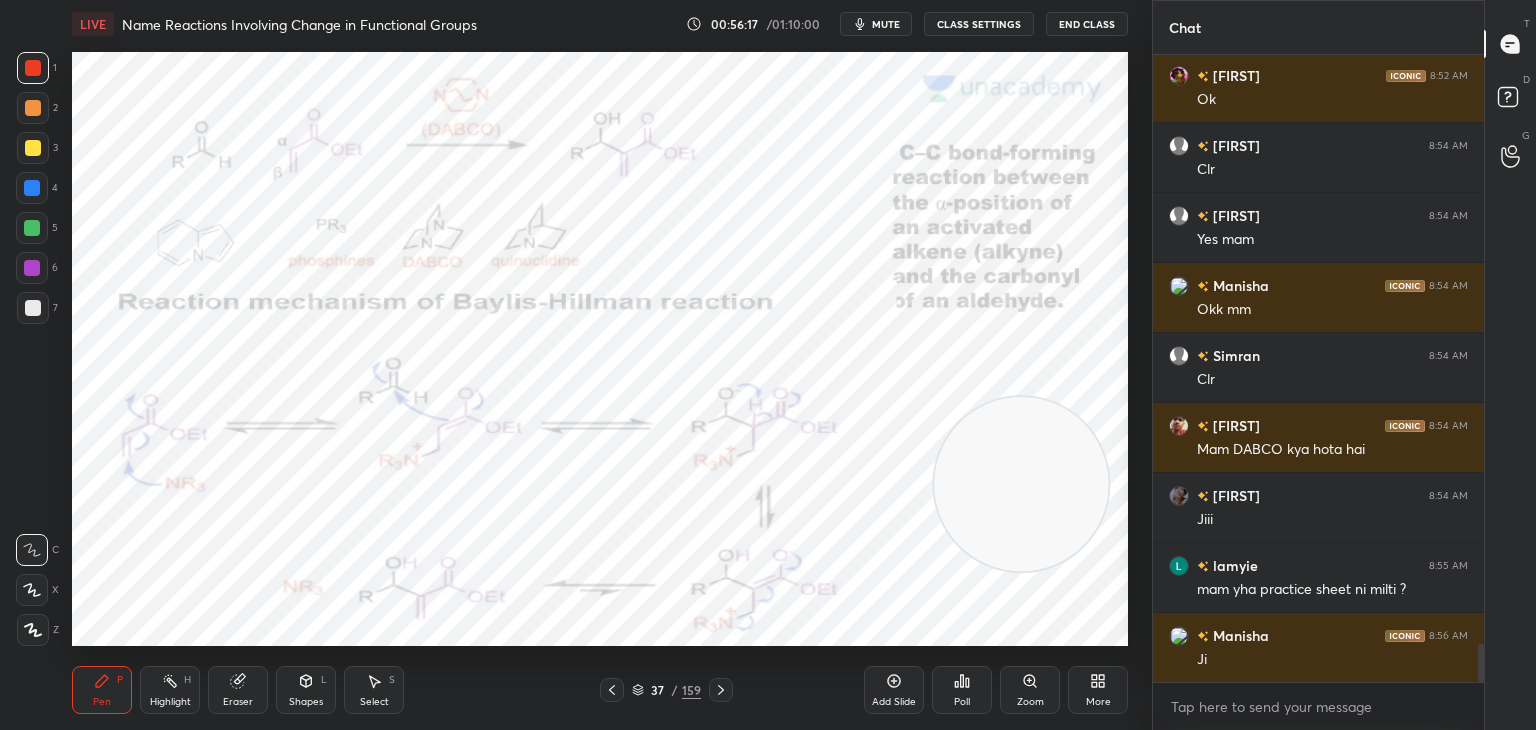 click 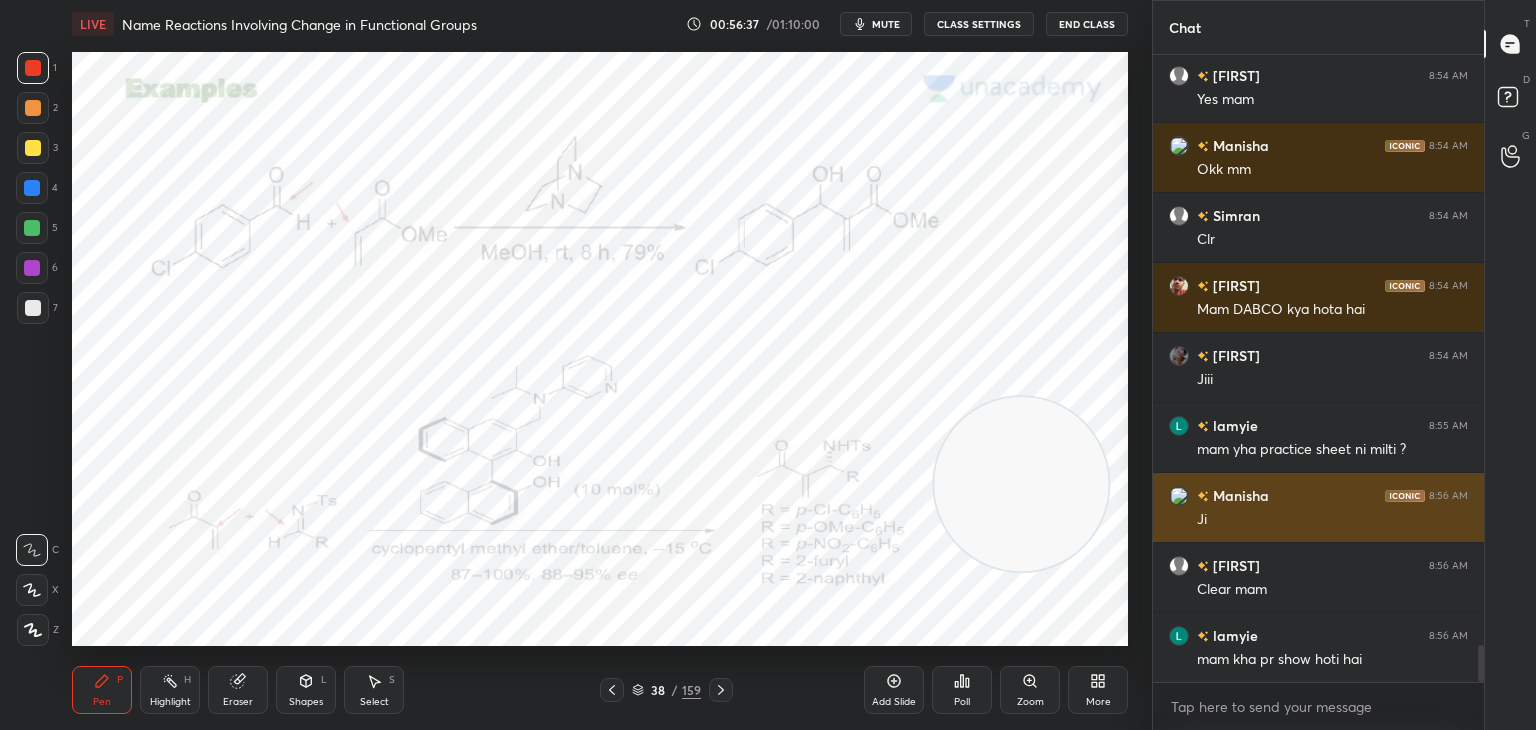 scroll, scrollTop: 9978, scrollLeft: 0, axis: vertical 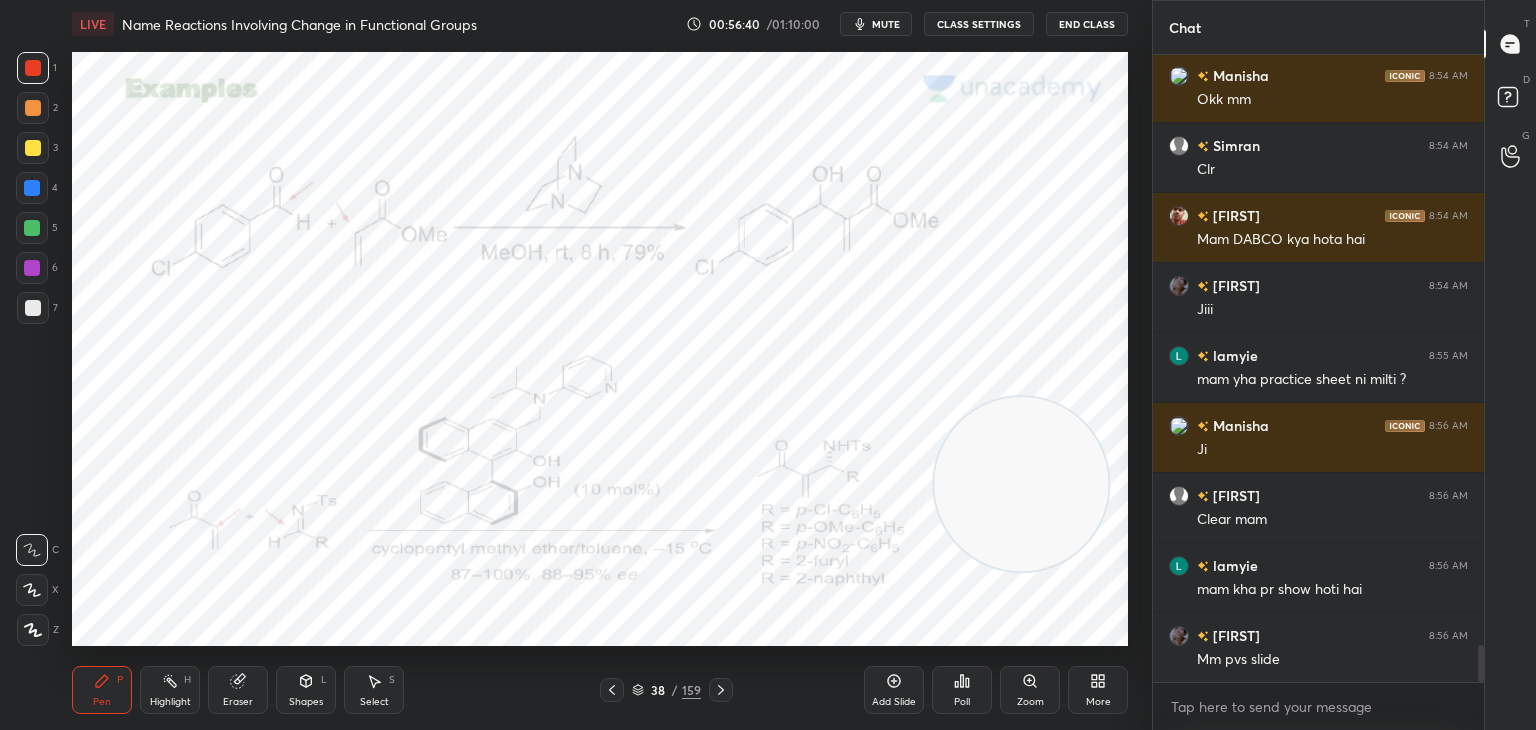 click 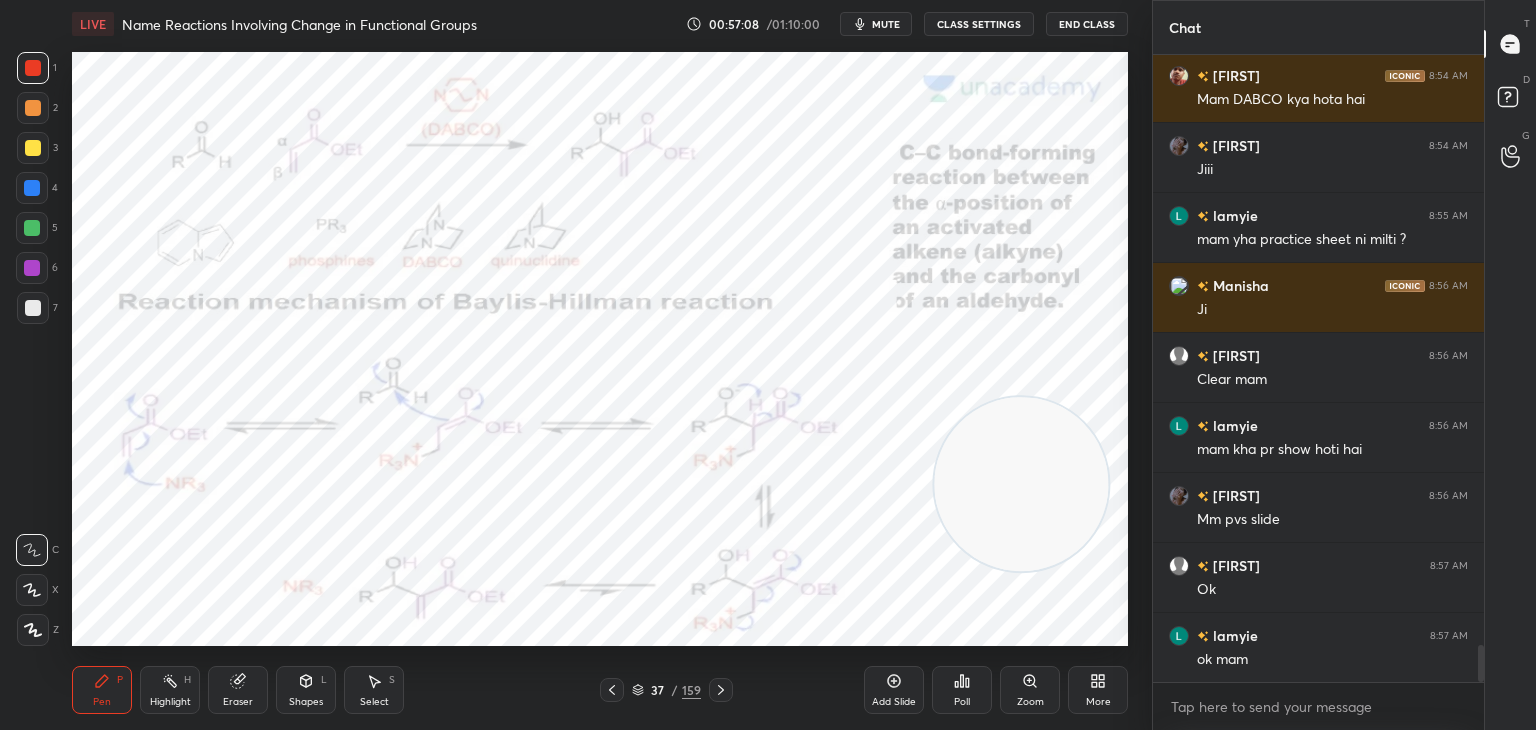 scroll, scrollTop: 10188, scrollLeft: 0, axis: vertical 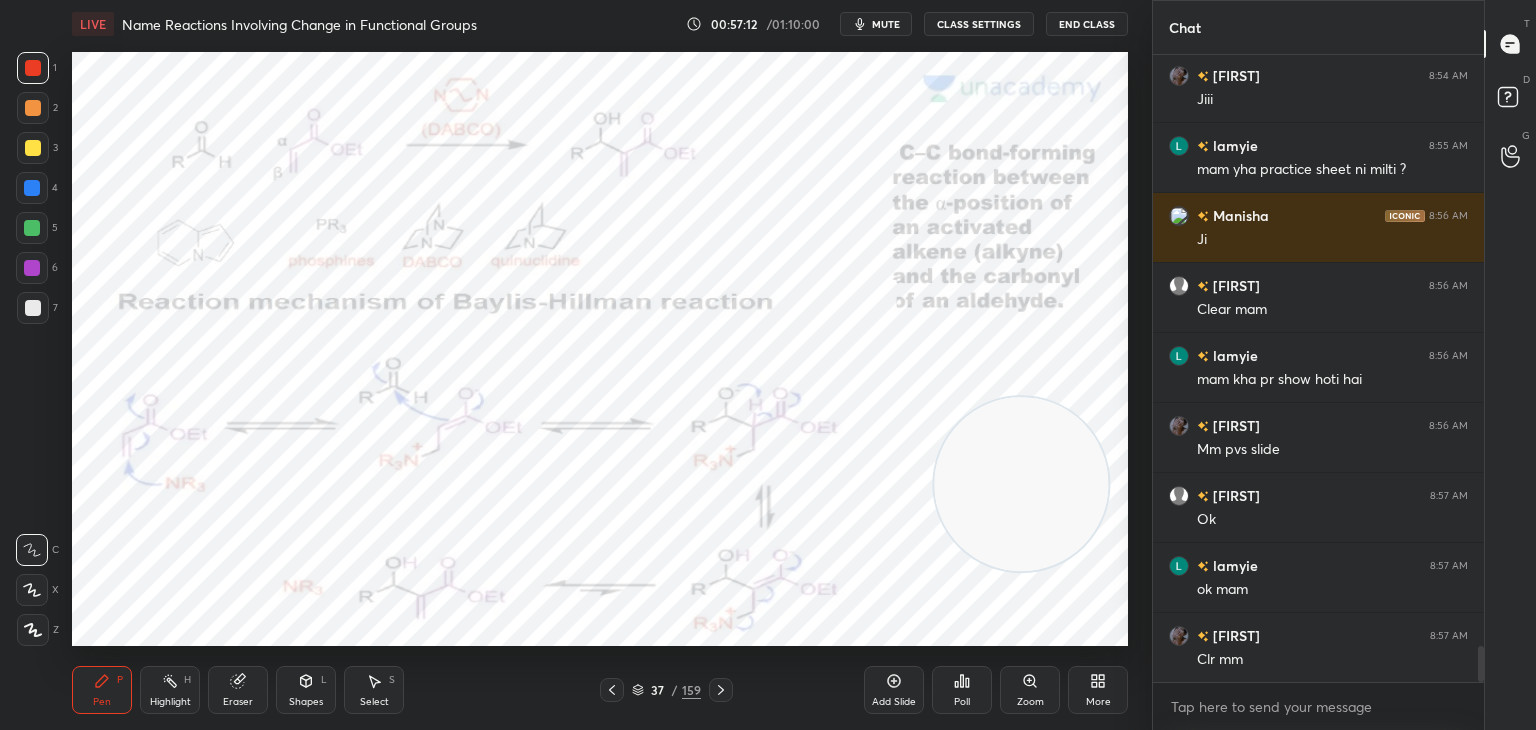click 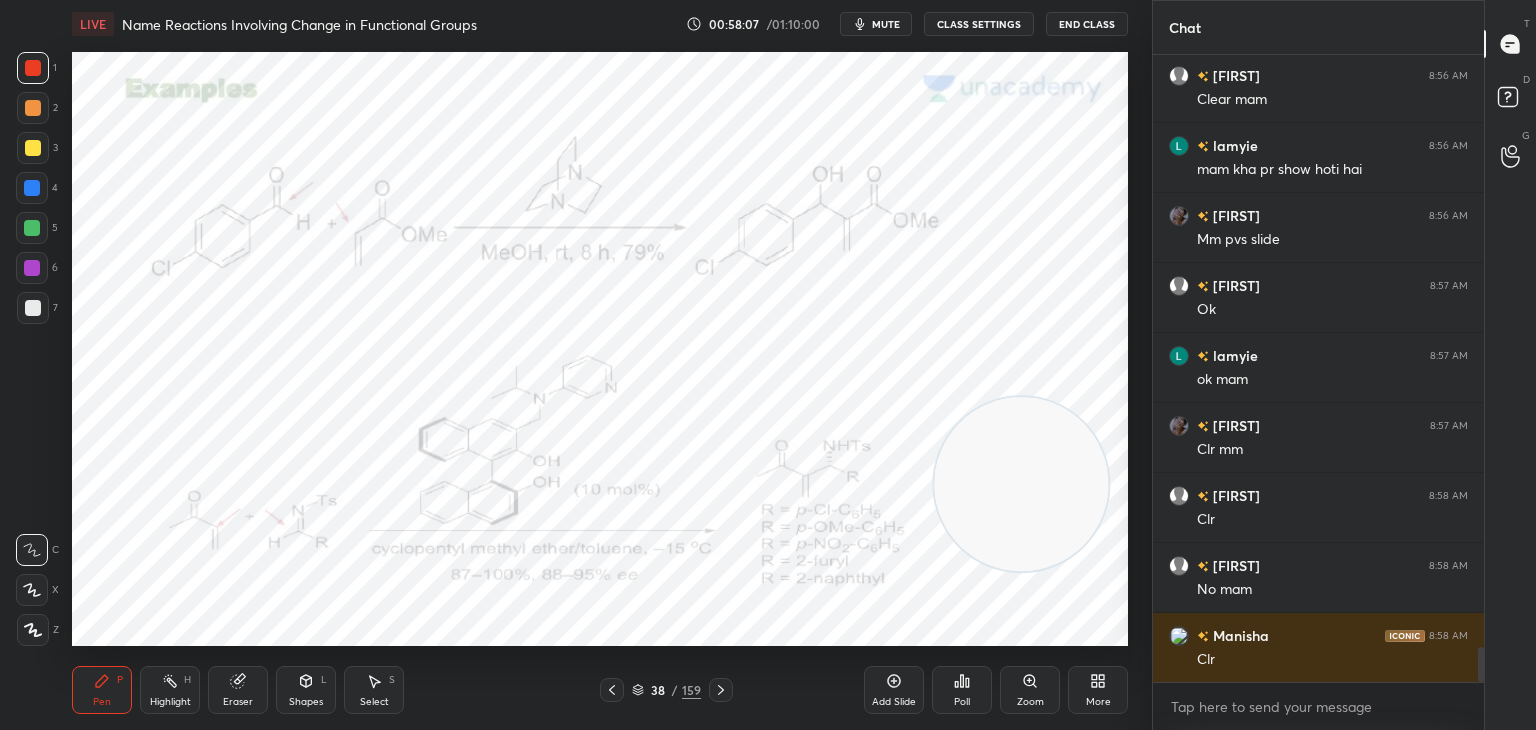 scroll, scrollTop: 10468, scrollLeft: 0, axis: vertical 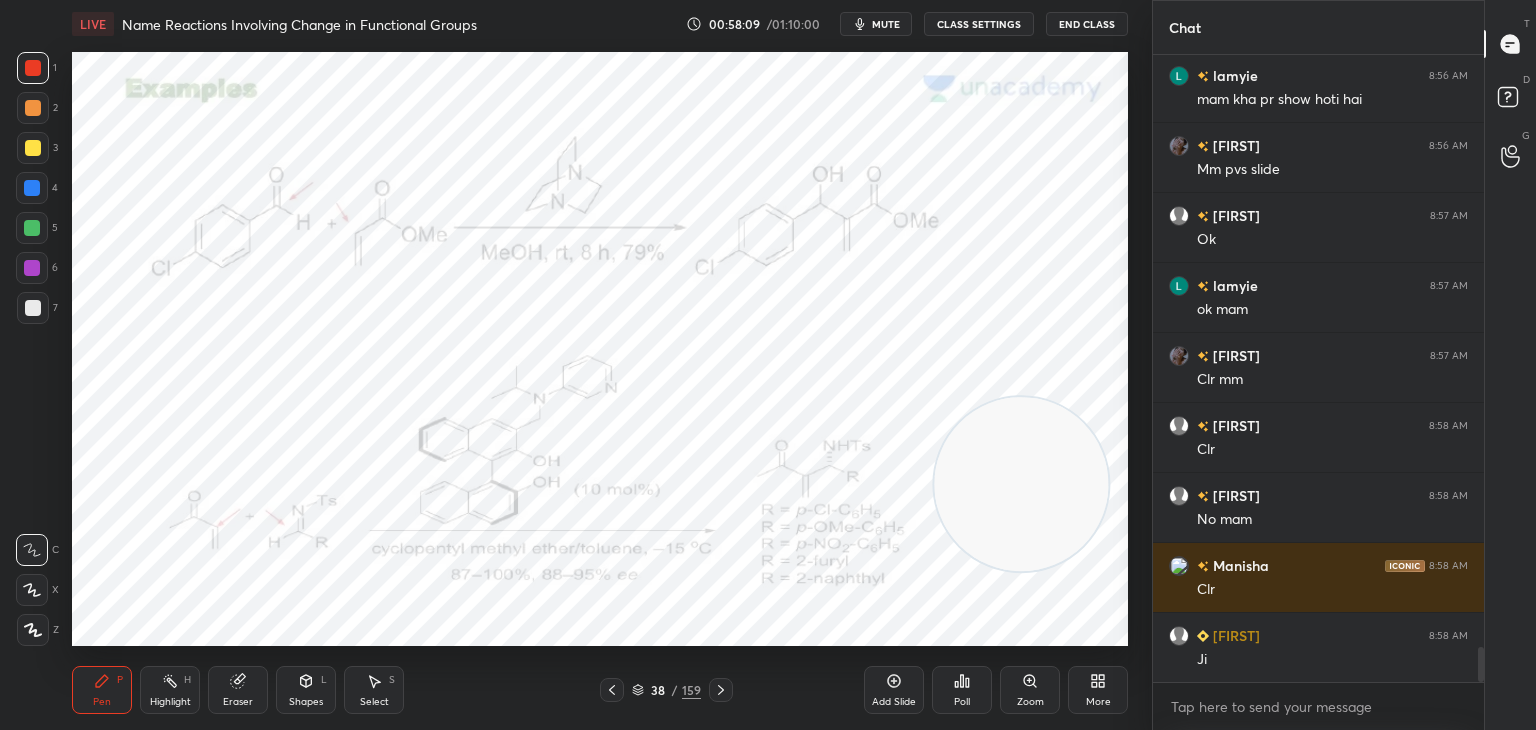 click 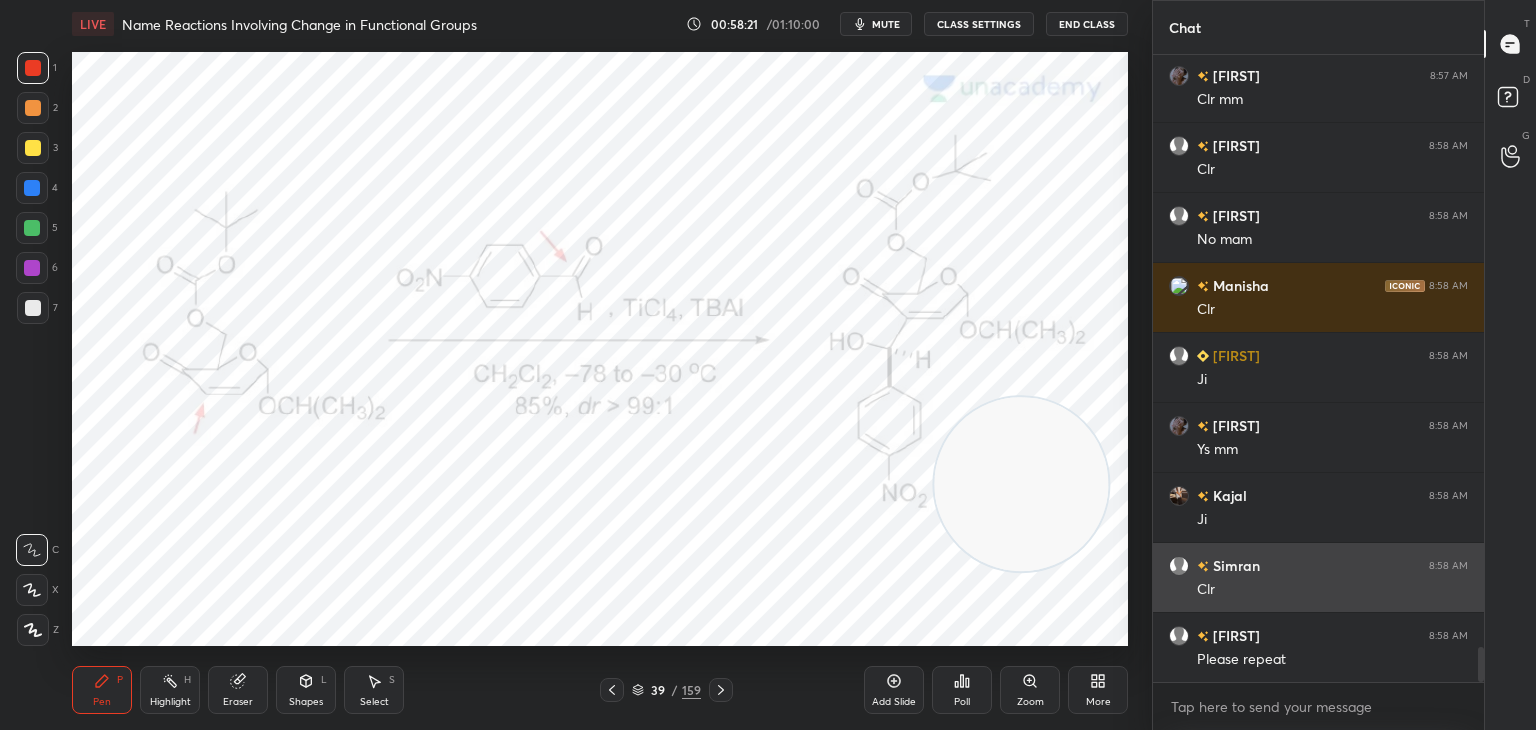 scroll, scrollTop: 10818, scrollLeft: 0, axis: vertical 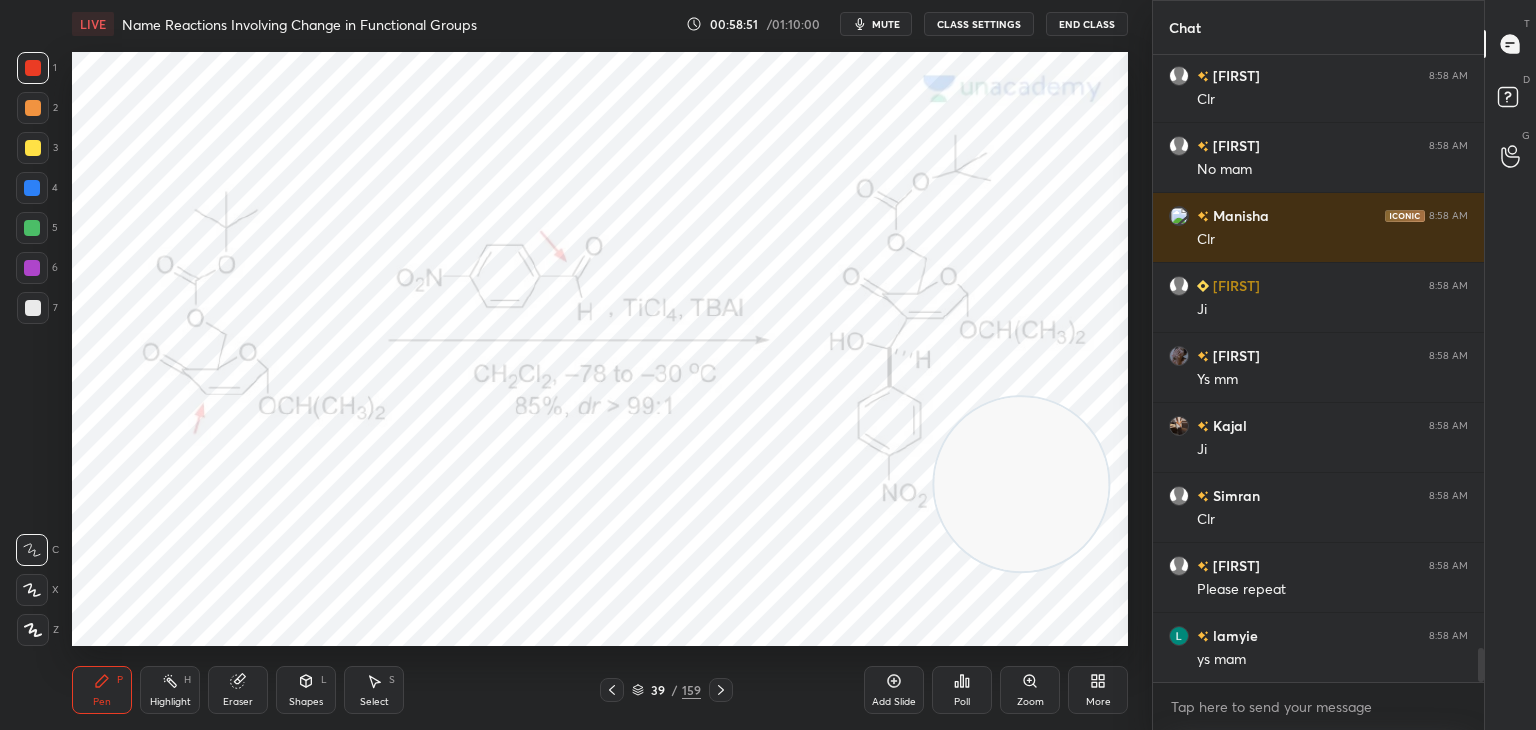 click 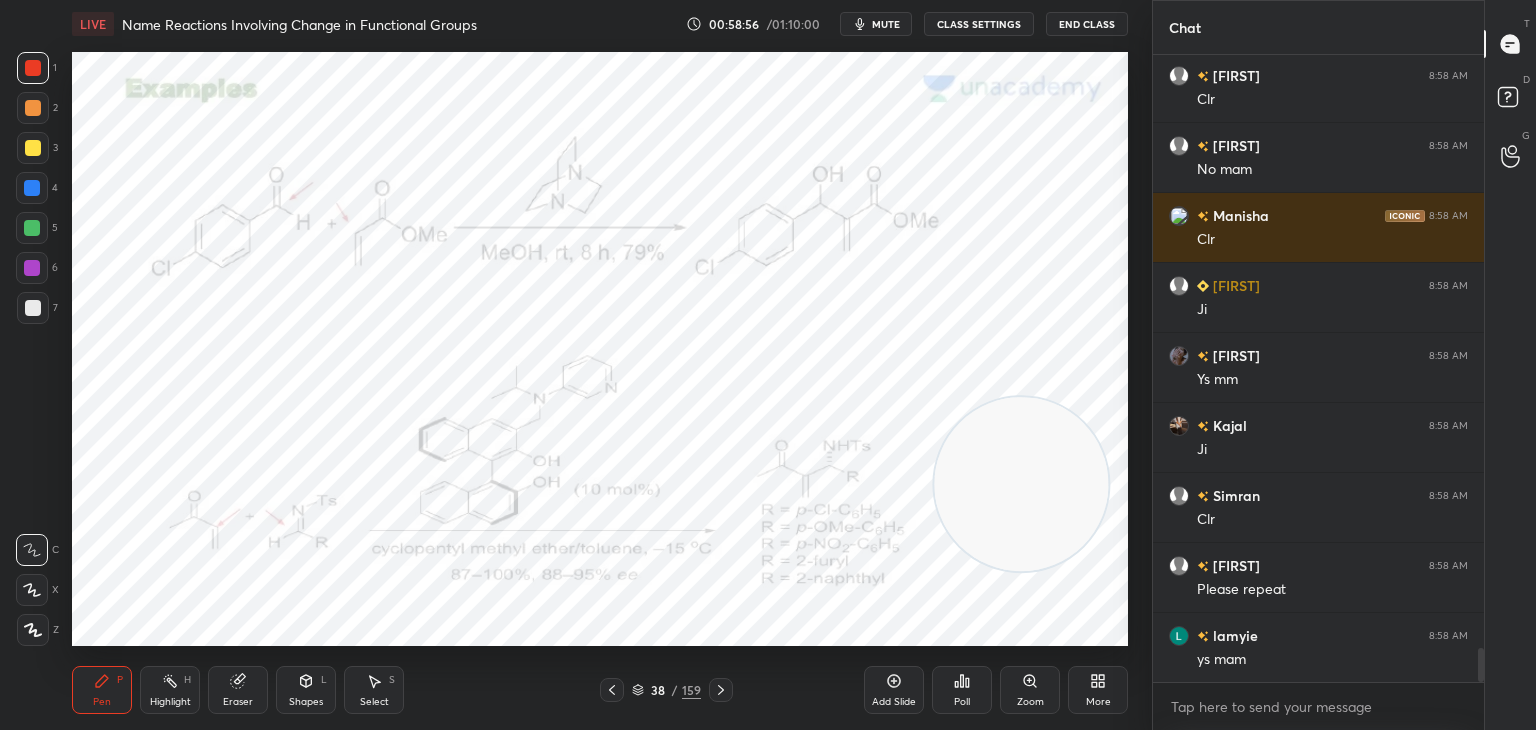 click at bounding box center [32, 188] 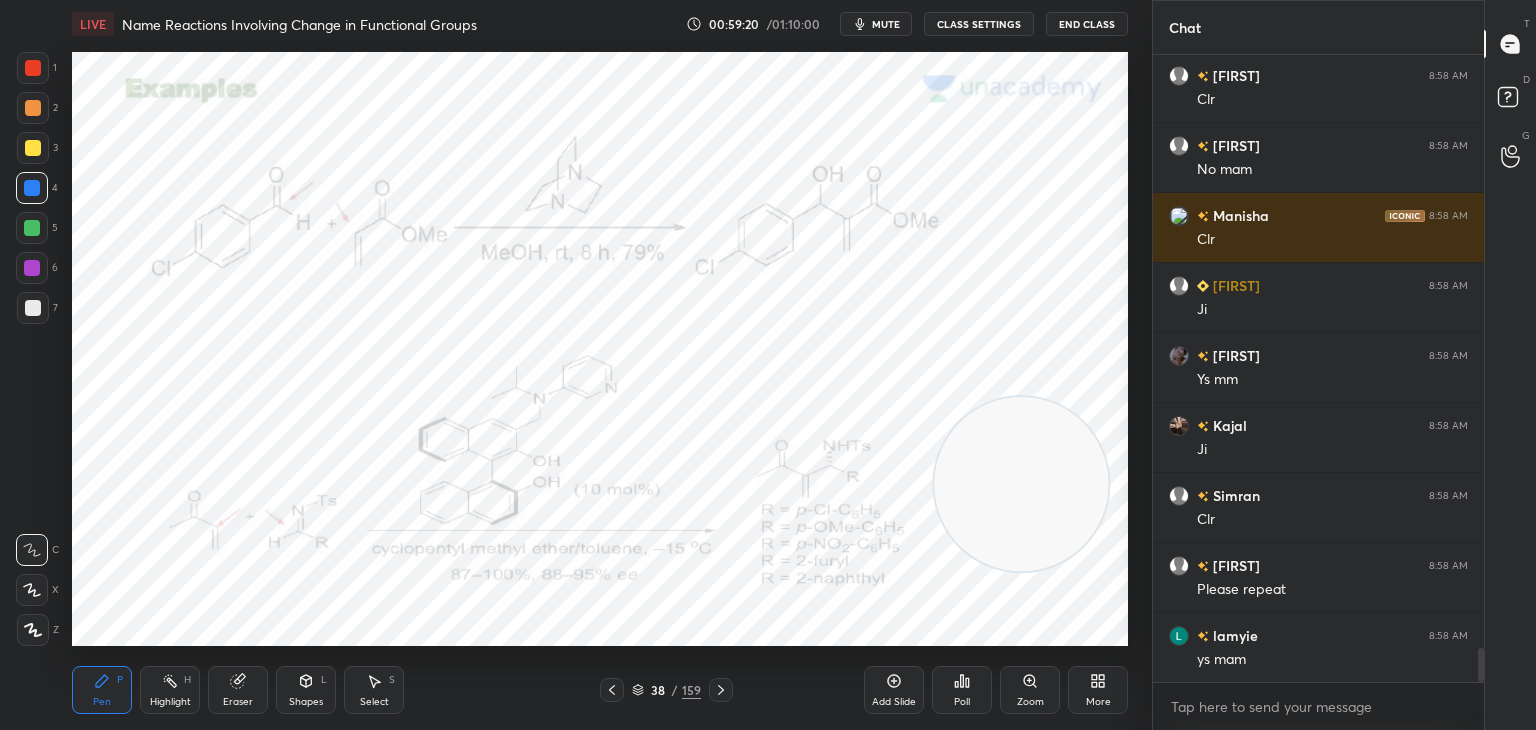 click 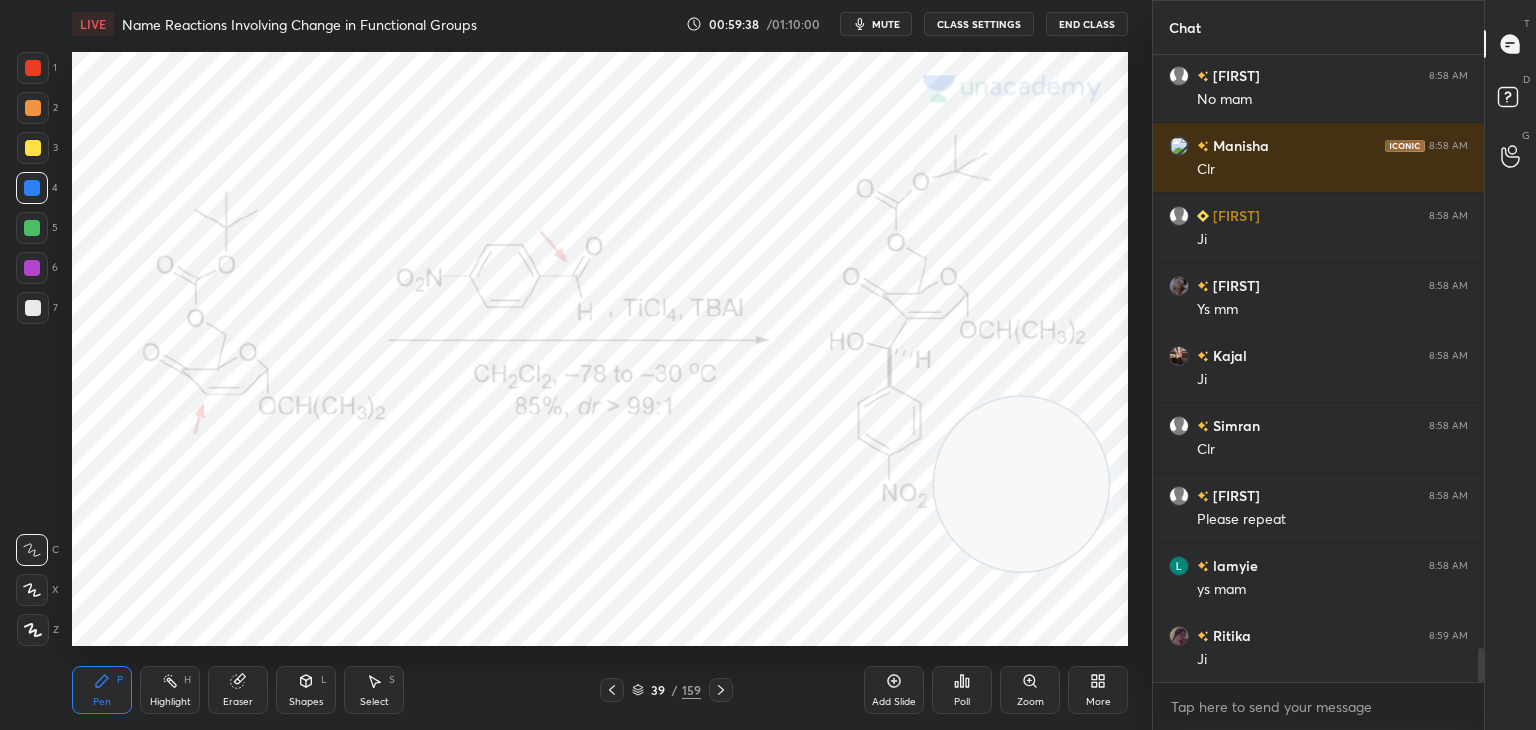 scroll, scrollTop: 10958, scrollLeft: 0, axis: vertical 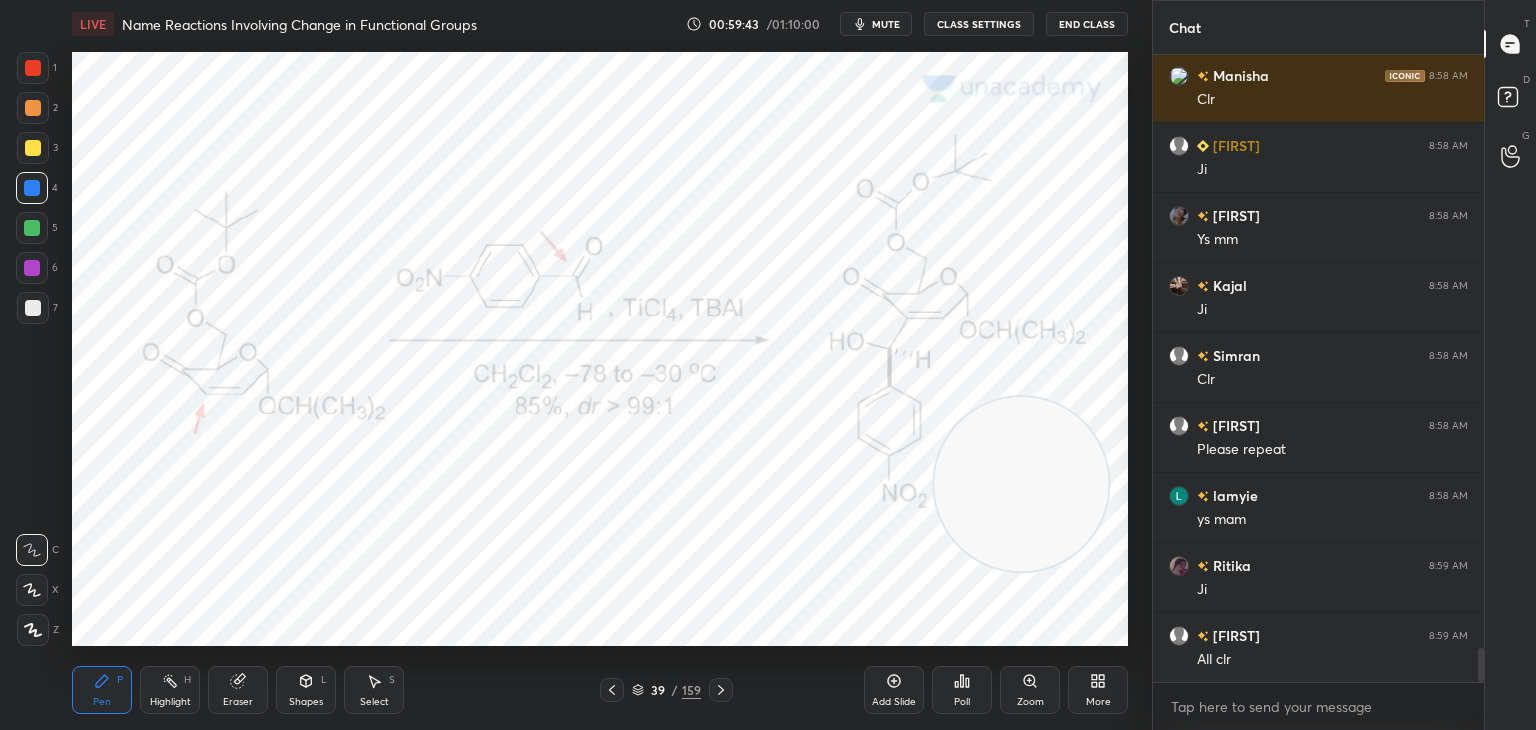 click 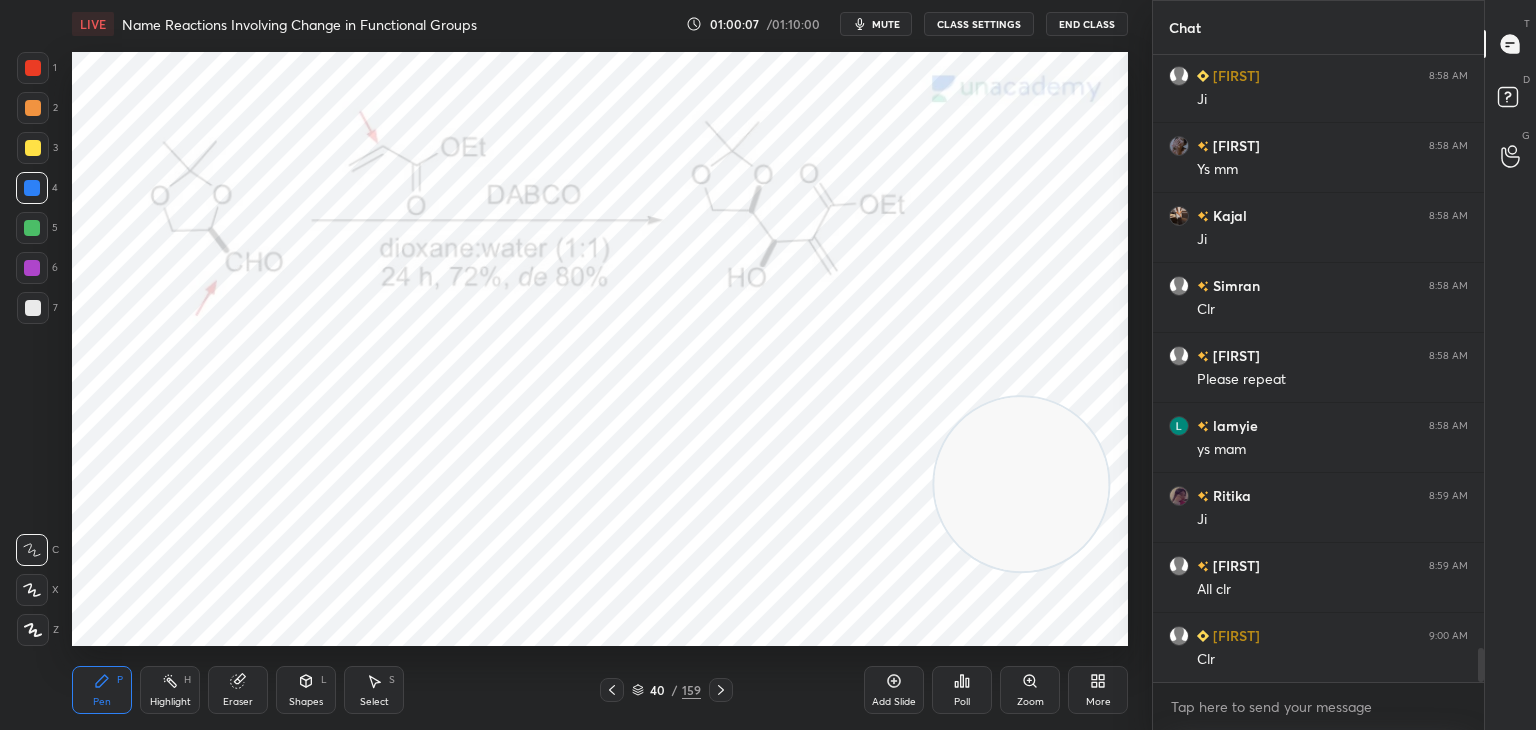 scroll, scrollTop: 11098, scrollLeft: 0, axis: vertical 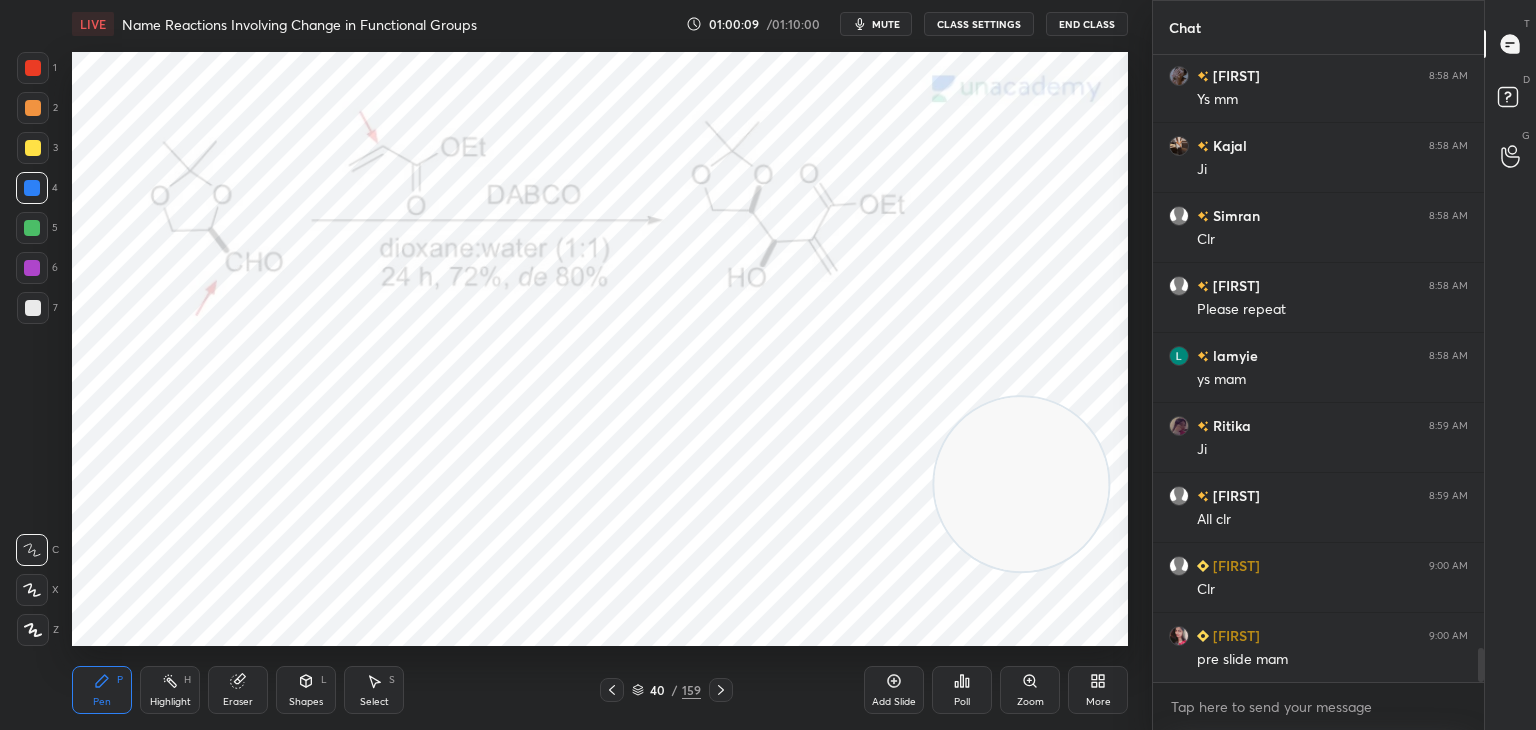 click 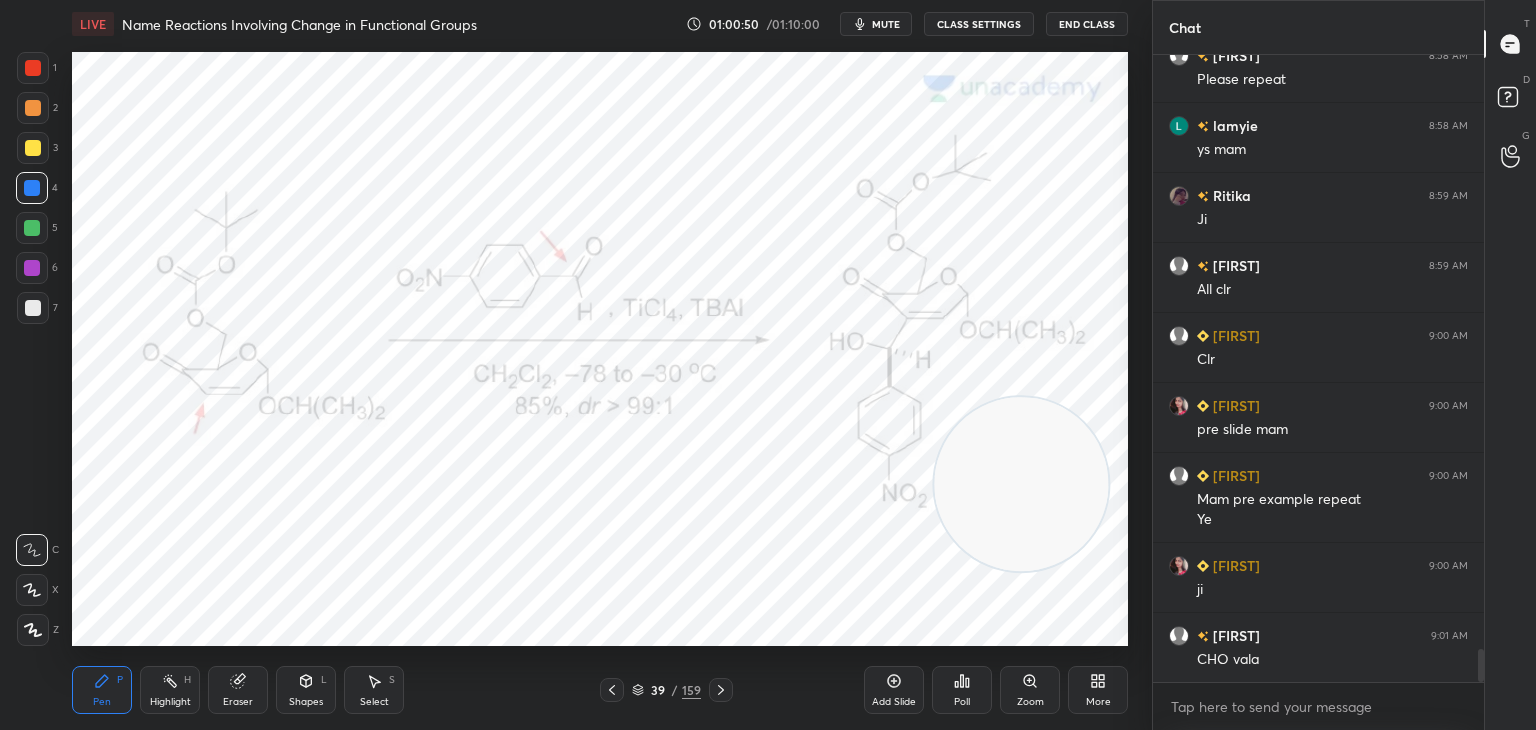 scroll, scrollTop: 11398, scrollLeft: 0, axis: vertical 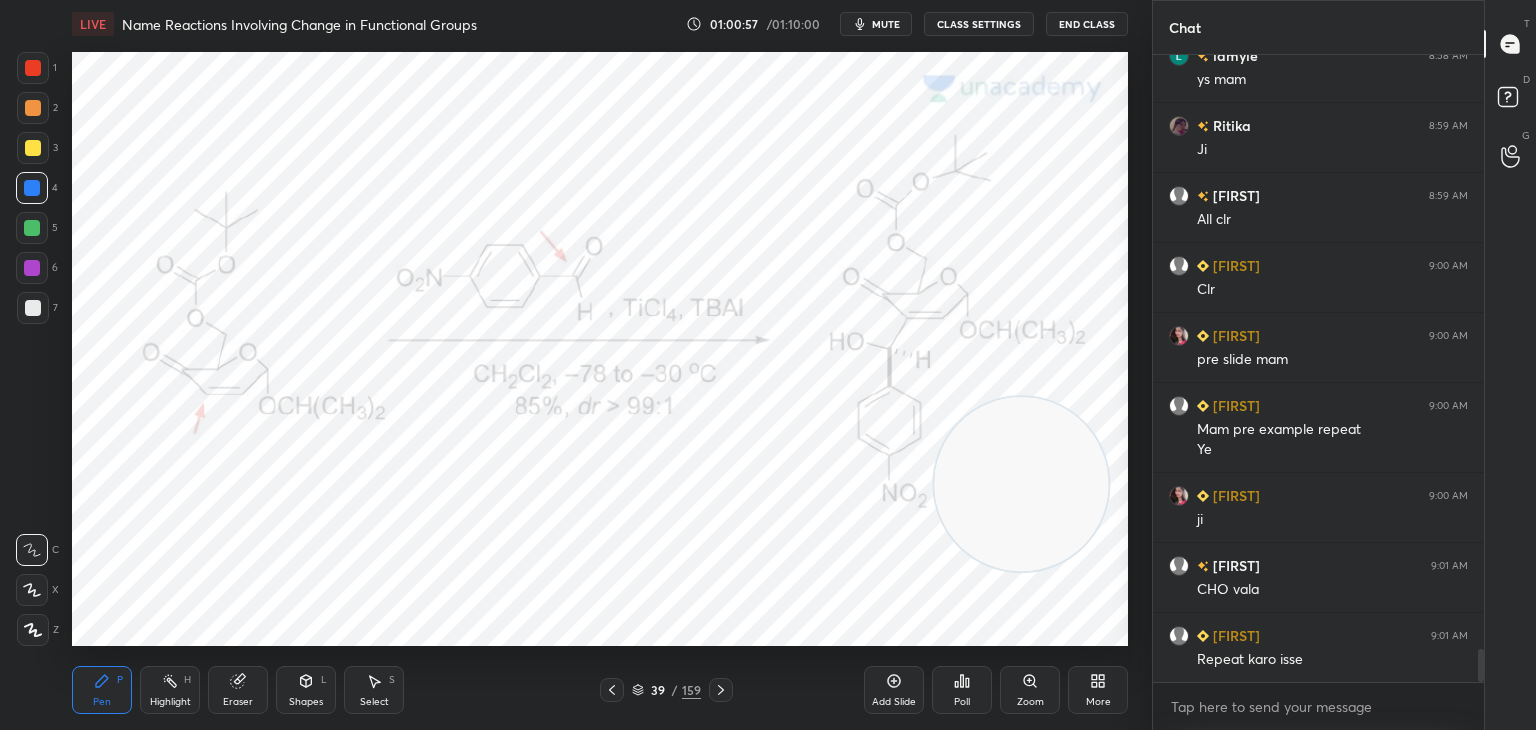click 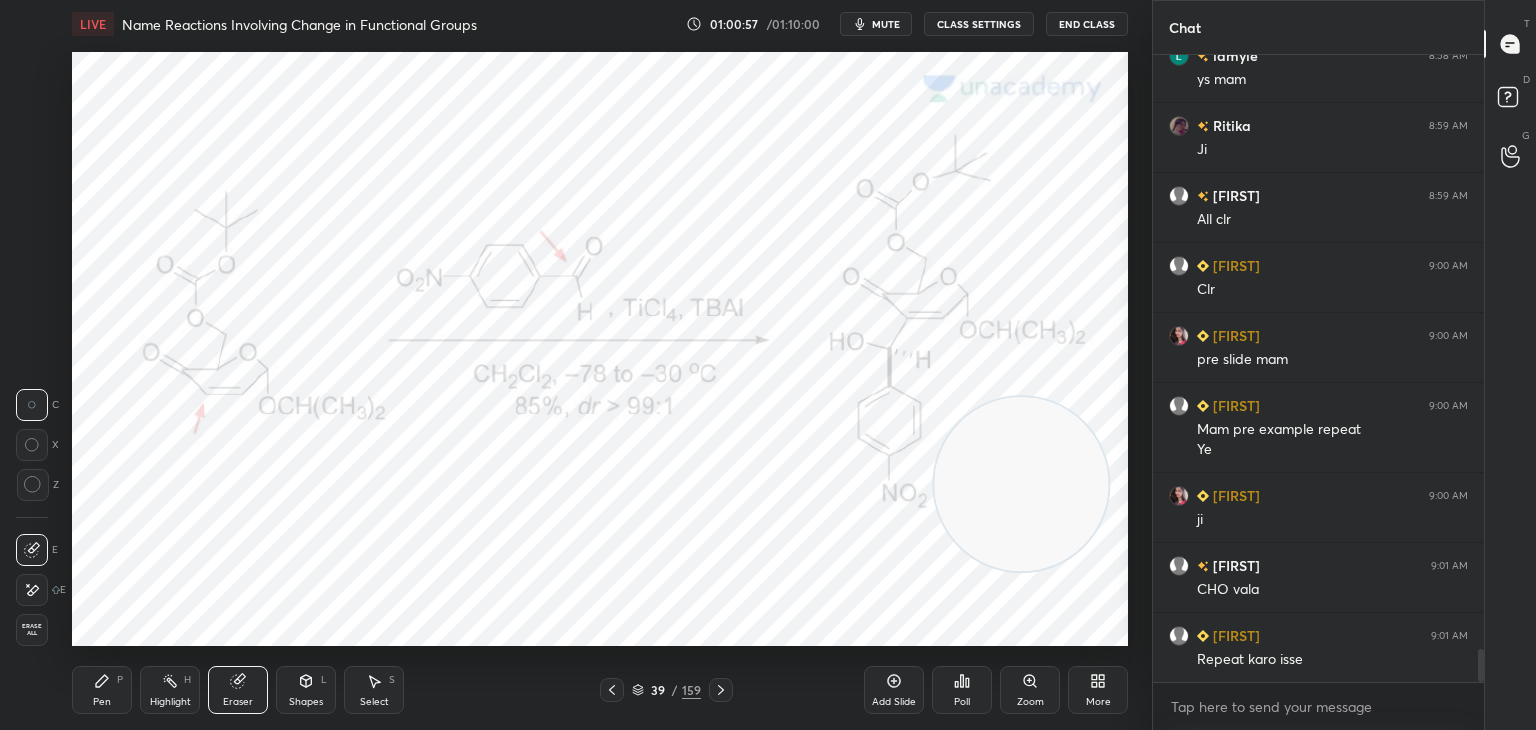 click on "Erase all" at bounding box center (32, 630) 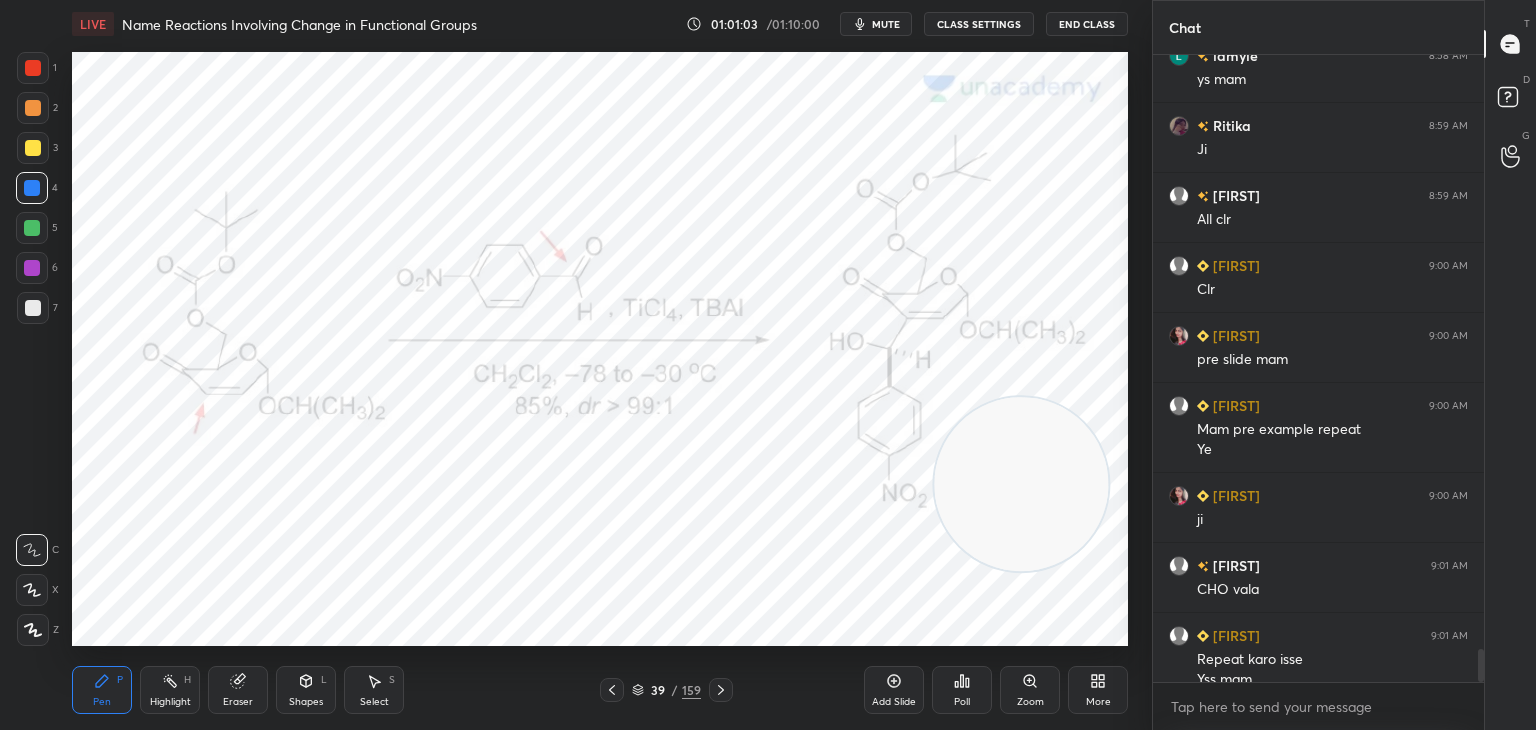 scroll, scrollTop: 11418, scrollLeft: 0, axis: vertical 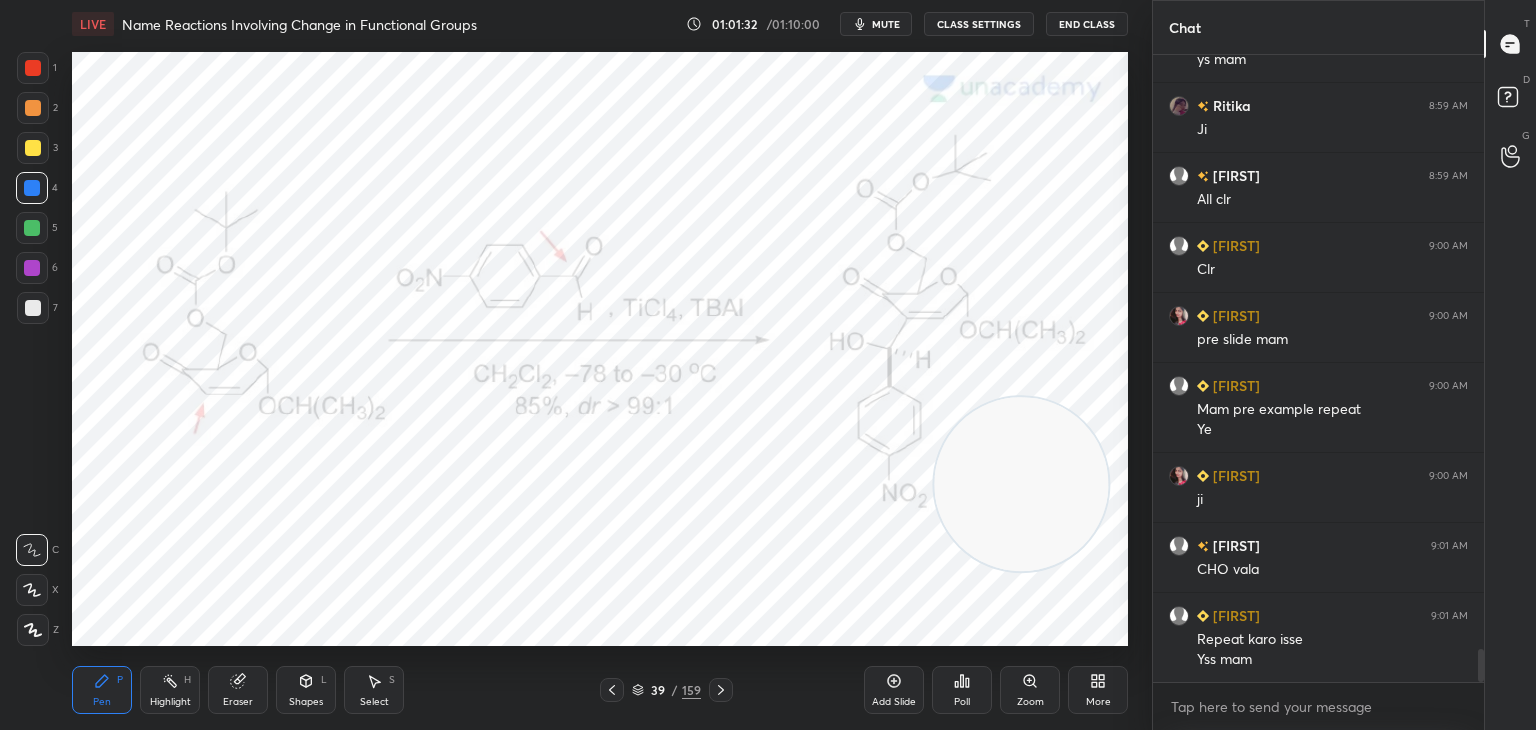 click at bounding box center (33, 68) 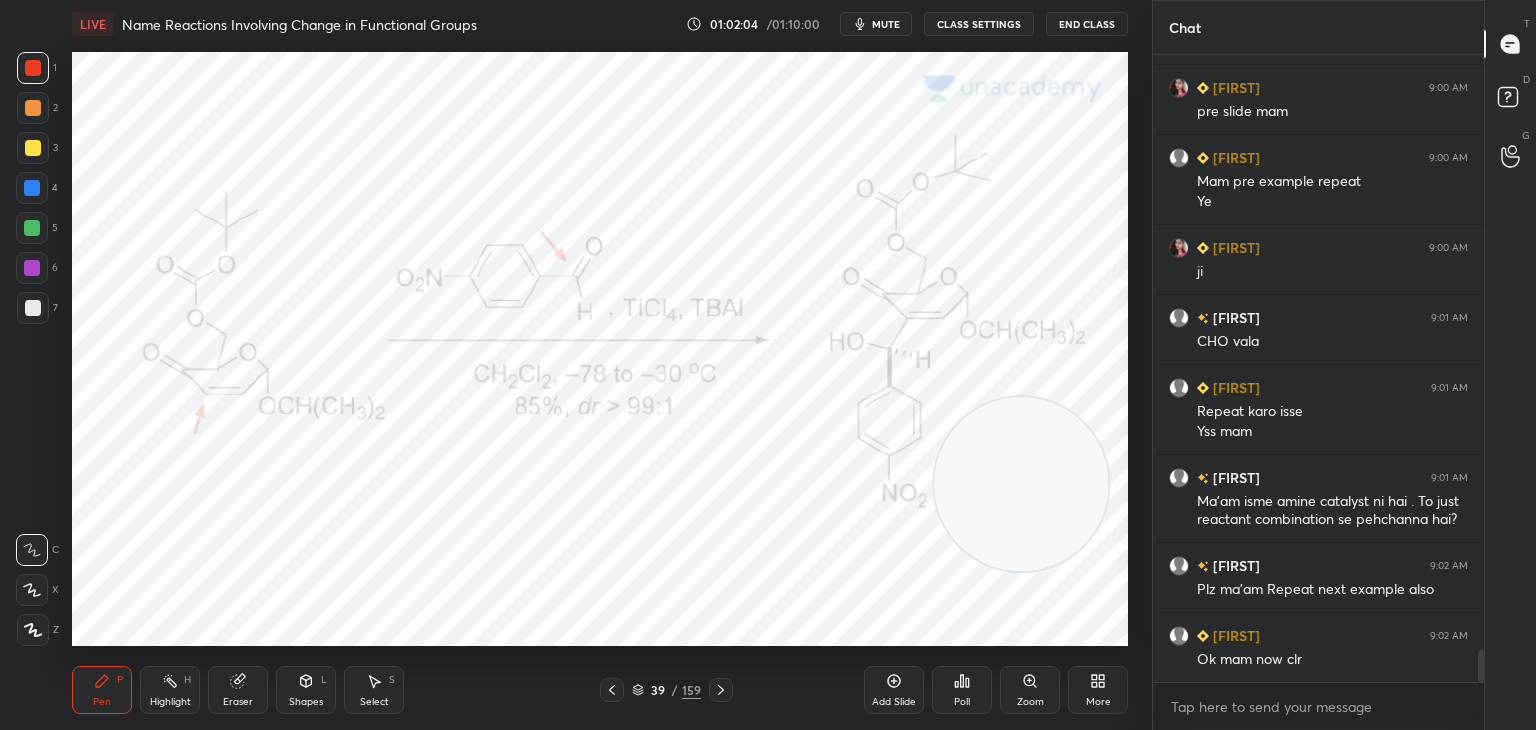 scroll, scrollTop: 11716, scrollLeft: 0, axis: vertical 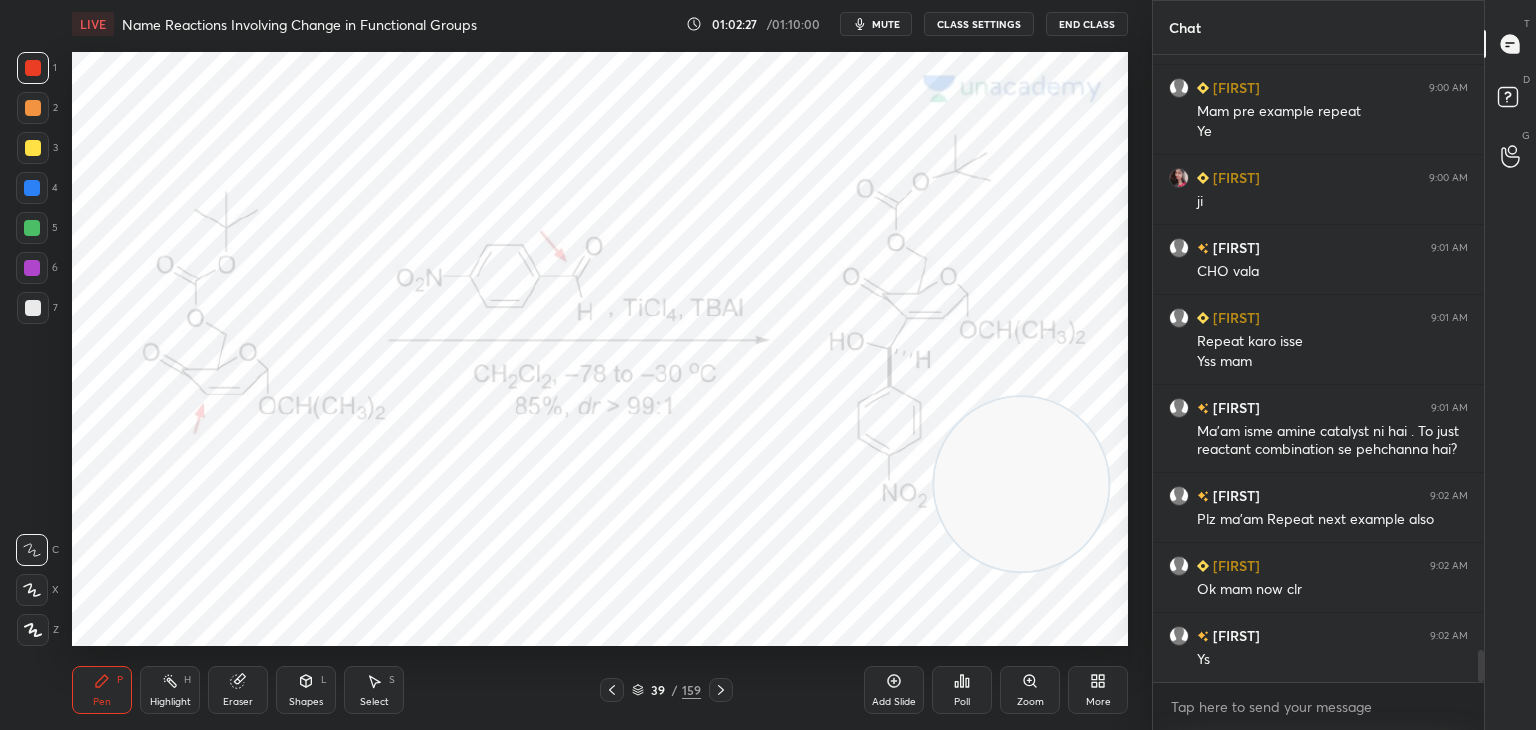 click 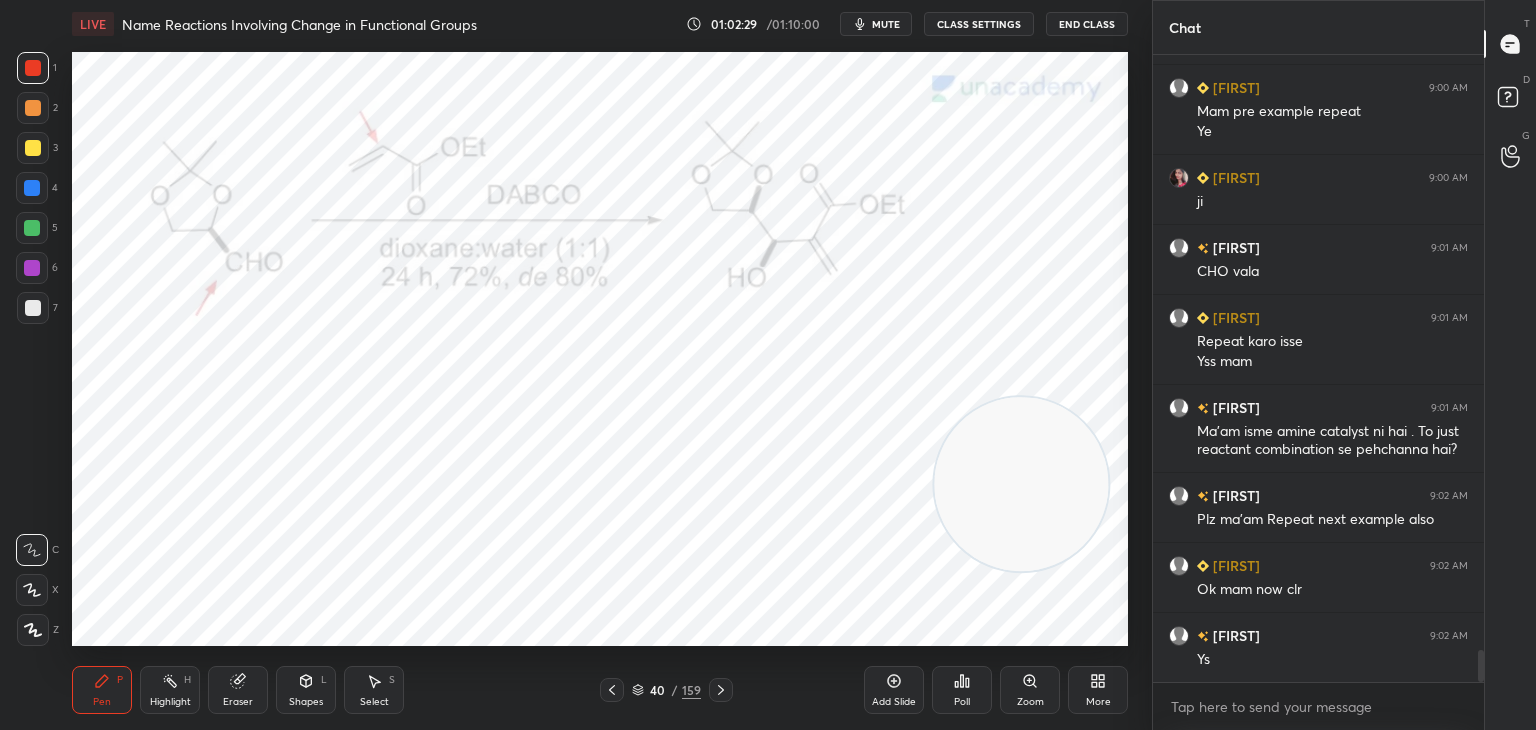 scroll, scrollTop: 11786, scrollLeft: 0, axis: vertical 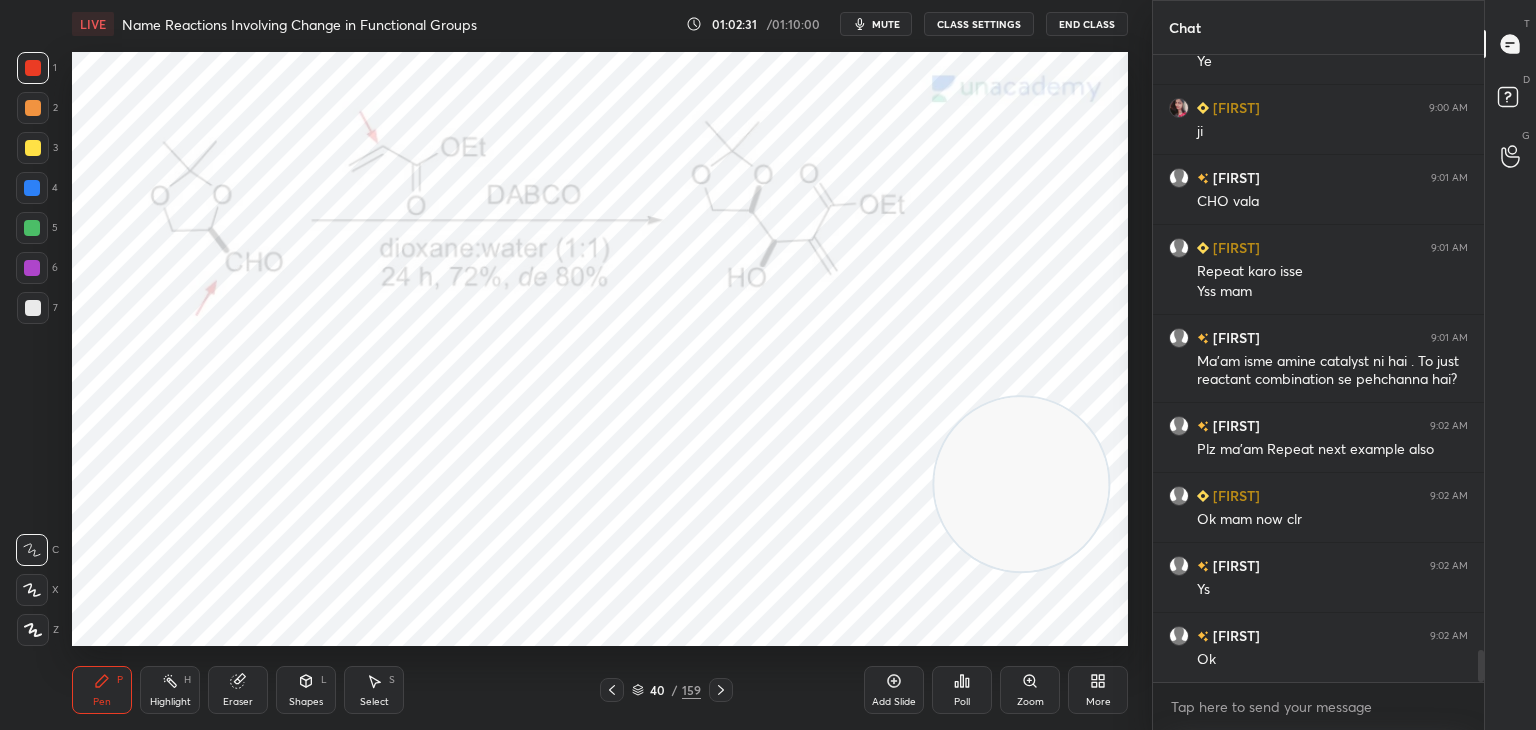 click 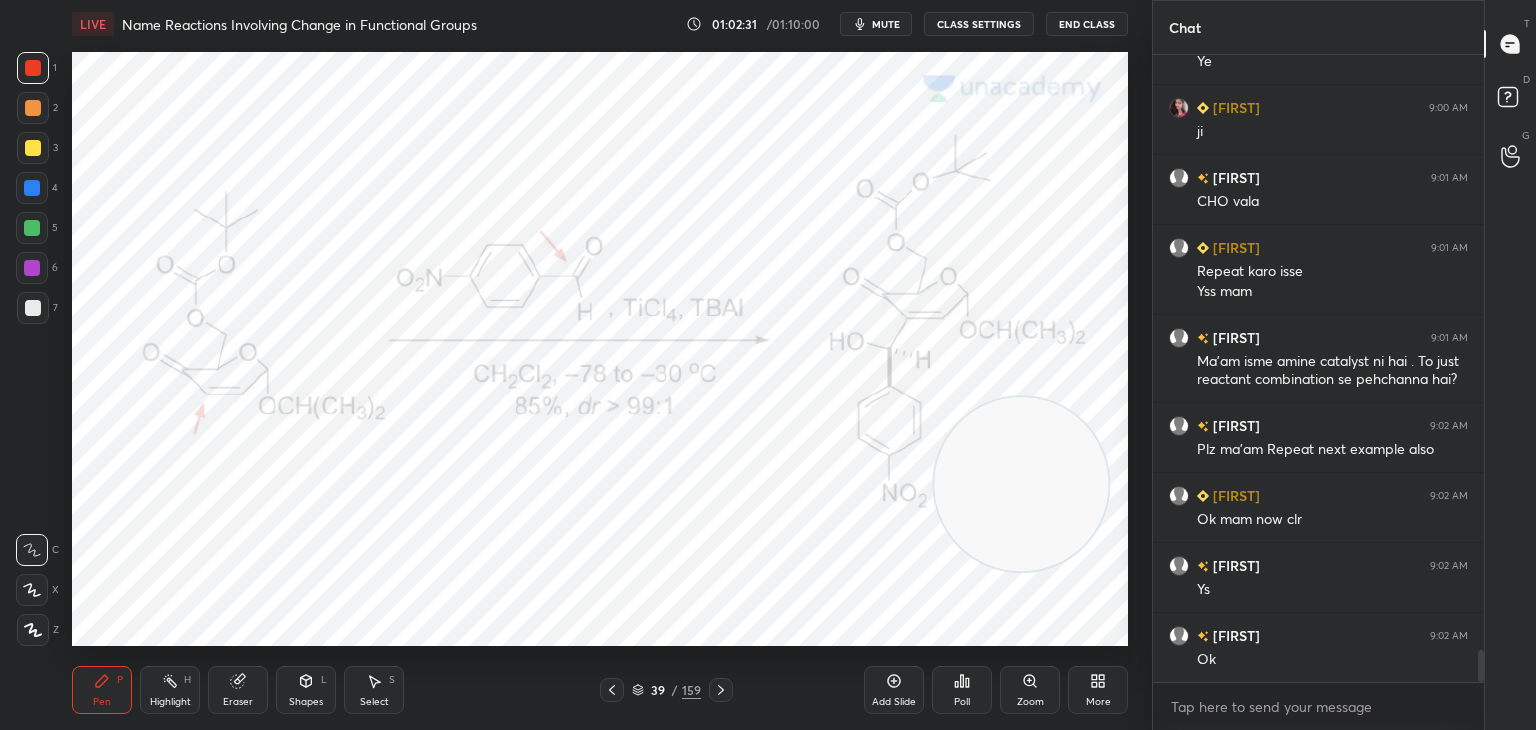 click 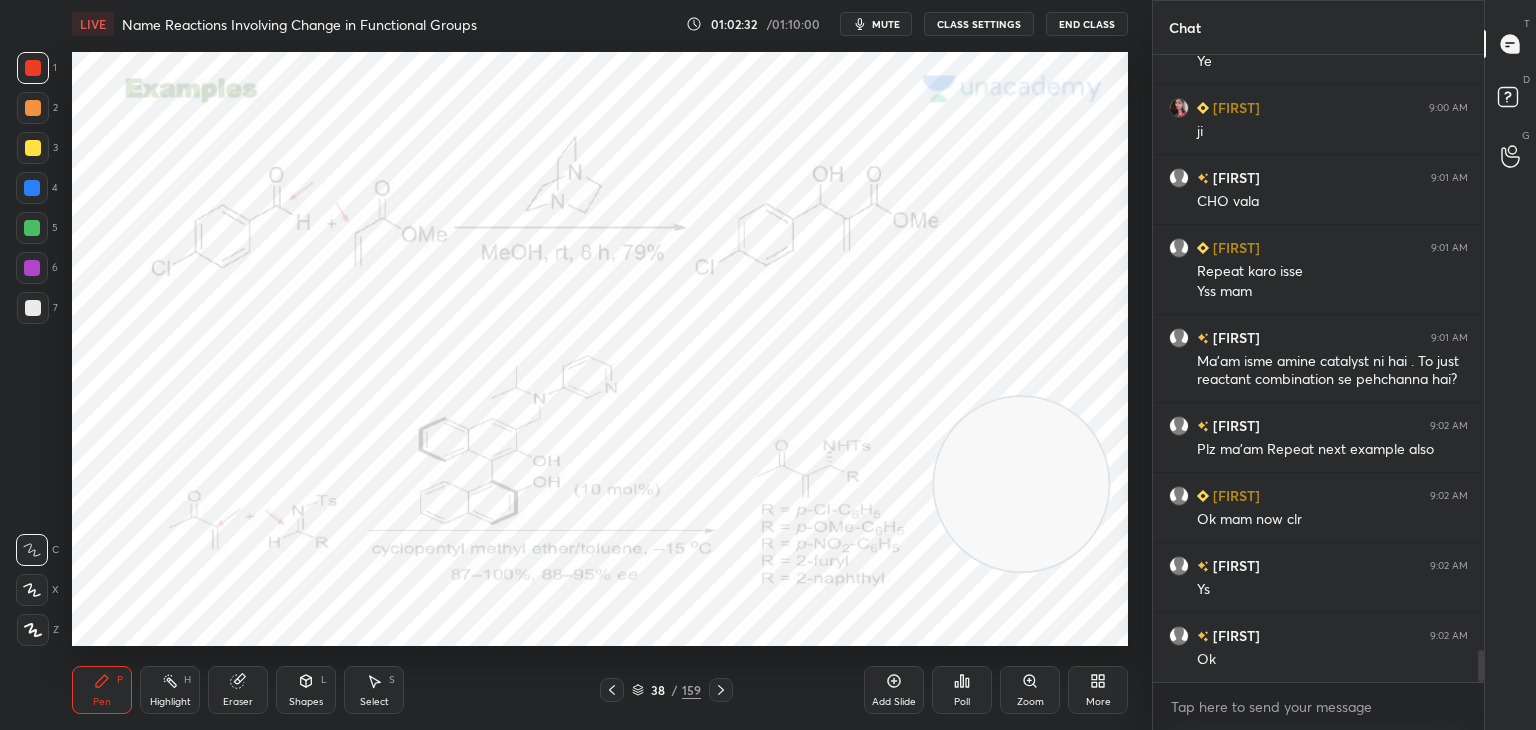 click 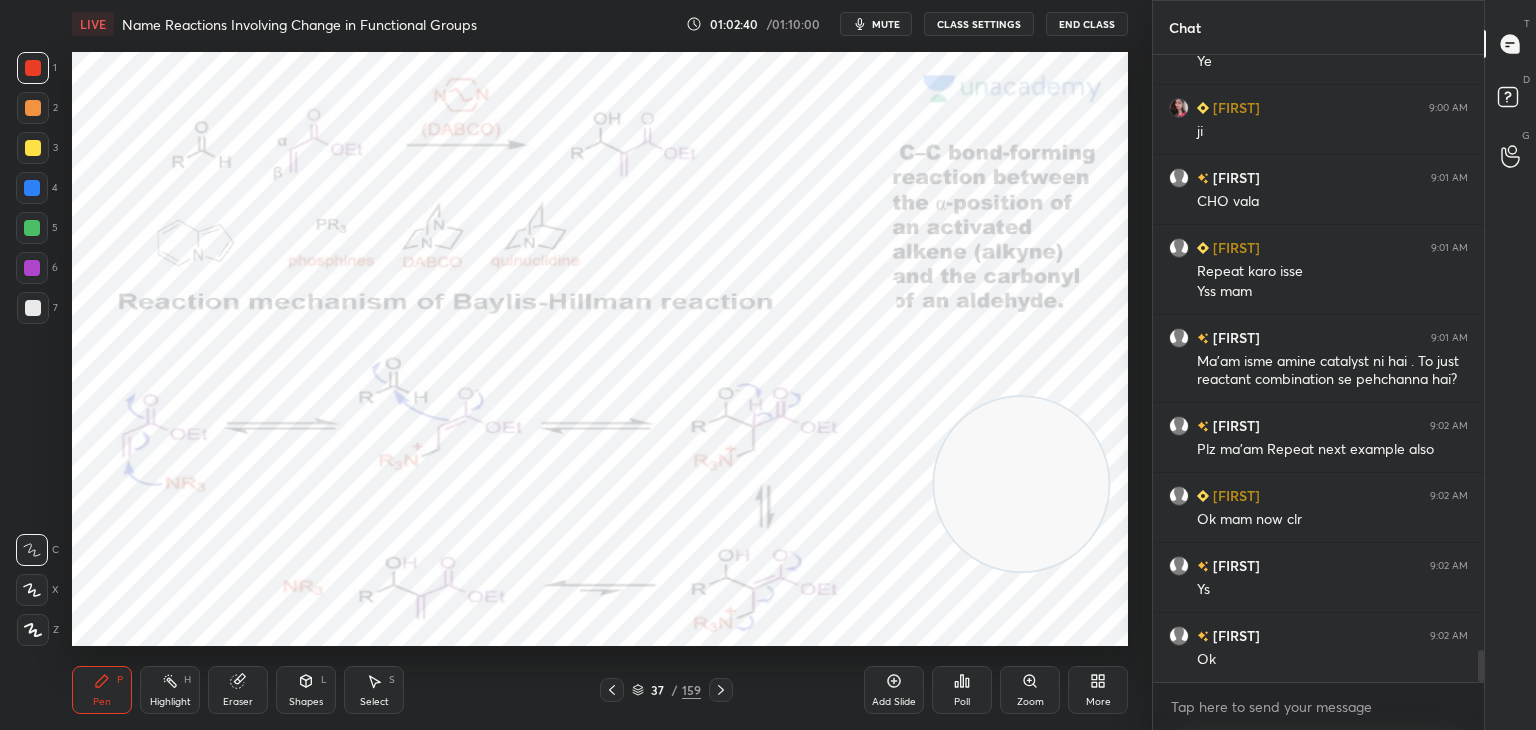 click 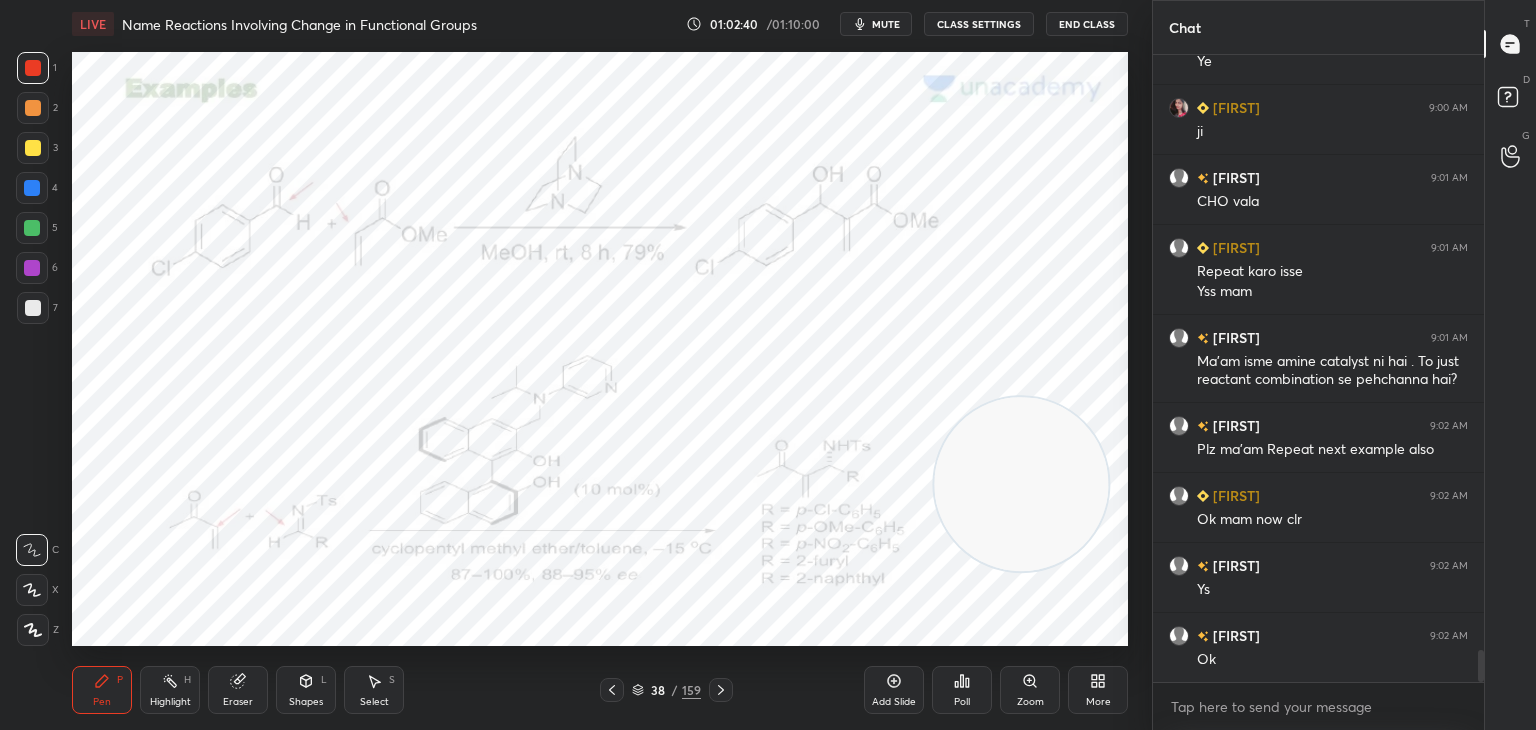 click 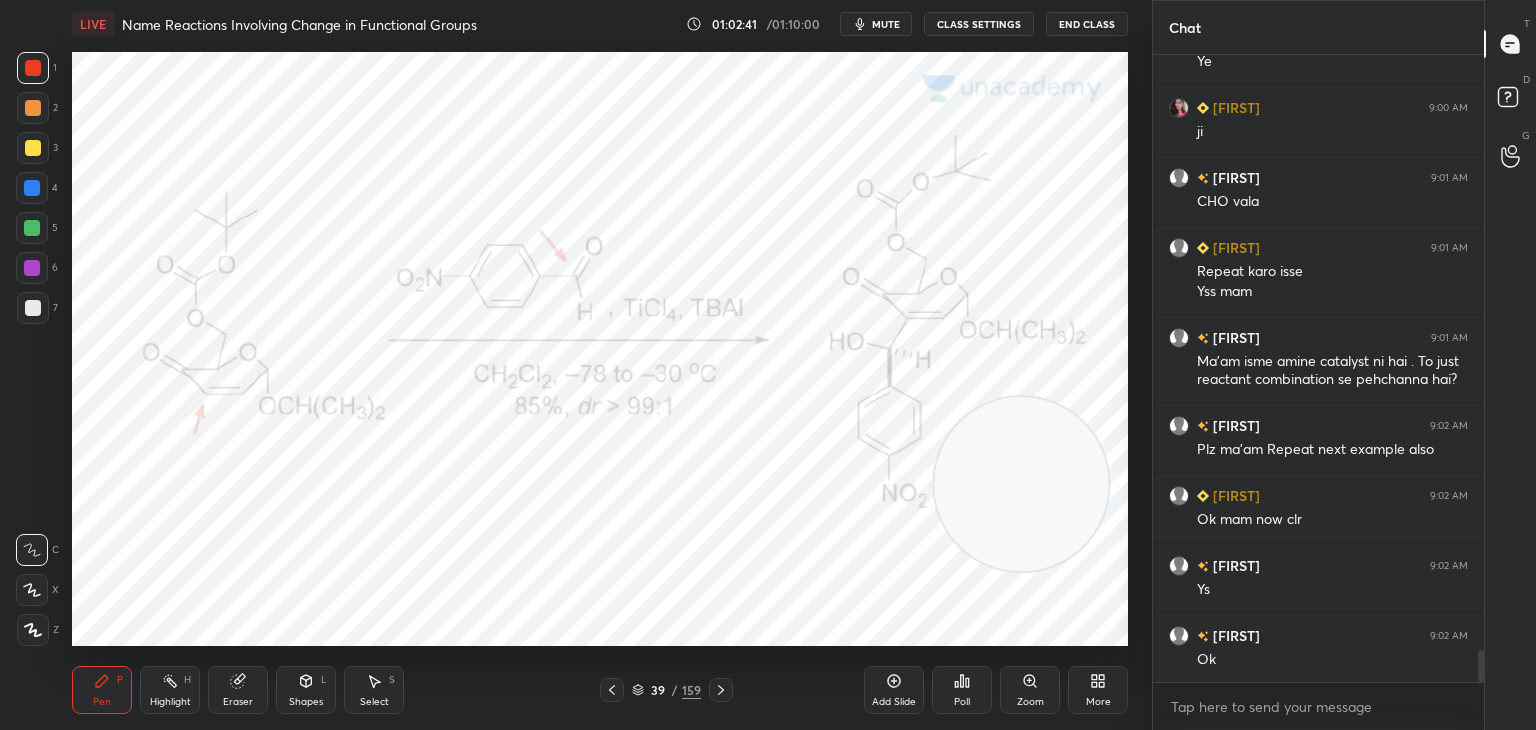 click 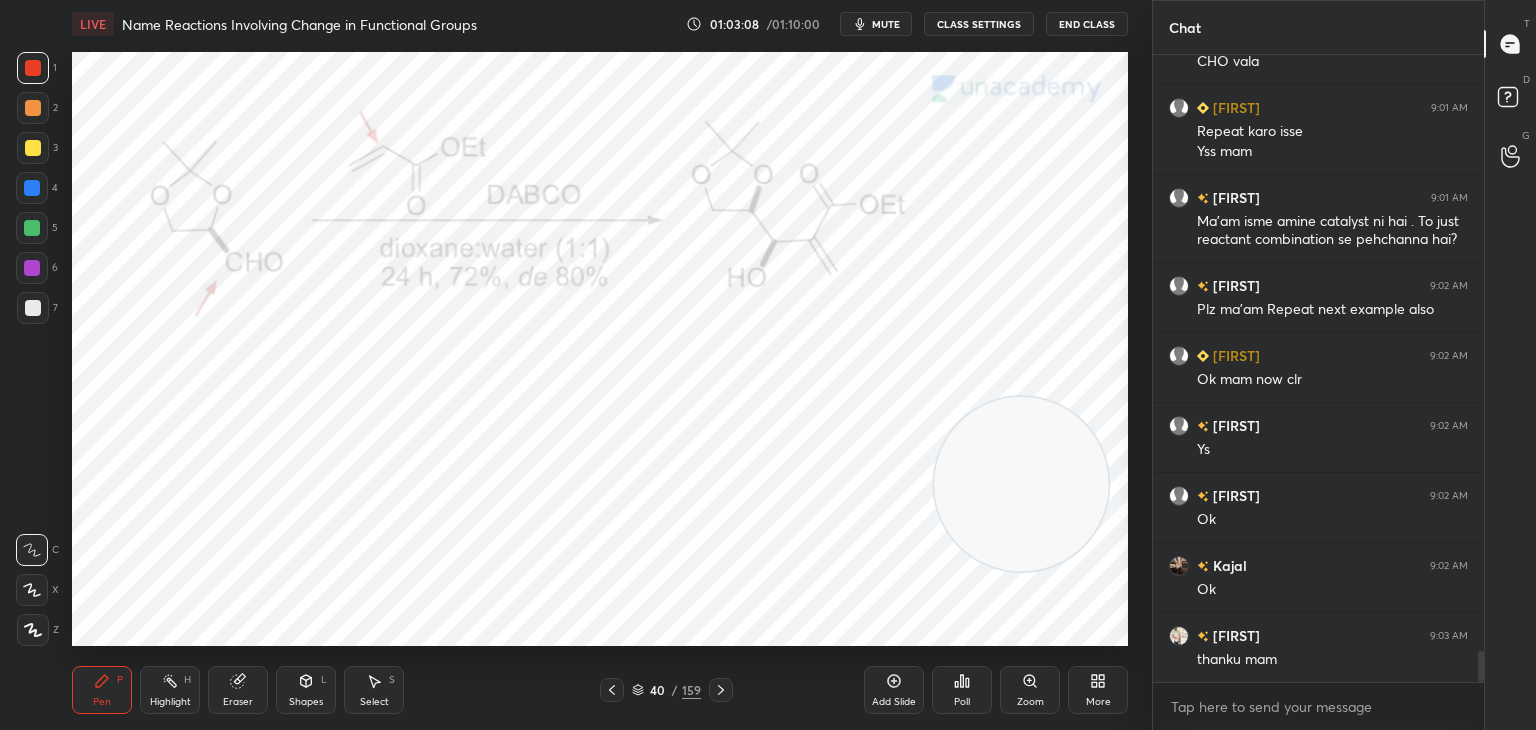 scroll, scrollTop: 11996, scrollLeft: 0, axis: vertical 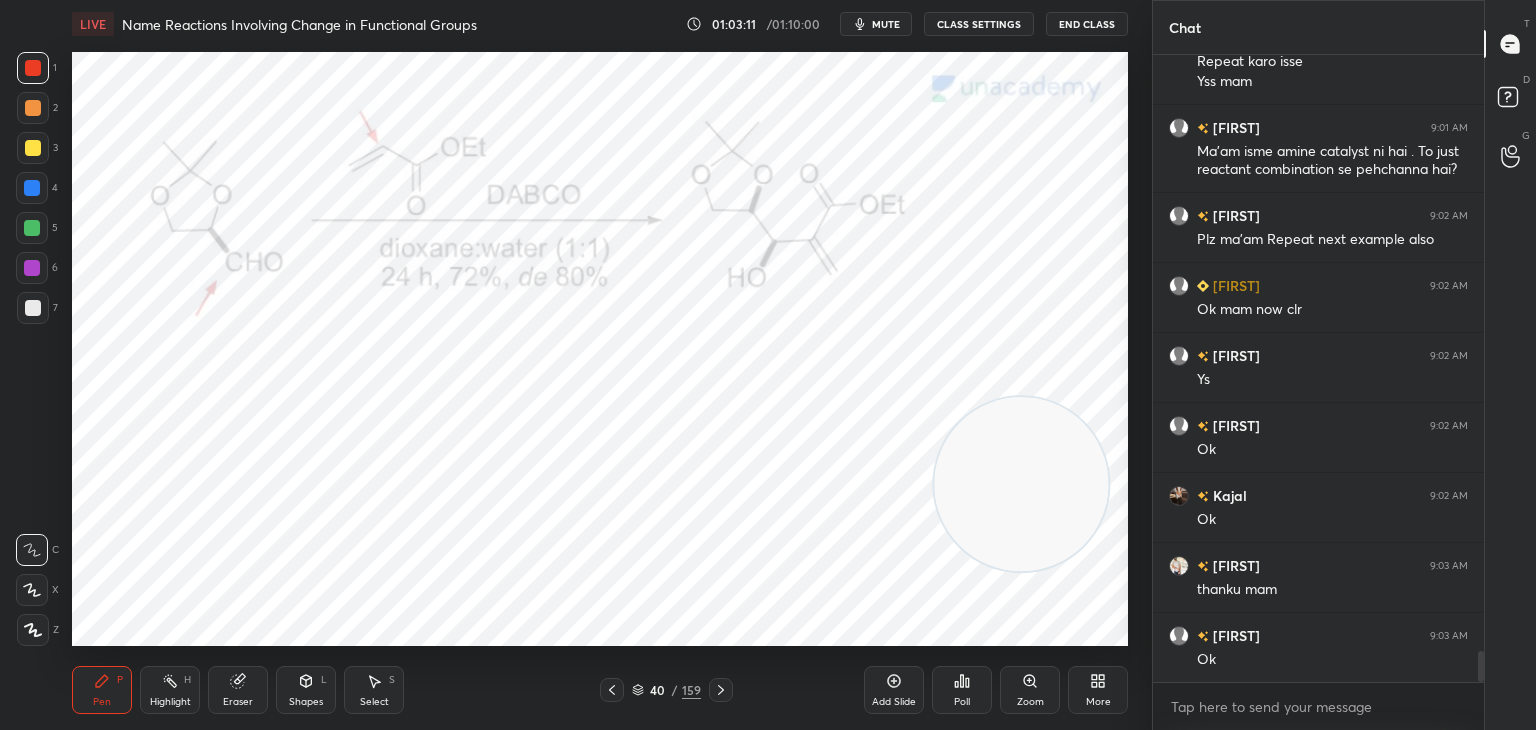click on "End Class" at bounding box center (1087, 24) 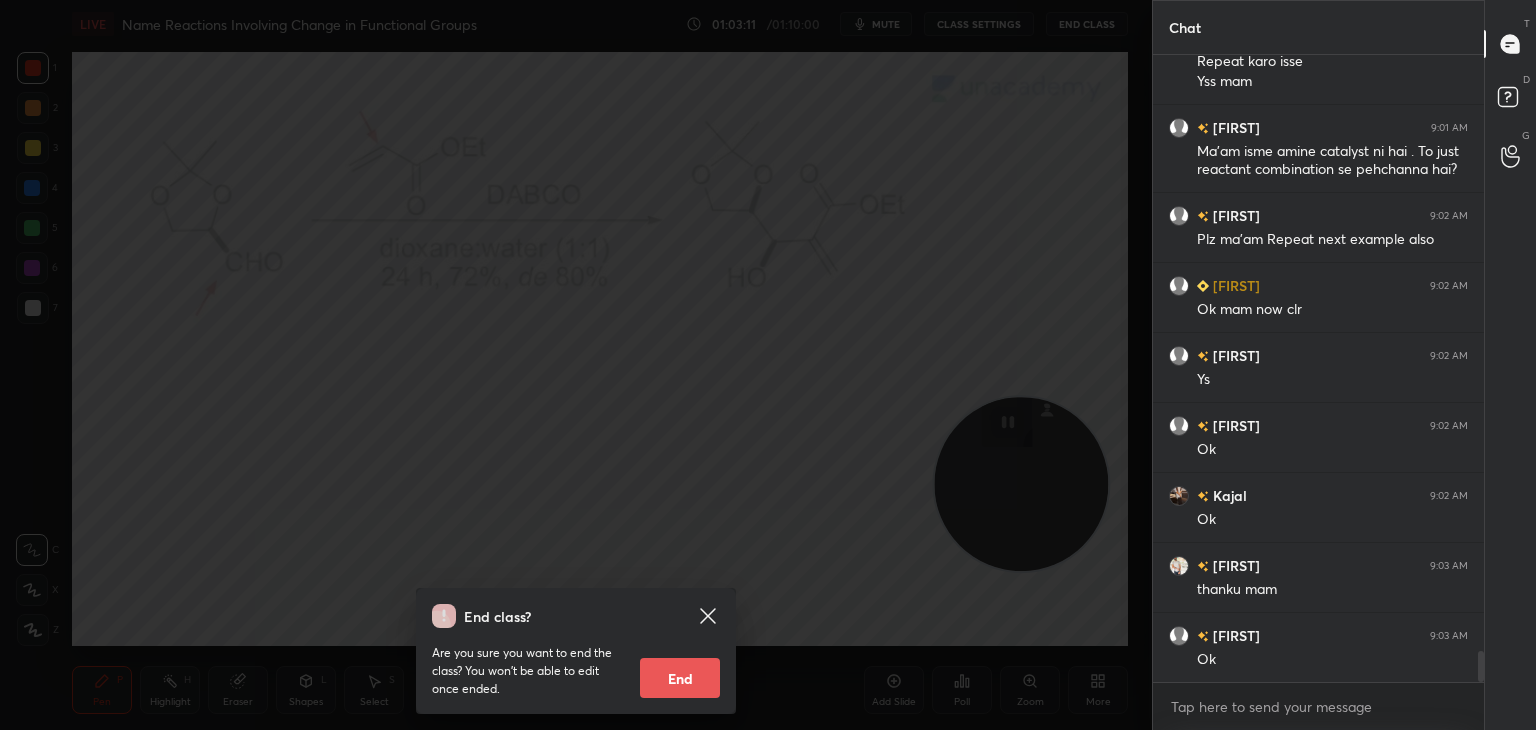 scroll, scrollTop: 12066, scrollLeft: 0, axis: vertical 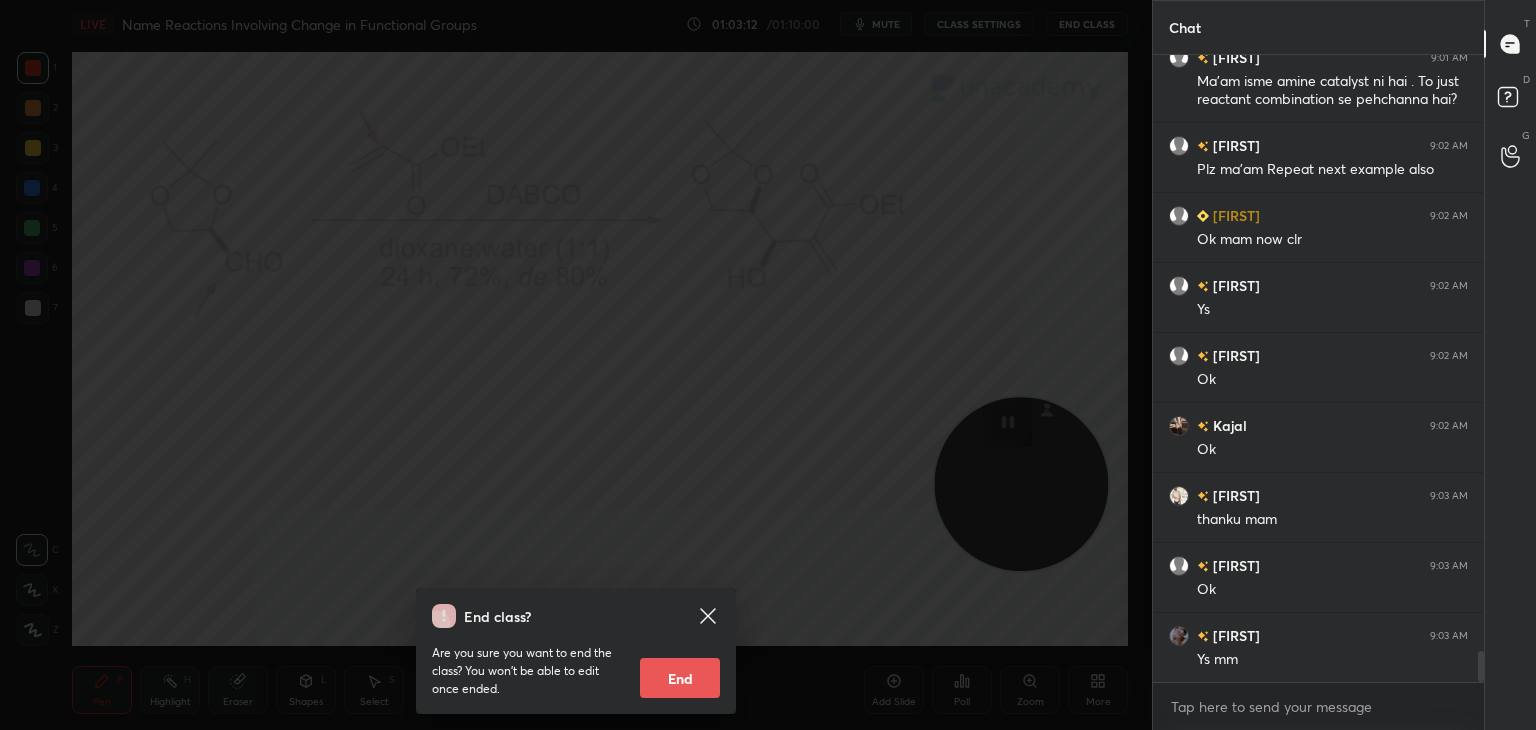 click on "End" at bounding box center (680, 678) 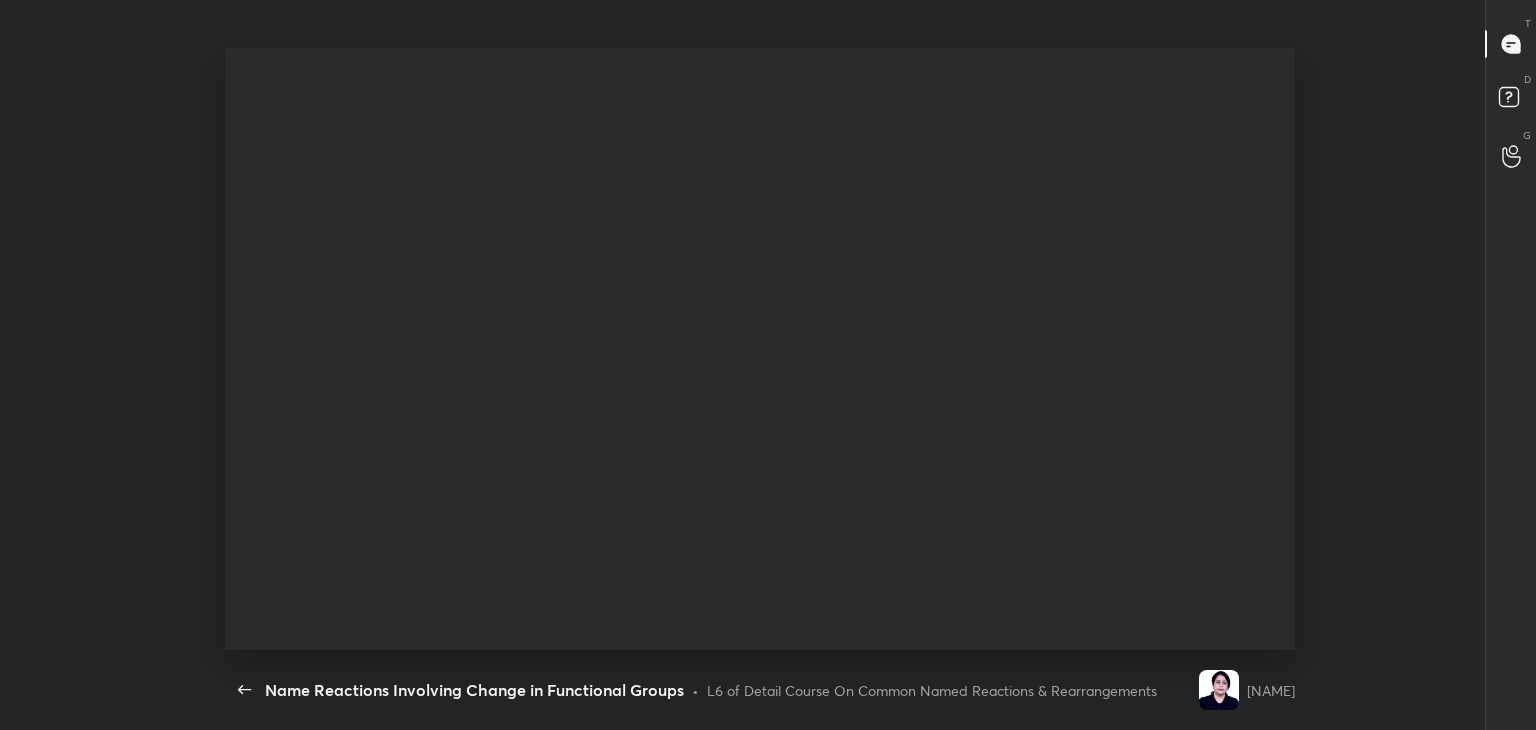 scroll, scrollTop: 99397, scrollLeft: 98863, axis: both 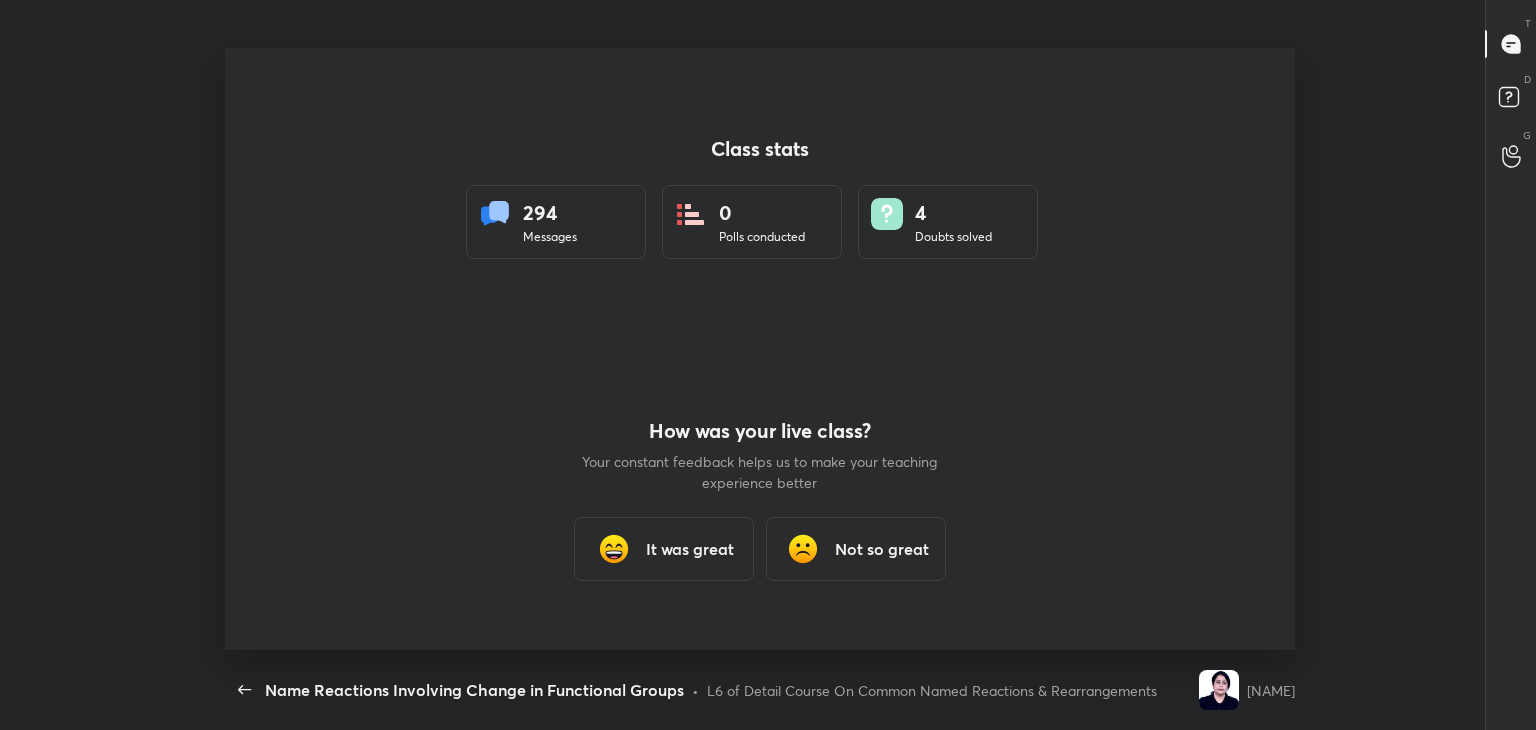 click on "It was great" at bounding box center [664, 549] 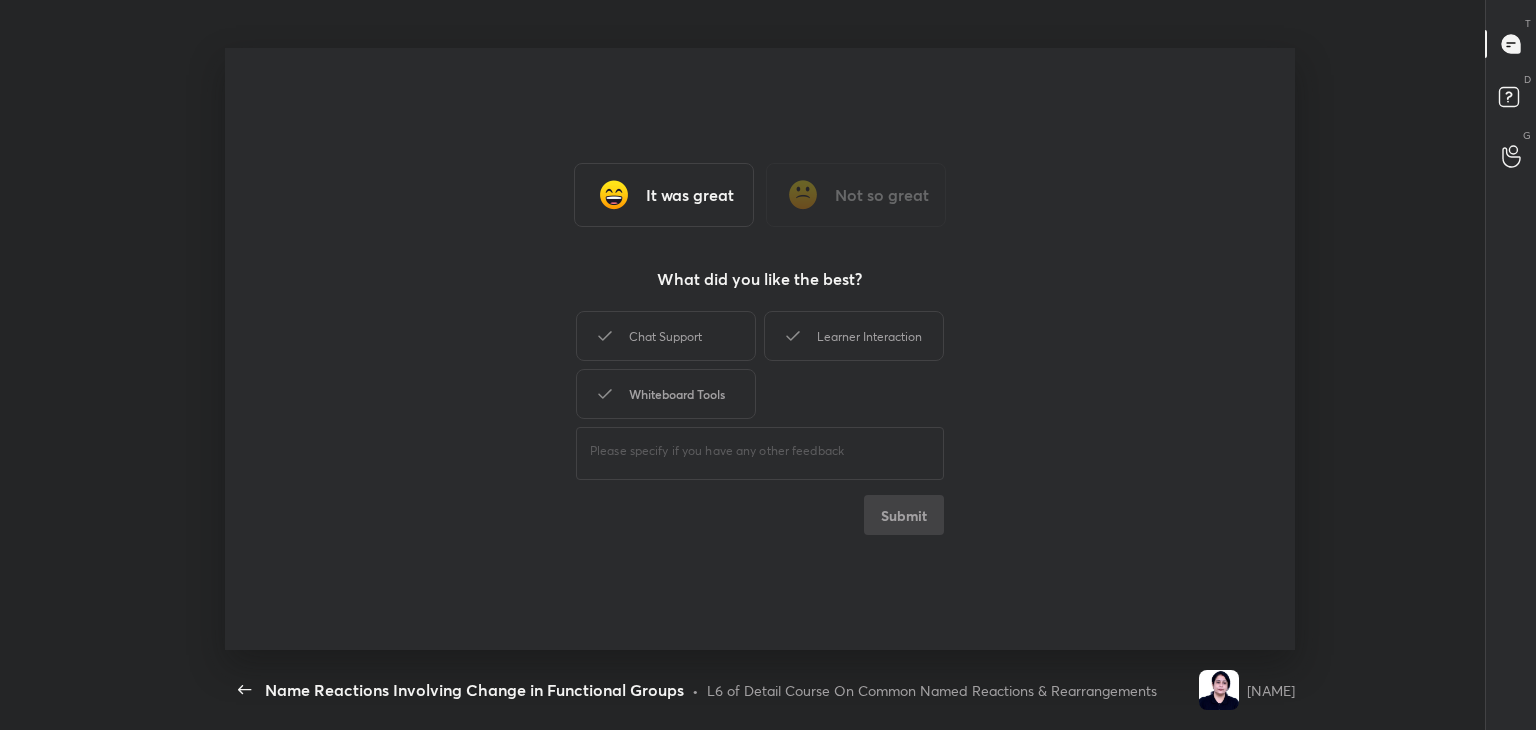 drag, startPoint x: 700, startPoint y: 335, endPoint x: 698, endPoint y: 385, distance: 50.039986 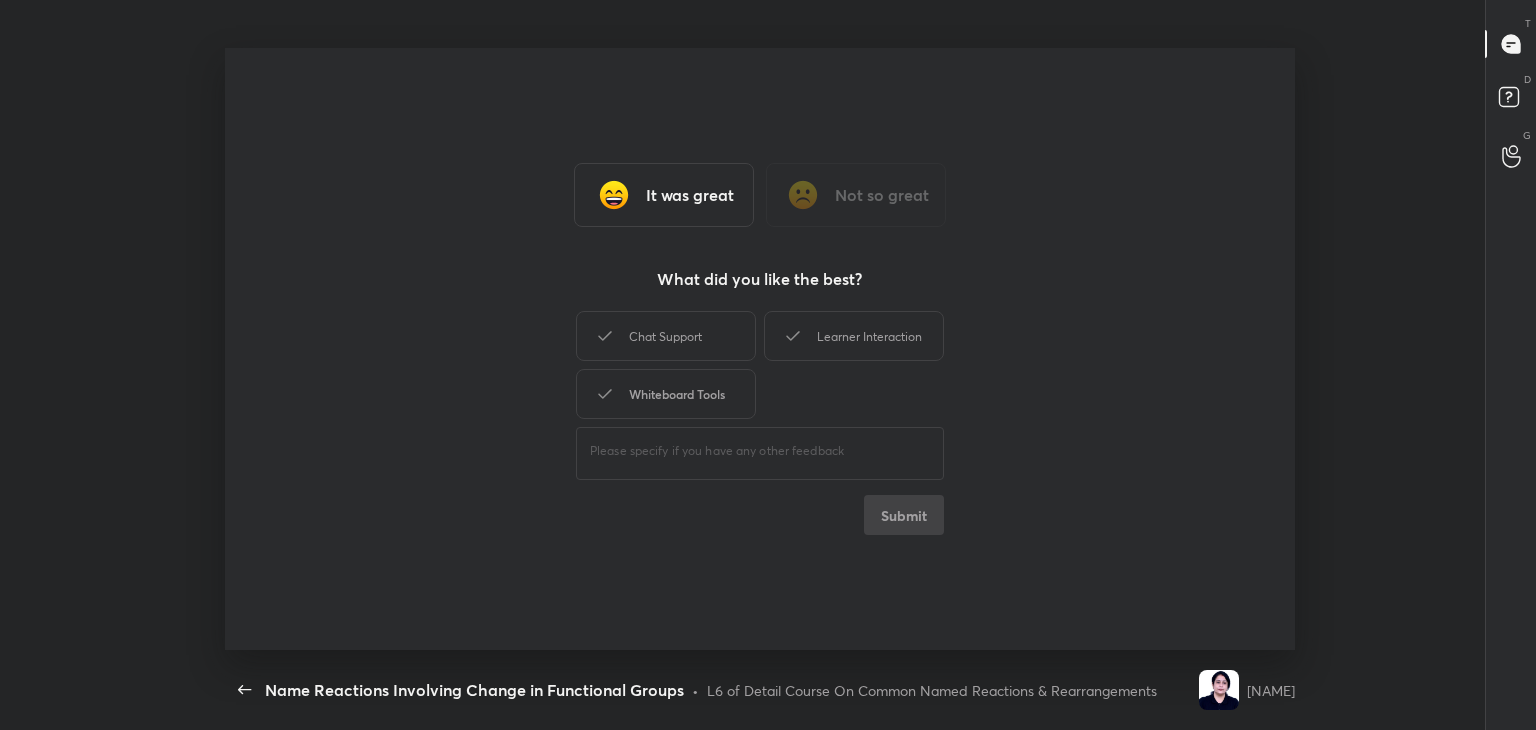 click on "Chat Support" at bounding box center [666, 336] 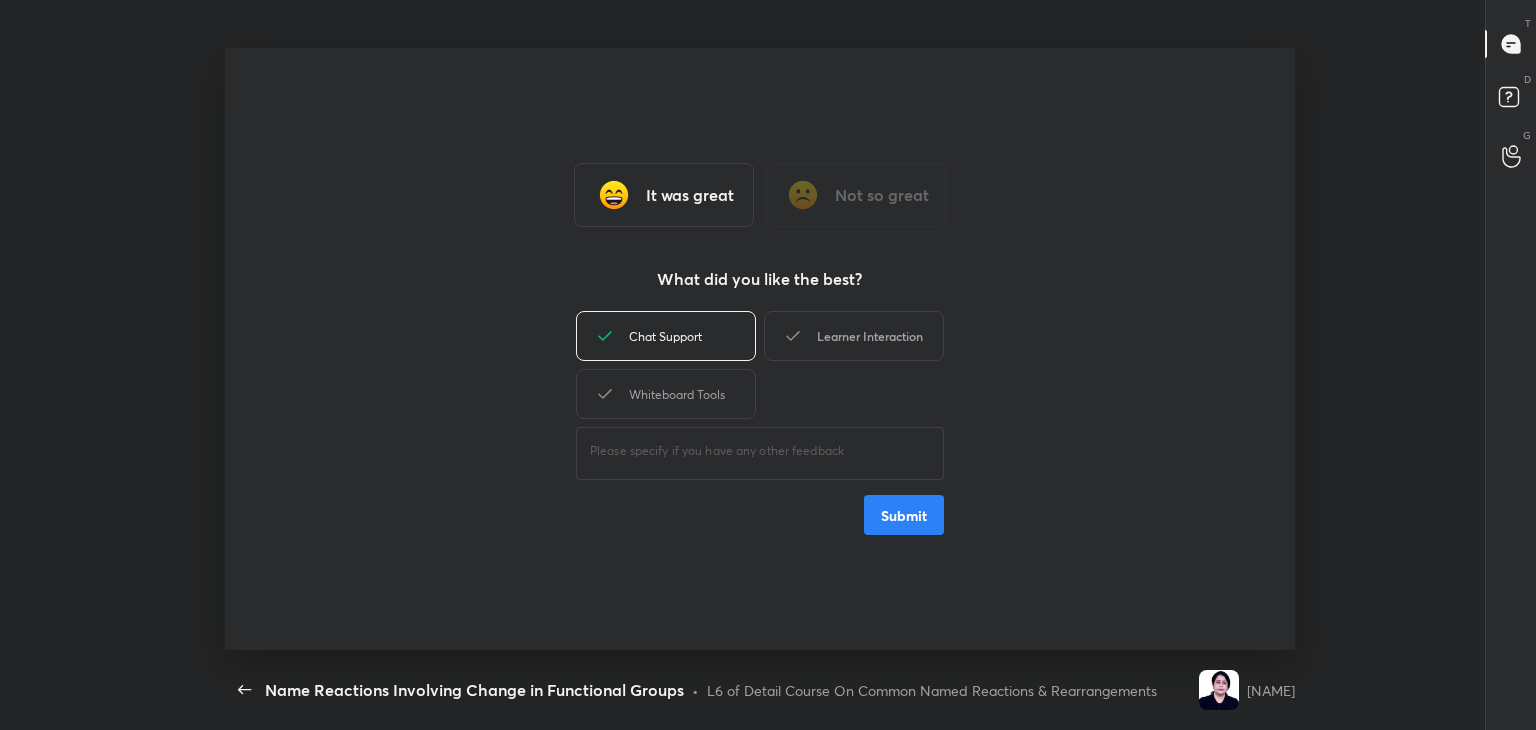 drag, startPoint x: 699, startPoint y: 394, endPoint x: 780, endPoint y: 346, distance: 94.15413 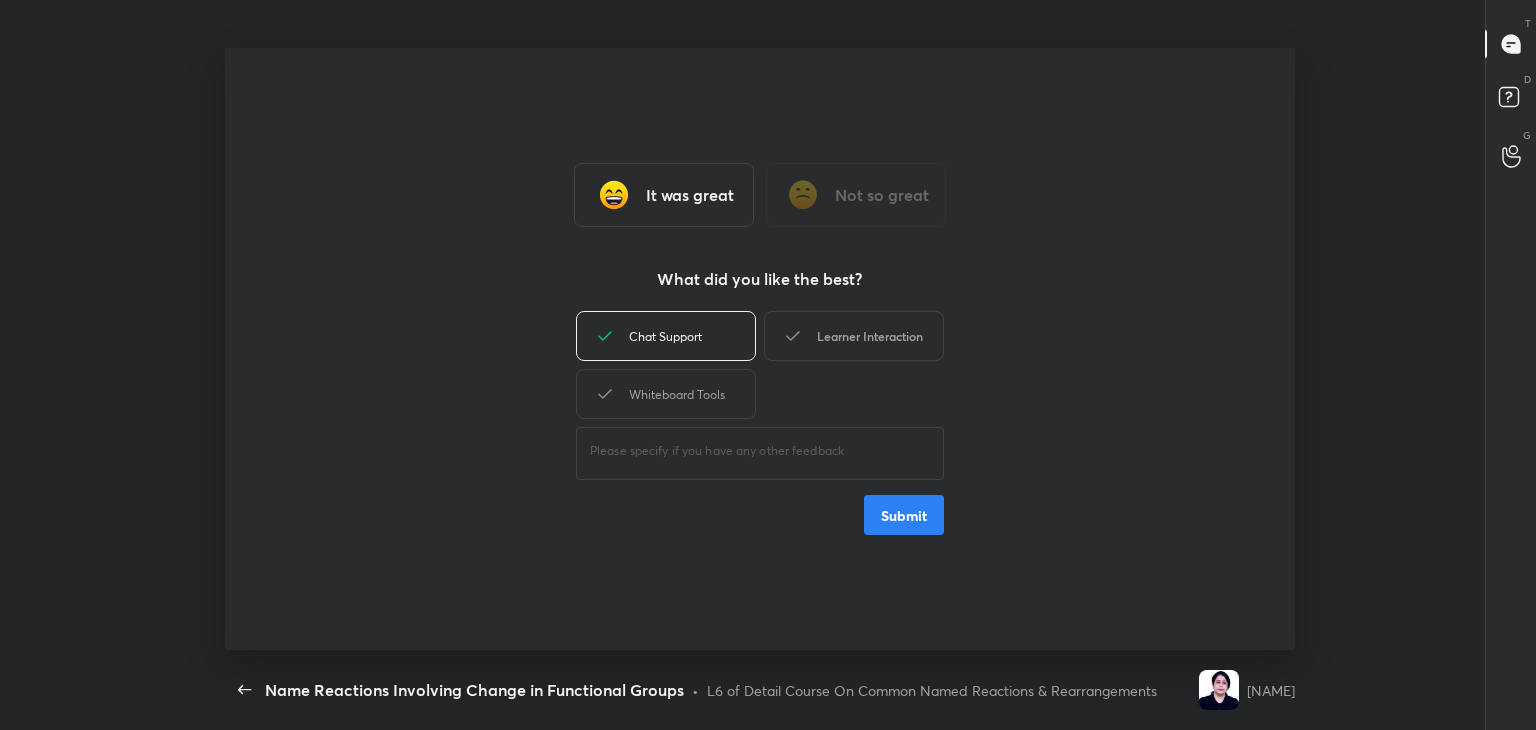 click on "Whiteboard Tools" at bounding box center (666, 394) 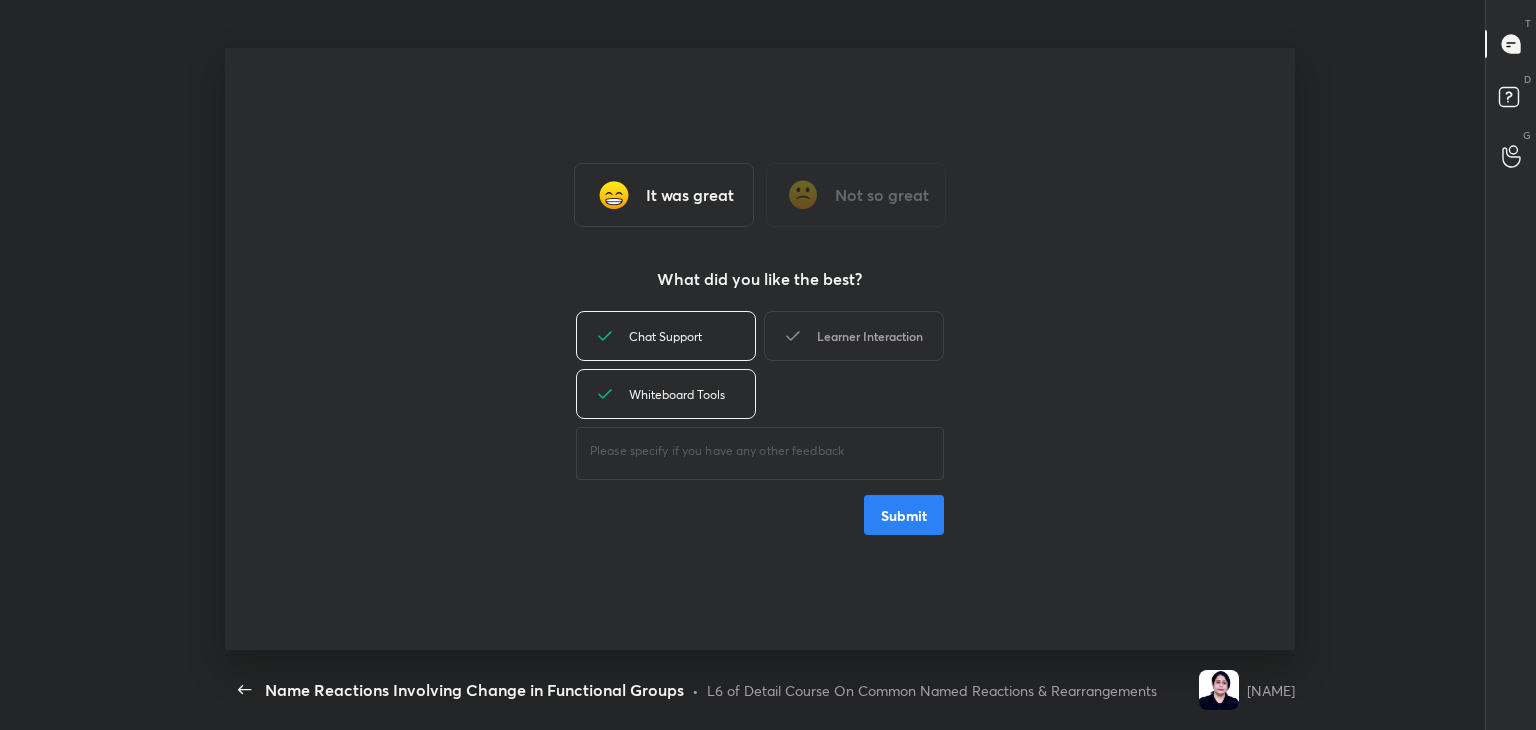 drag, startPoint x: 798, startPoint y: 335, endPoint x: 819, endPoint y: 345, distance: 23.259407 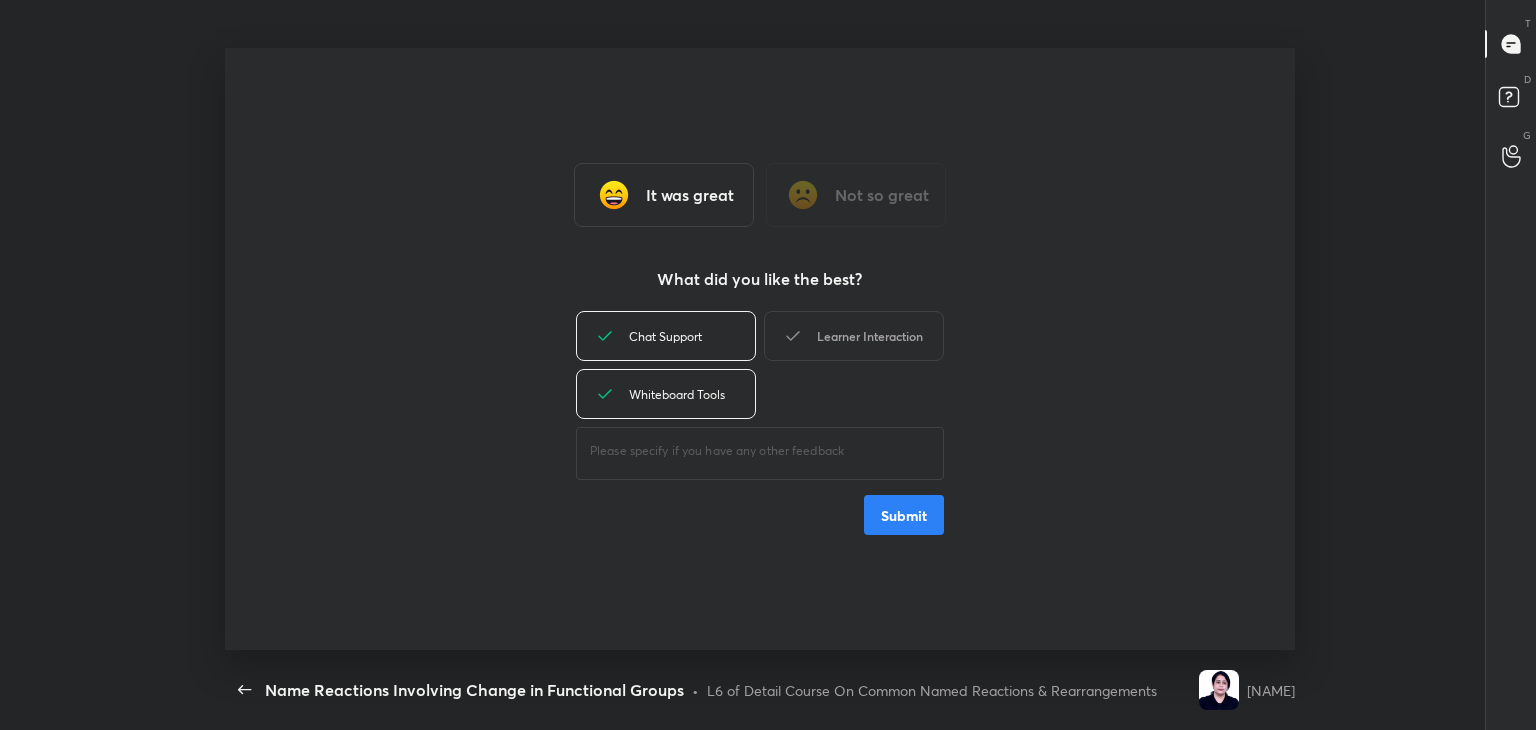 click on "Learner Interaction" at bounding box center [854, 336] 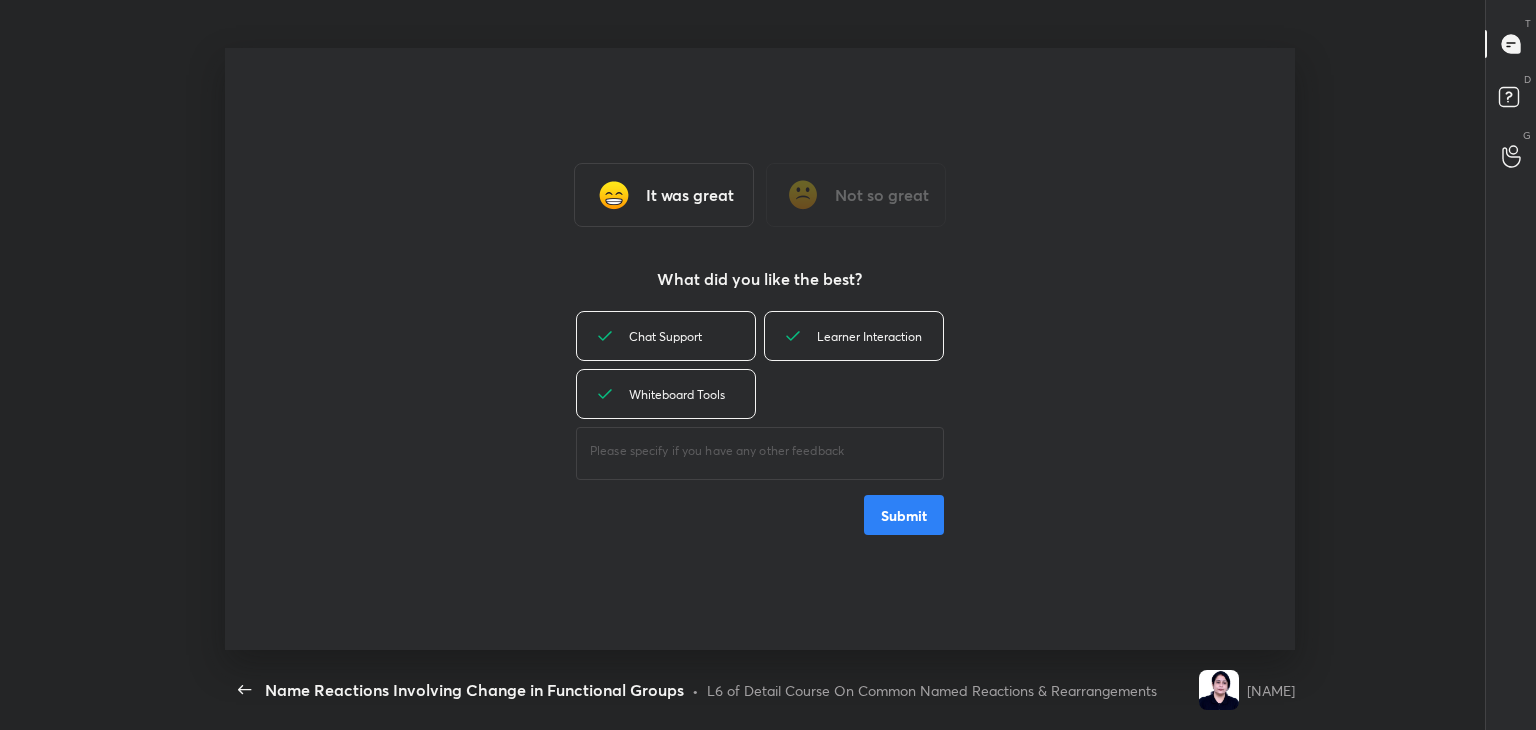 click on "Submit" at bounding box center [904, 515] 